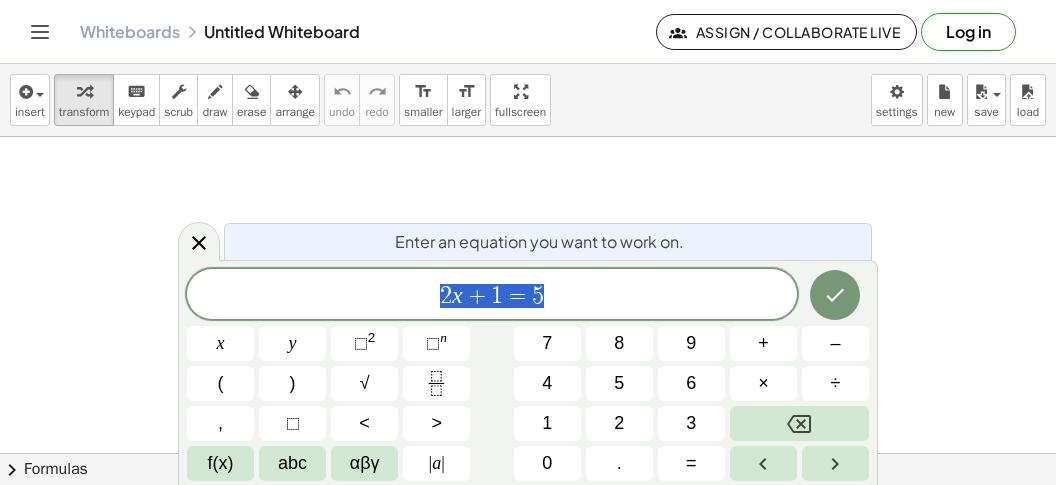 scroll, scrollTop: 0, scrollLeft: 0, axis: both 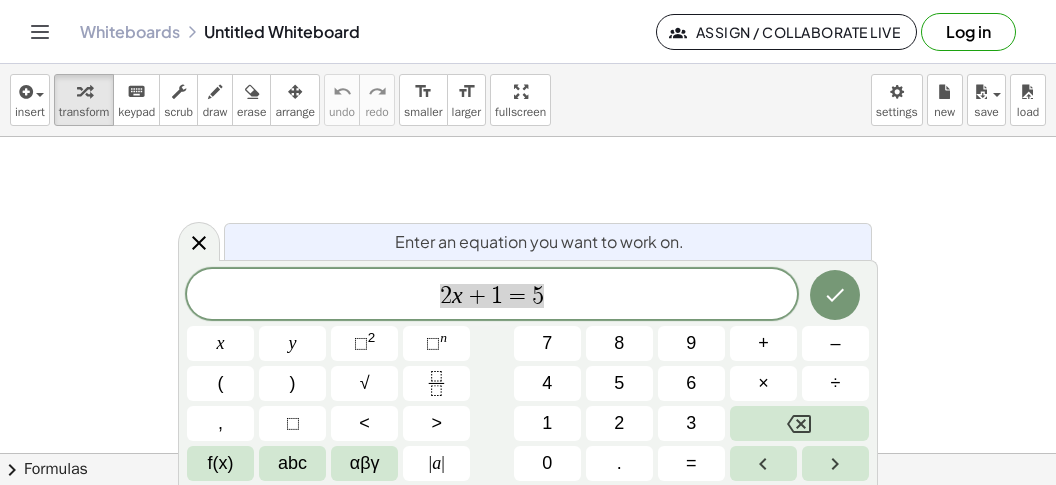 click on "2 x + 1 = 5" at bounding box center [492, 296] 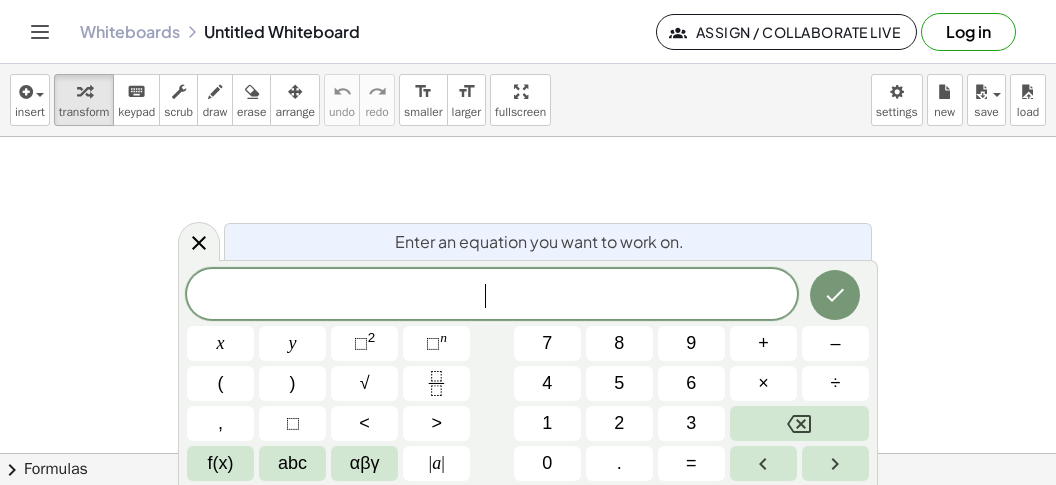 click on "​" at bounding box center [492, 296] 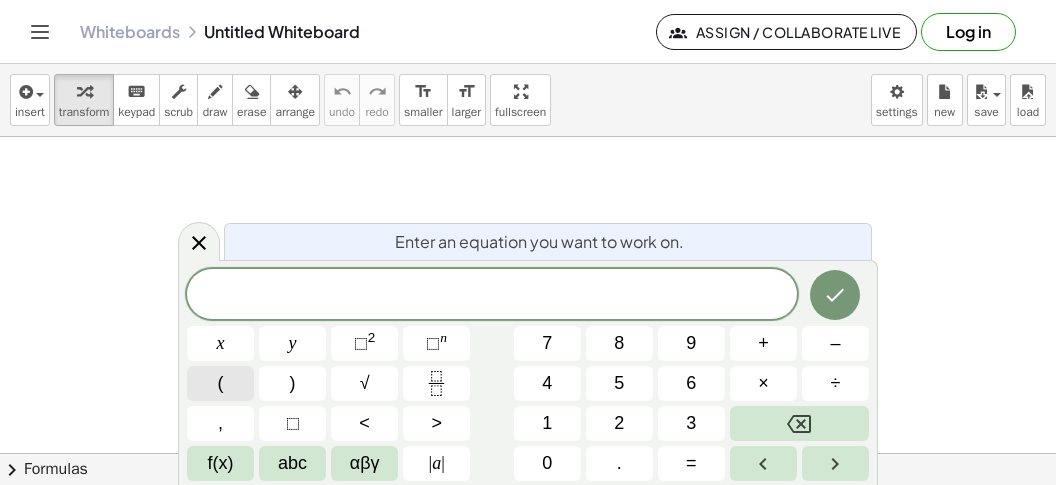 click on "(" at bounding box center [221, 383] 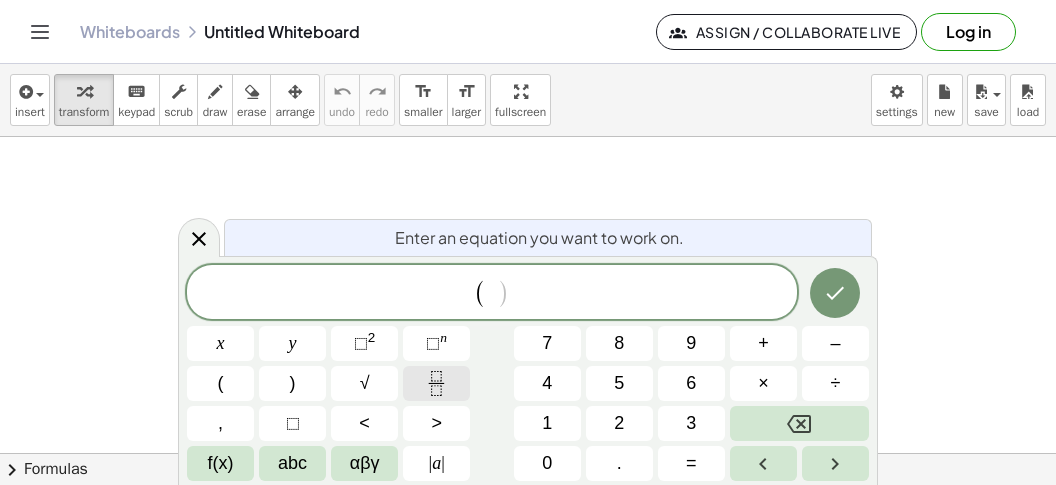 click 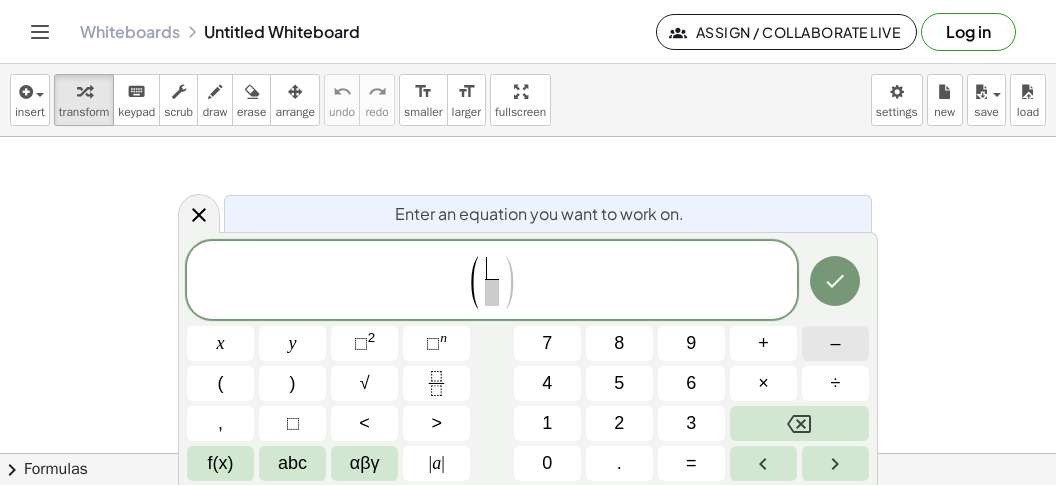 click on "–" at bounding box center [835, 343] 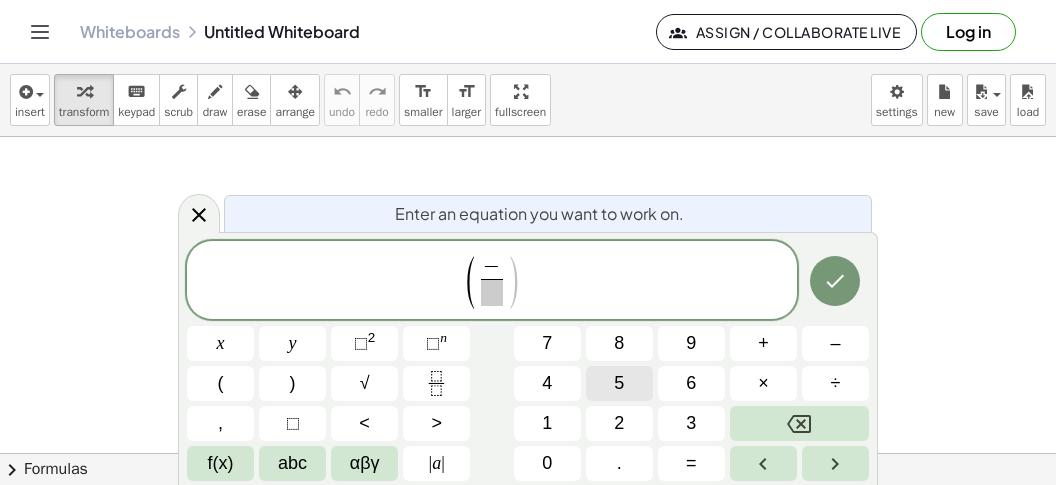 click on "5" at bounding box center [619, 383] 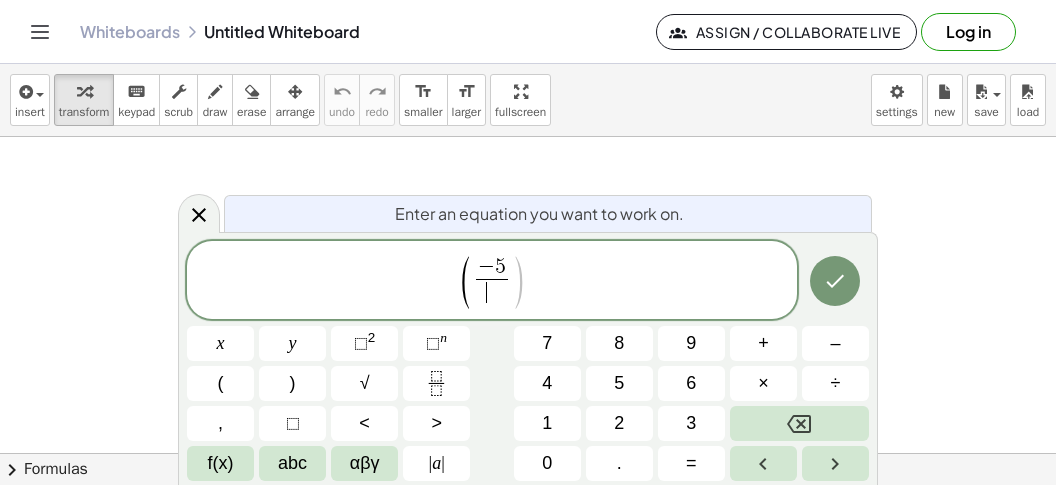 click on "​" at bounding box center [492, 292] 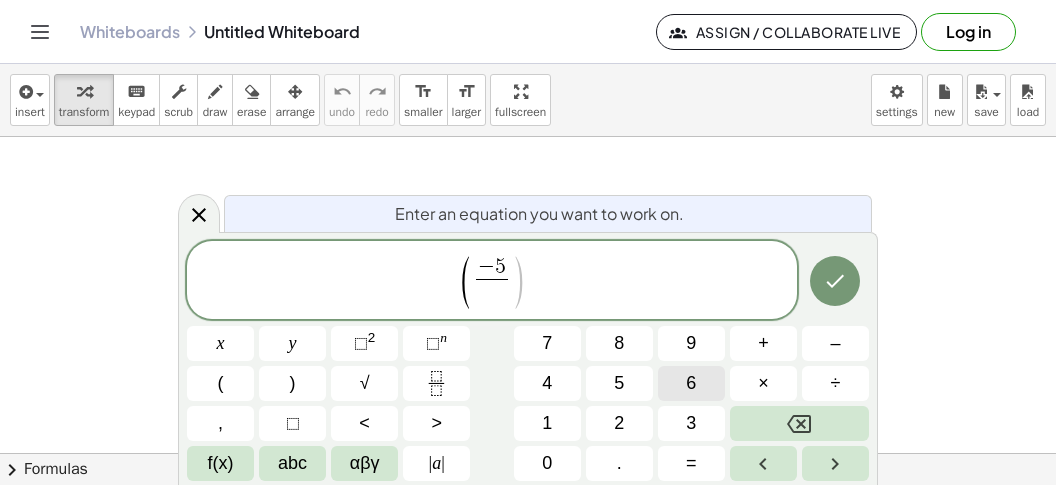 click on "6" at bounding box center [691, 383] 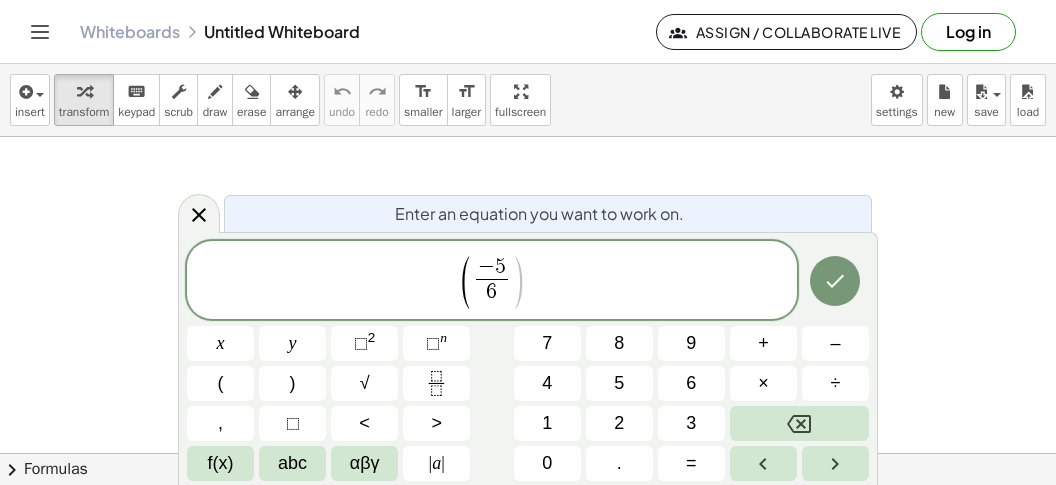 click on "( − 5 6 ​ ​ )" at bounding box center (492, 281) 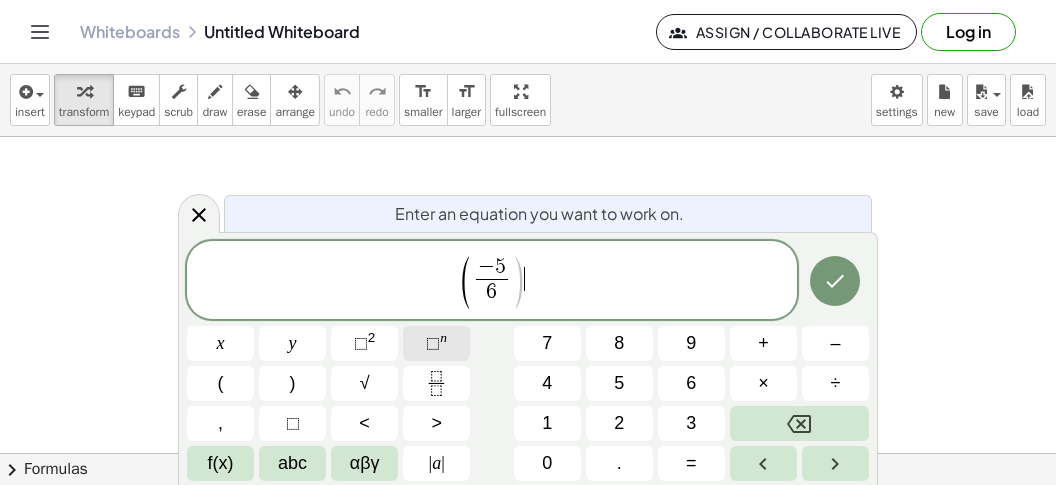click on "⬚ n" 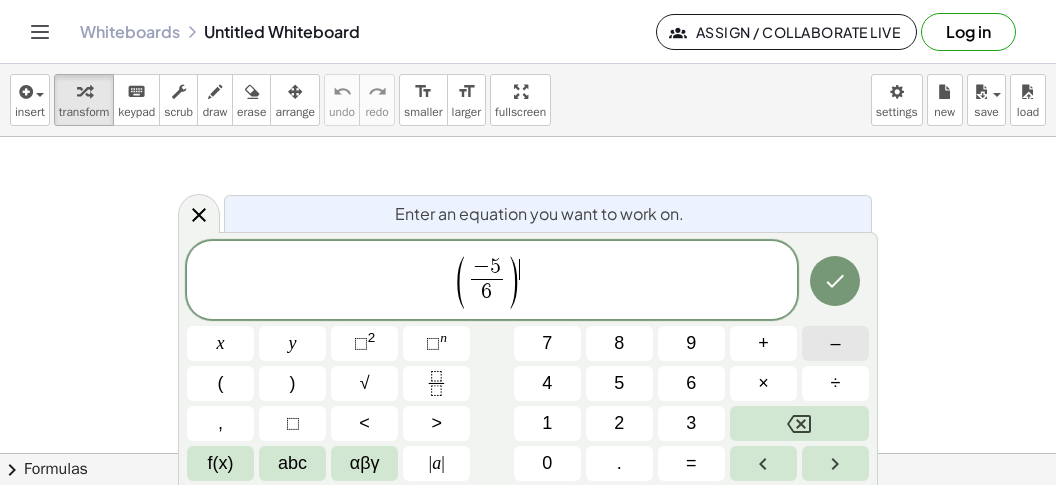 click on "–" at bounding box center (835, 343) 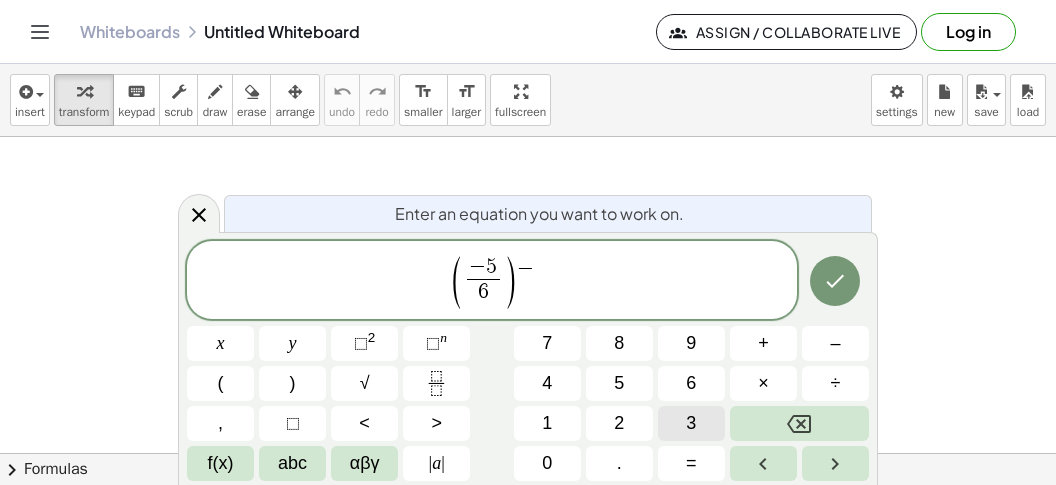 click on "3" at bounding box center [691, 423] 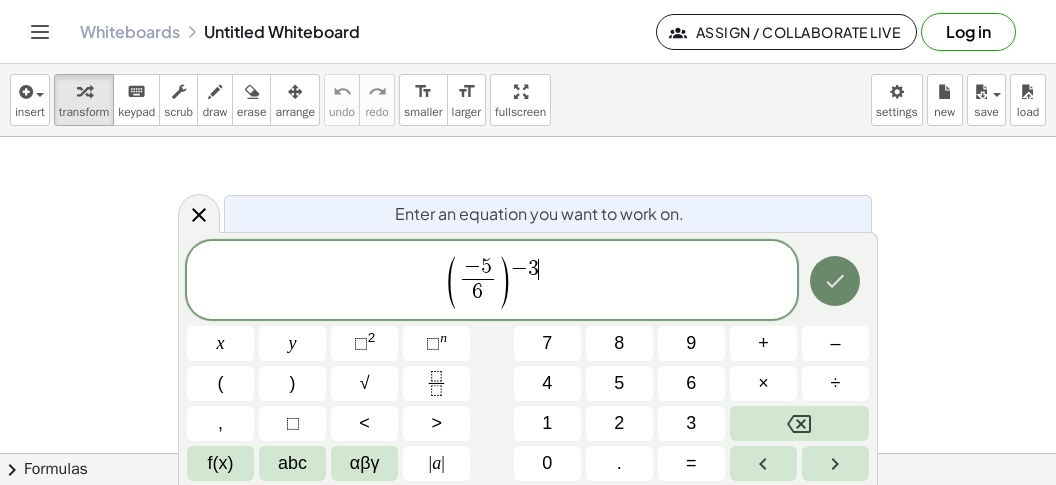 click 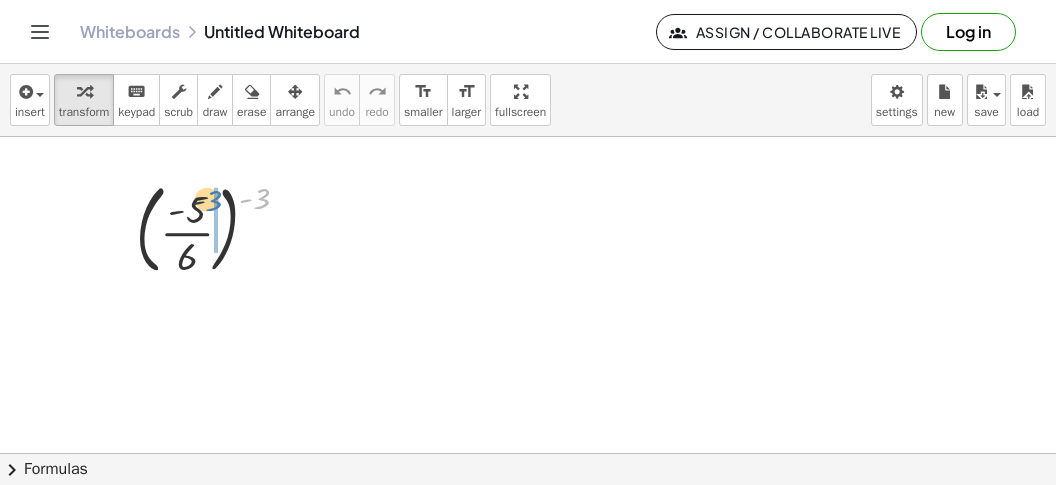 drag, startPoint x: 261, startPoint y: 200, endPoint x: 202, endPoint y: 204, distance: 59.135437 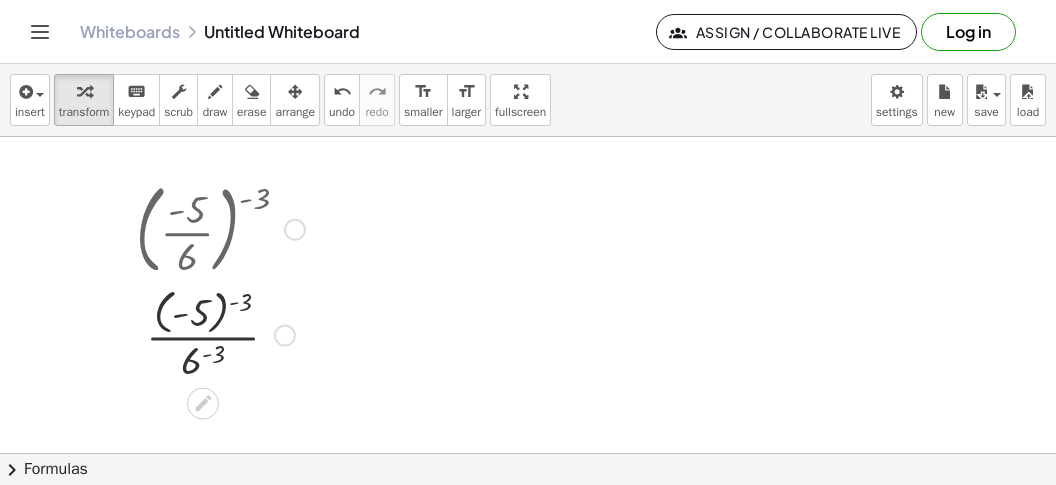 click at bounding box center [220, 334] 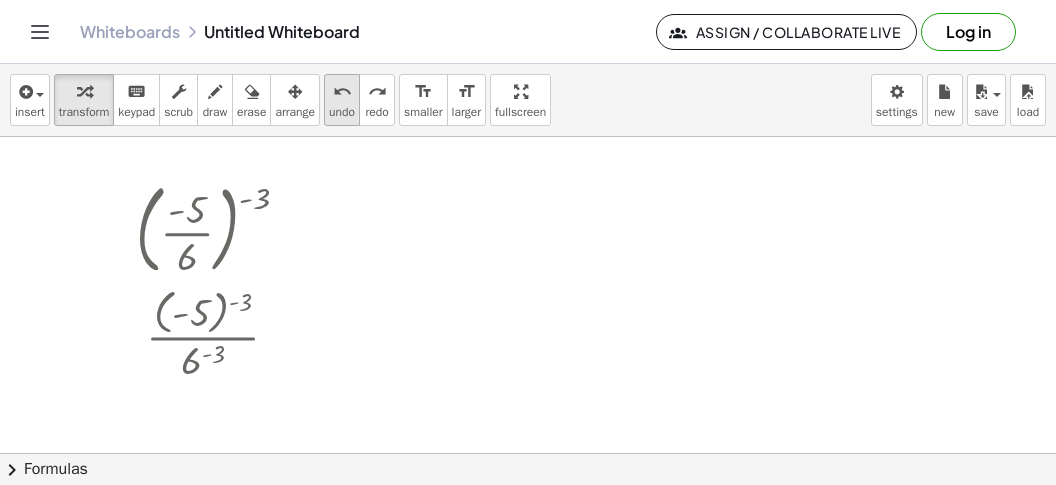 click on "undo" at bounding box center [342, 92] 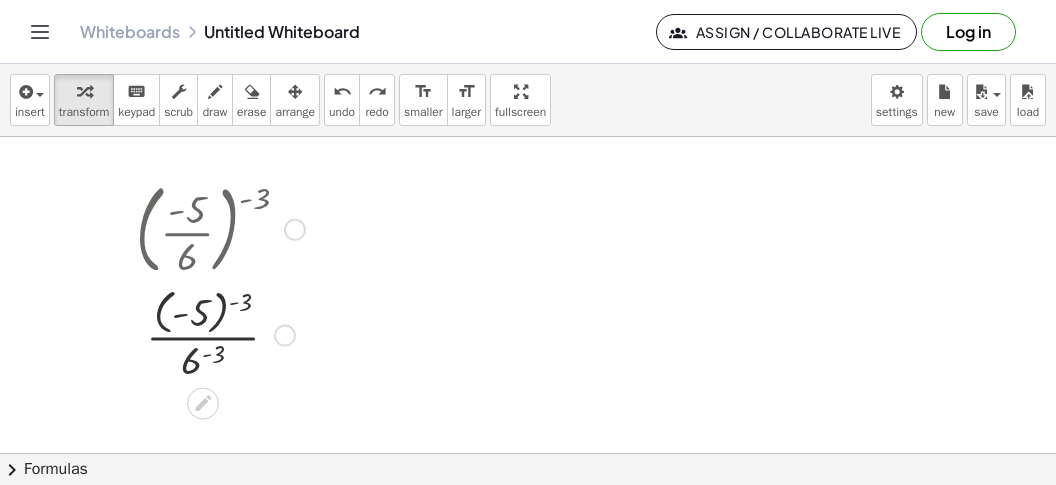 click at bounding box center [221, 334] 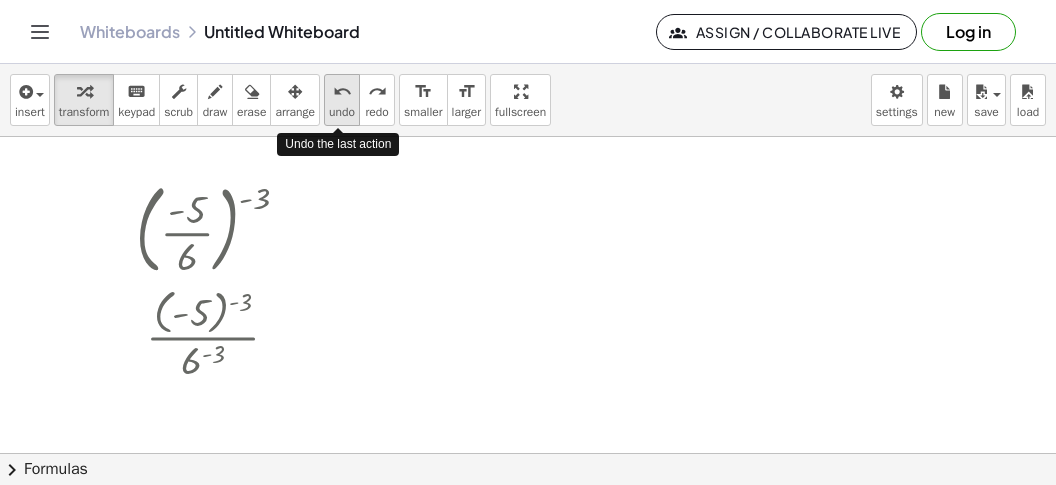 click on "undo undo" at bounding box center [342, 100] 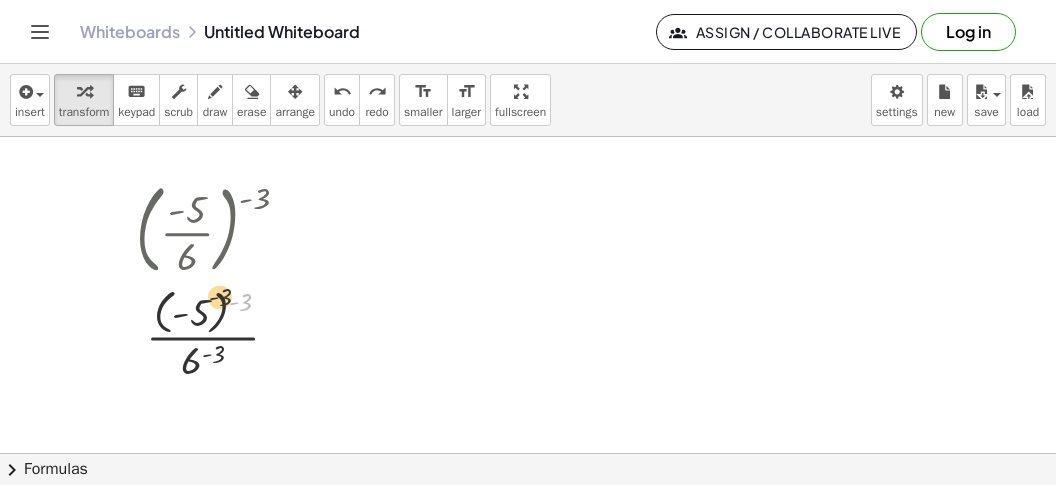 click on "( - 3 ) · ( - 5 ) ( - 3 ) · 6 ( - 3 )" at bounding box center (203, 336) 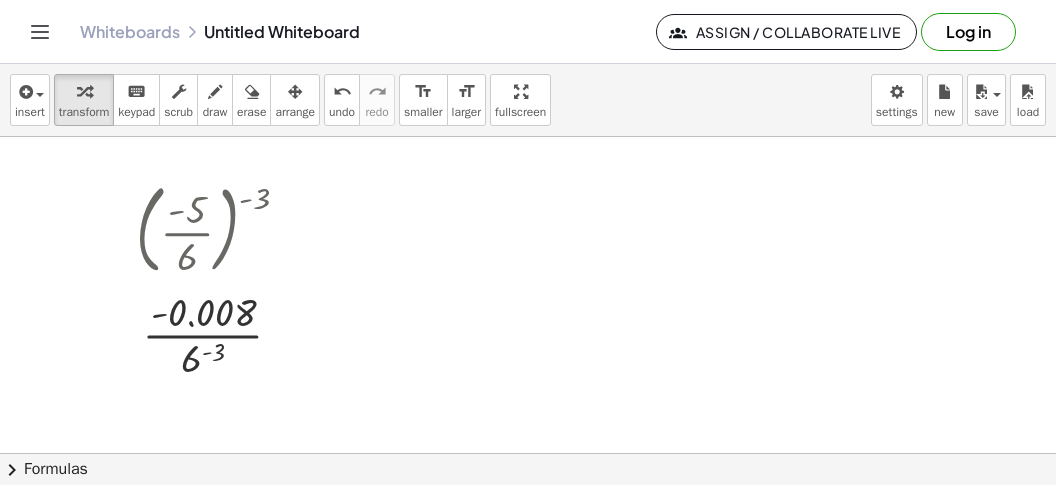 drag, startPoint x: 343, startPoint y: 99, endPoint x: 320, endPoint y: 113, distance: 26.925823 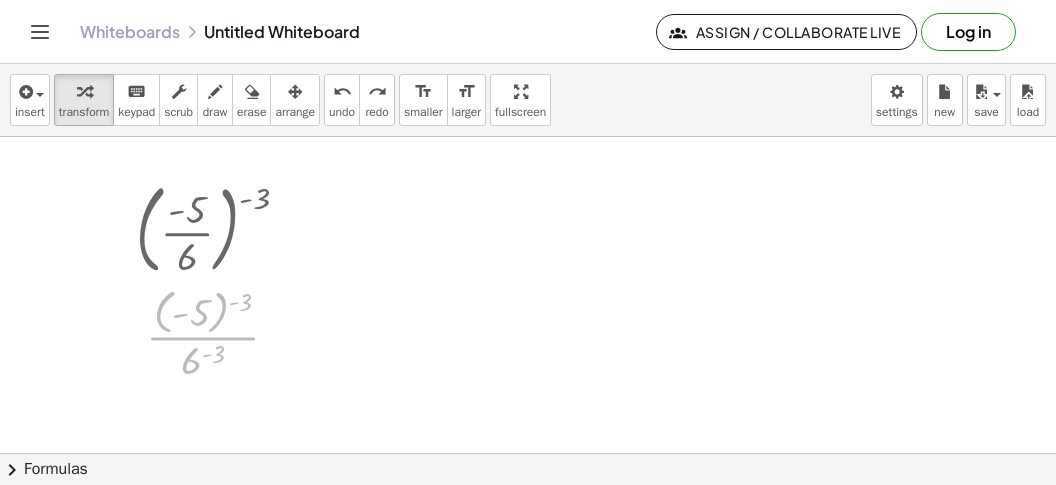drag, startPoint x: 210, startPoint y: 321, endPoint x: 0, endPoint y: -69, distance: 442.9447 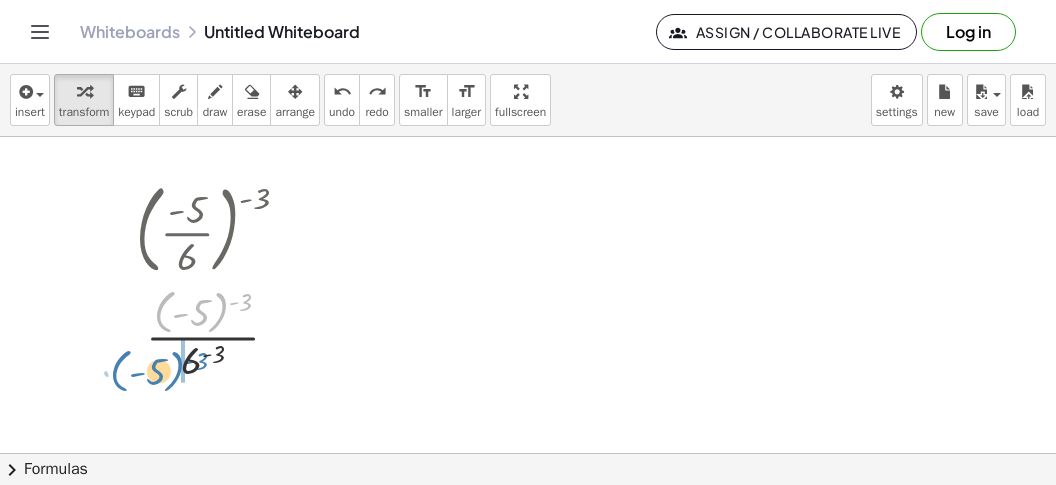 drag, startPoint x: 223, startPoint y: 320, endPoint x: 184, endPoint y: 398, distance: 87.20665 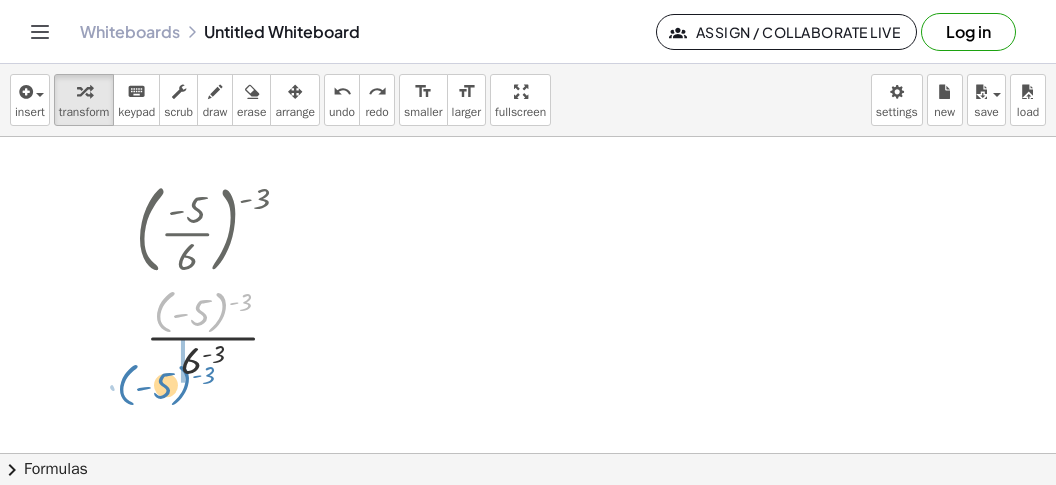 drag, startPoint x: 222, startPoint y: 316, endPoint x: 191, endPoint y: 391, distance: 81.154175 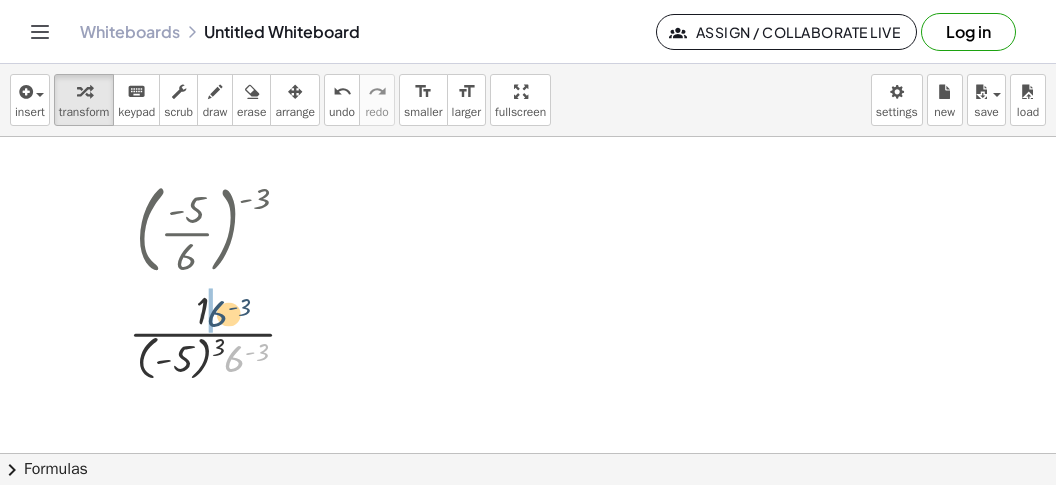 drag, startPoint x: 232, startPoint y: 372, endPoint x: 201, endPoint y: 316, distance: 64.00781 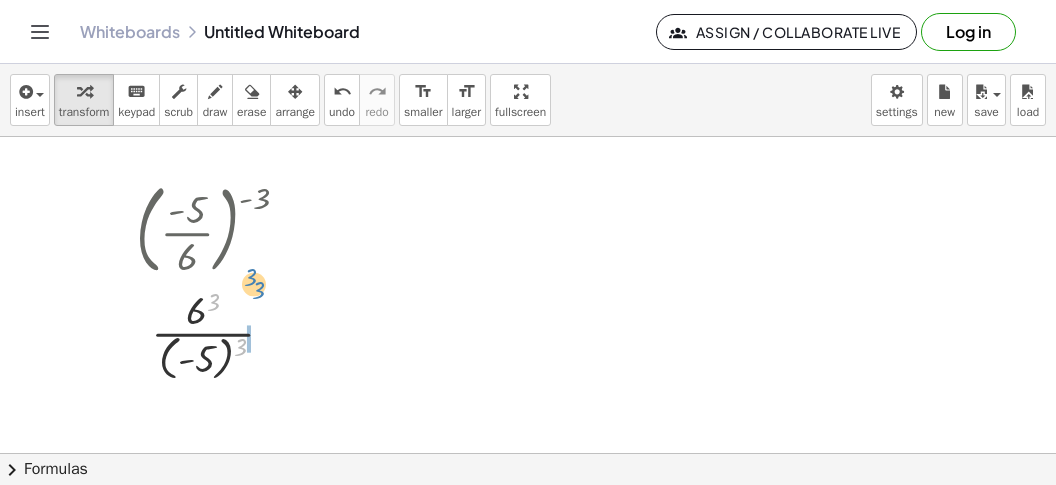 drag, startPoint x: 234, startPoint y: 345, endPoint x: 256, endPoint y: 288, distance: 61.09828 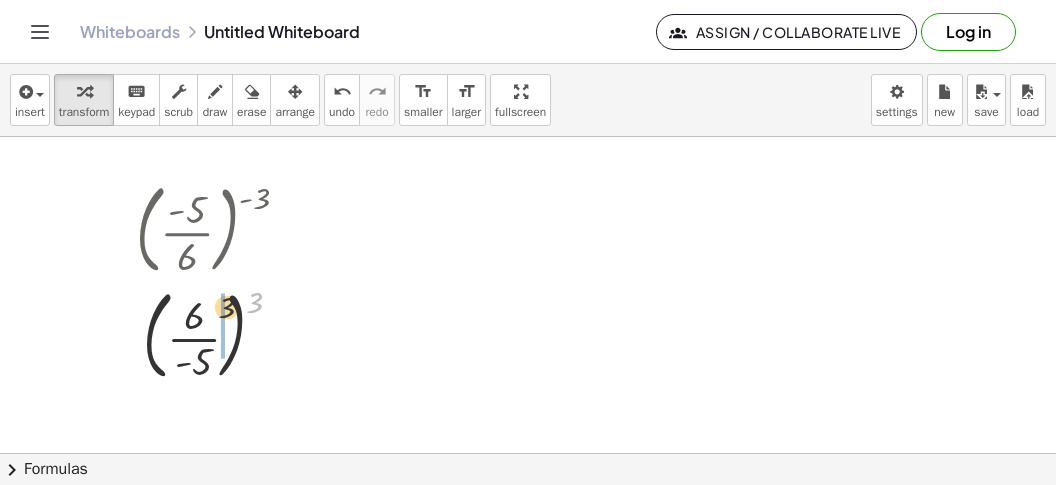 drag, startPoint x: 251, startPoint y: 300, endPoint x: 210, endPoint y: 305, distance: 41.303753 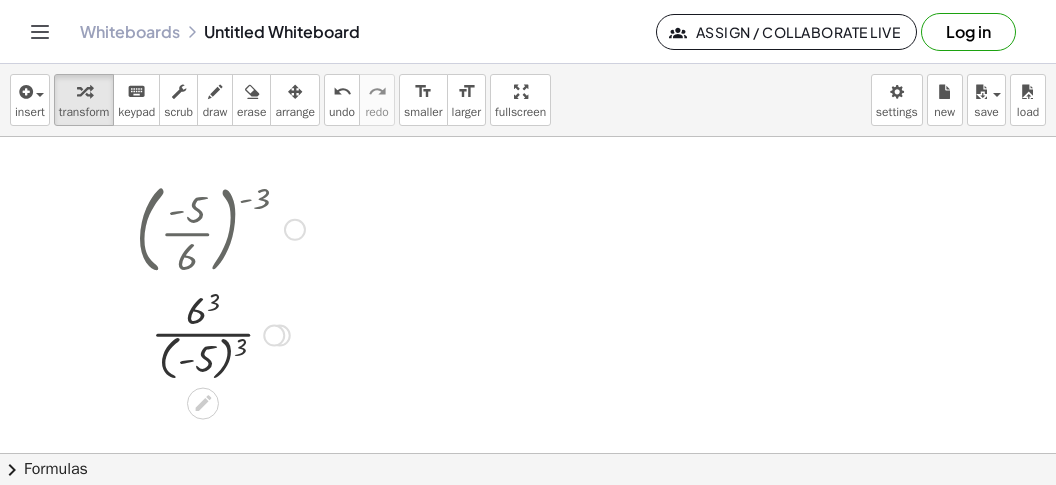 drag, startPoint x: 193, startPoint y: 300, endPoint x: 196, endPoint y: 326, distance: 26.172504 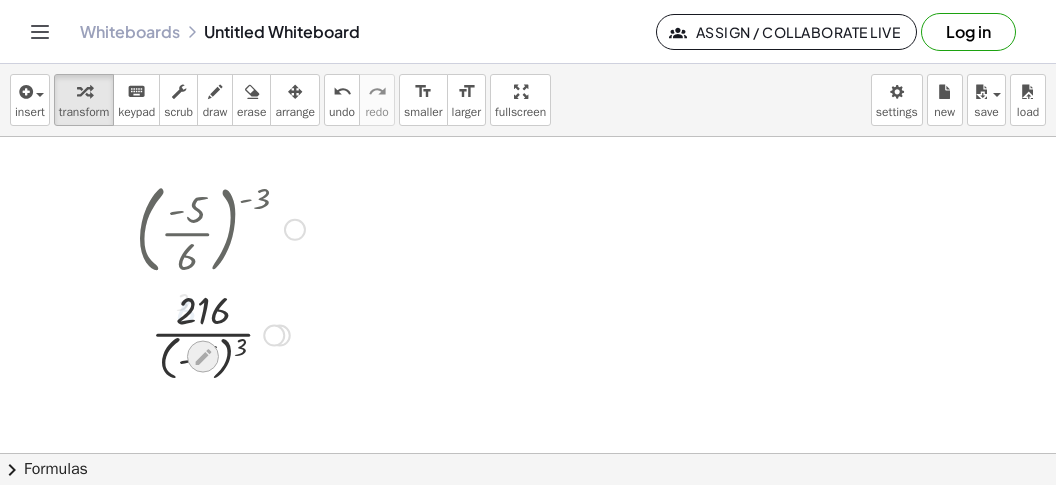 click 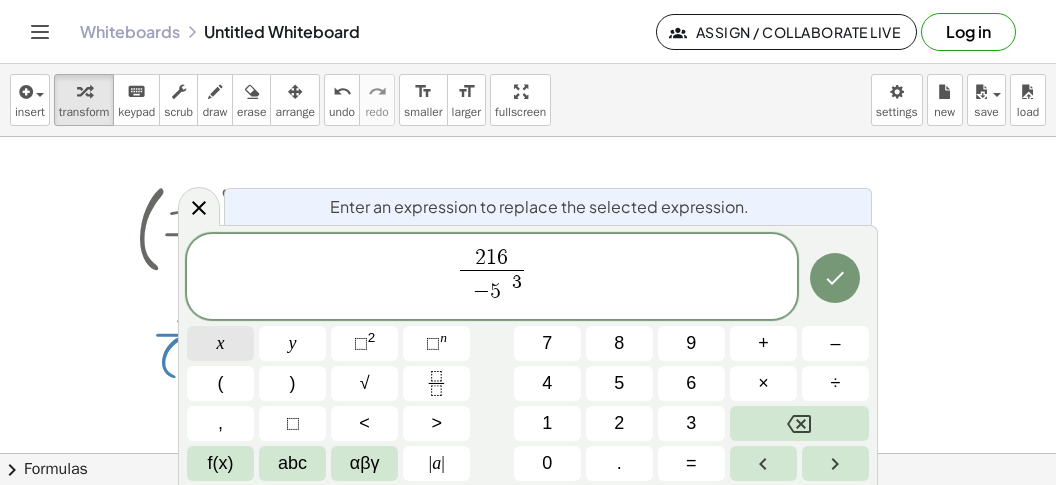 scroll, scrollTop: 672, scrollLeft: 11, axis: both 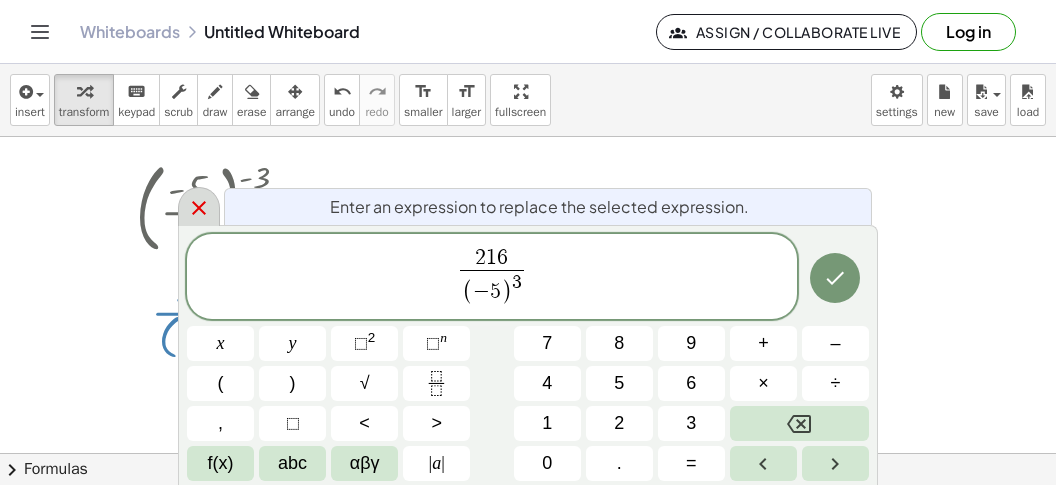 click 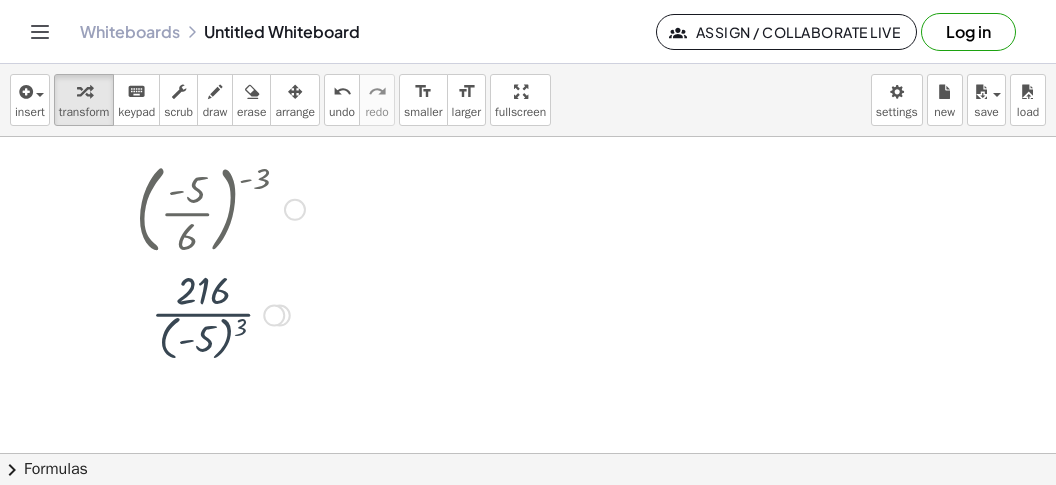scroll, scrollTop: 0, scrollLeft: 0, axis: both 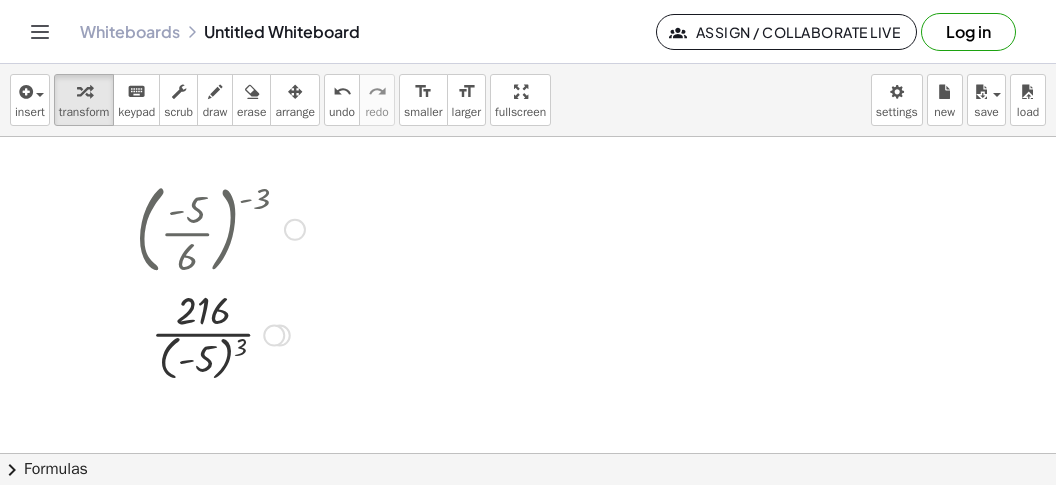 click at bounding box center (220, 334) 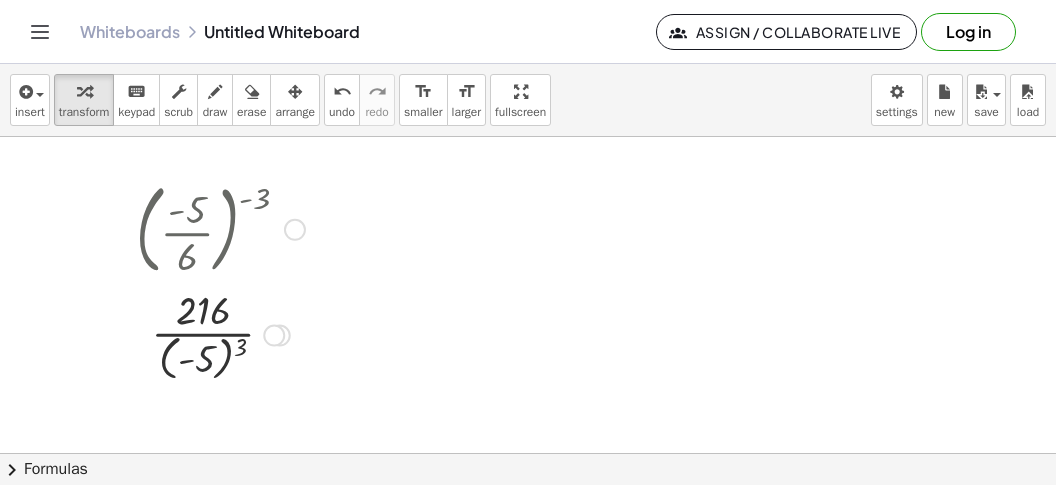 click at bounding box center [220, 334] 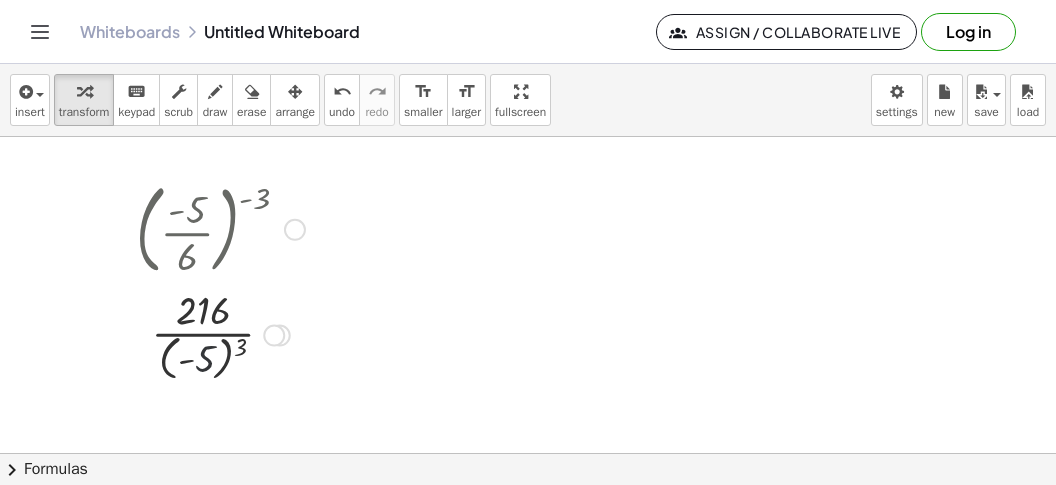 click at bounding box center (220, 334) 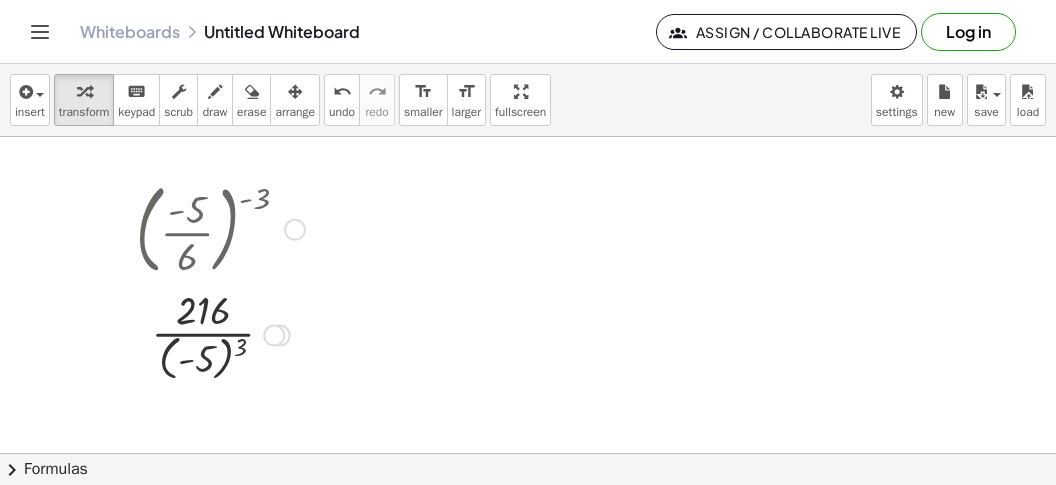 click at bounding box center (220, 334) 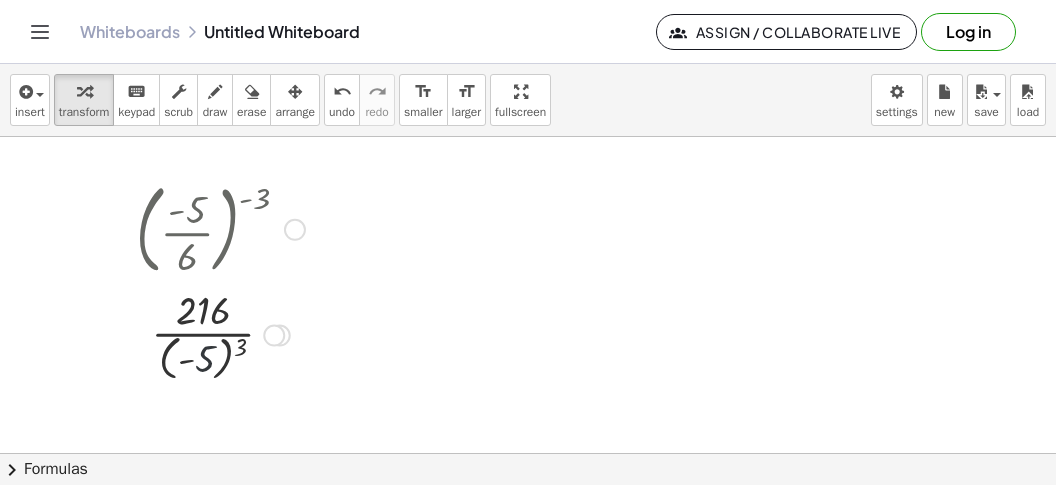 click at bounding box center [220, 334] 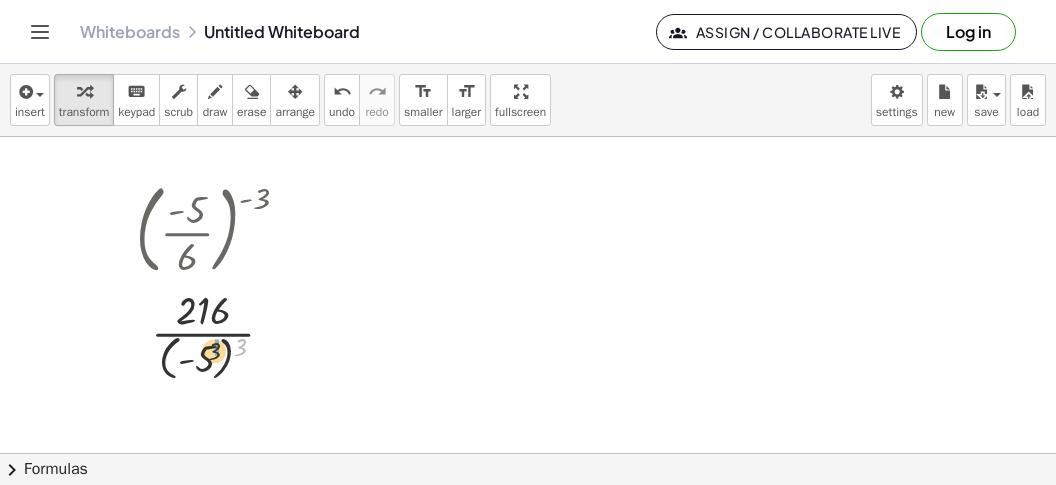 drag, startPoint x: 242, startPoint y: 346, endPoint x: 199, endPoint y: 356, distance: 44.14748 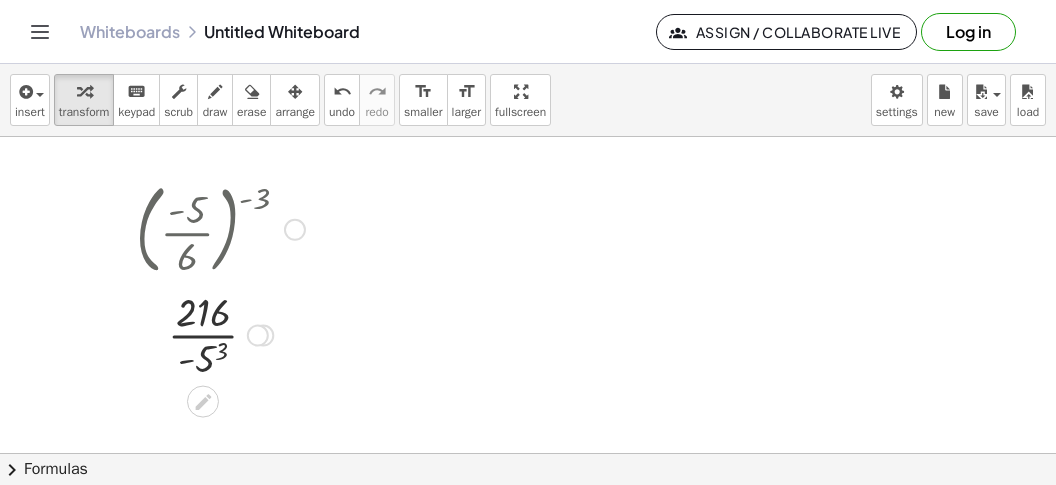 click at bounding box center (220, 334) 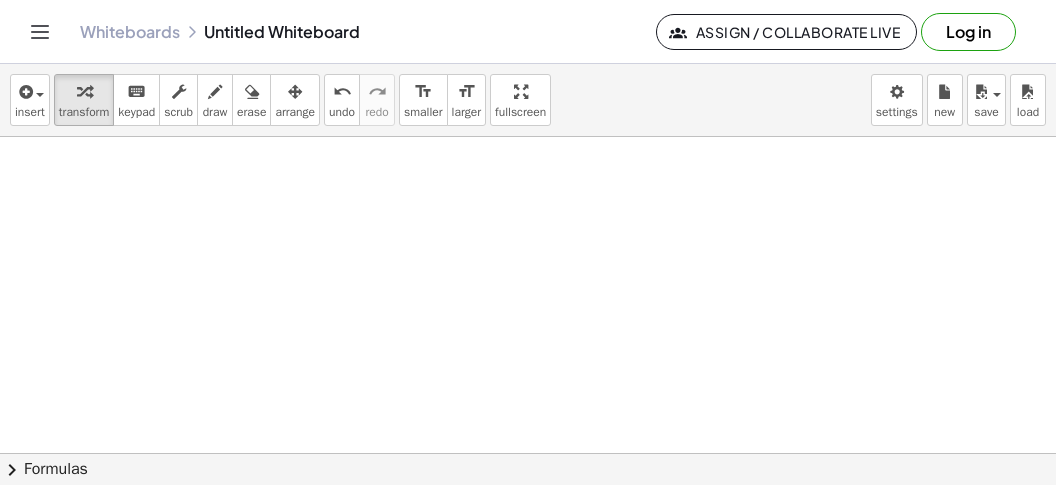 scroll, scrollTop: 251, scrollLeft: 0, axis: vertical 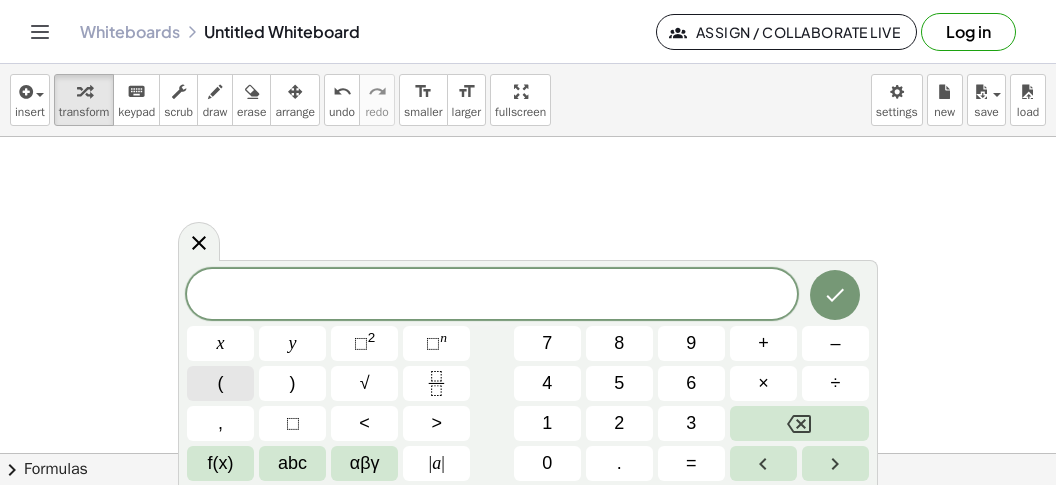 click on "(" at bounding box center (220, 383) 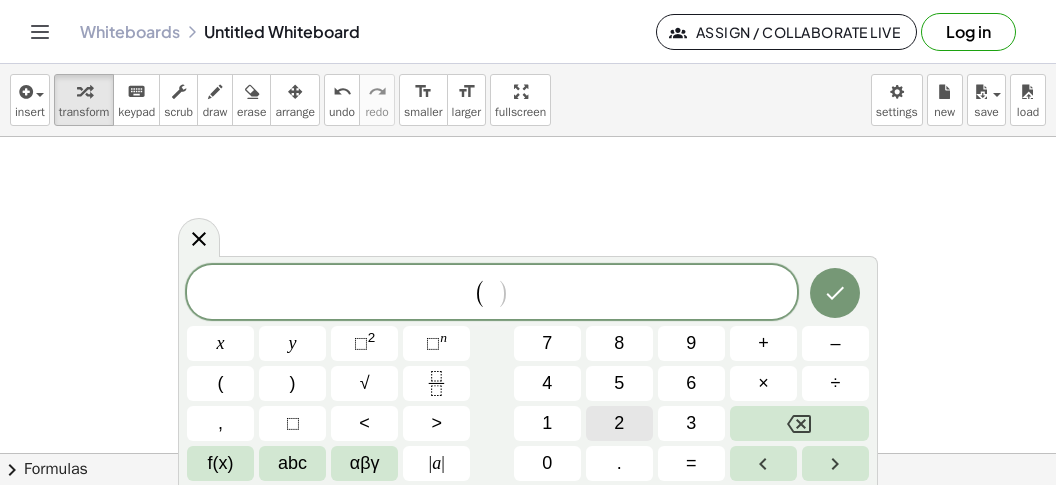 click on "2" at bounding box center [619, 423] 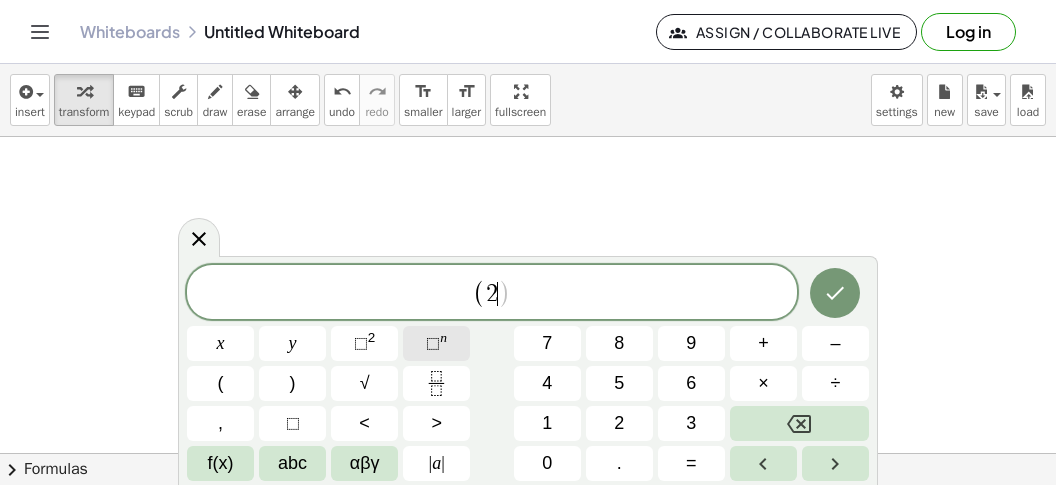 click on "⬚ n" at bounding box center (436, 343) 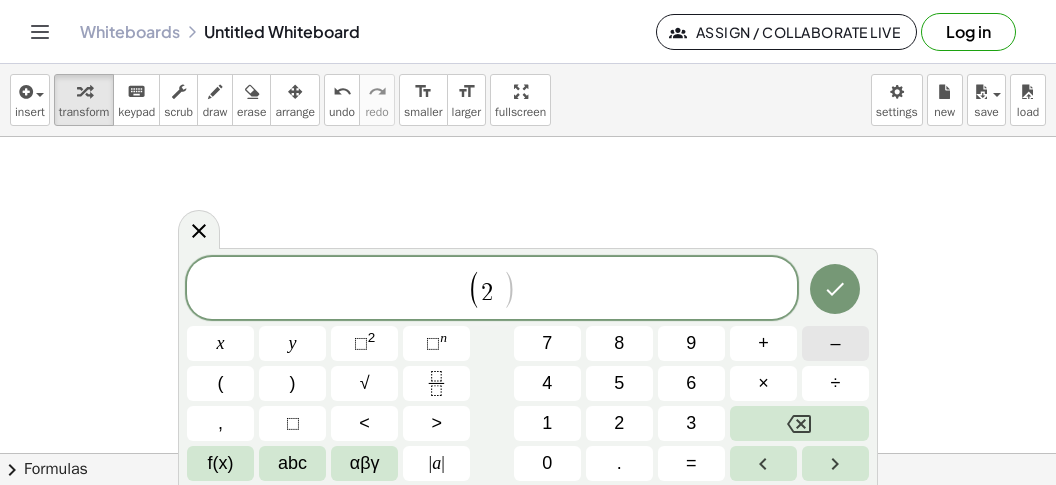 click on "–" at bounding box center [835, 343] 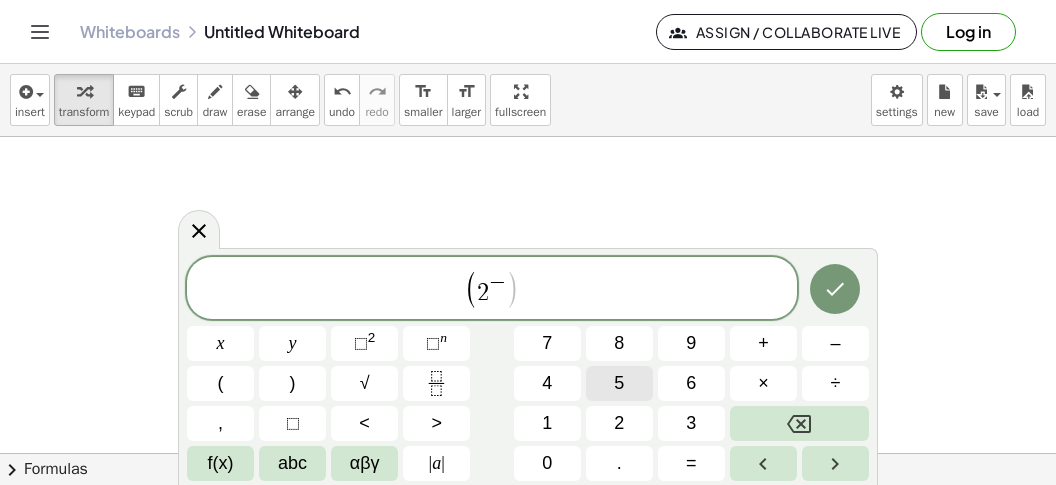 click on "5" at bounding box center (619, 383) 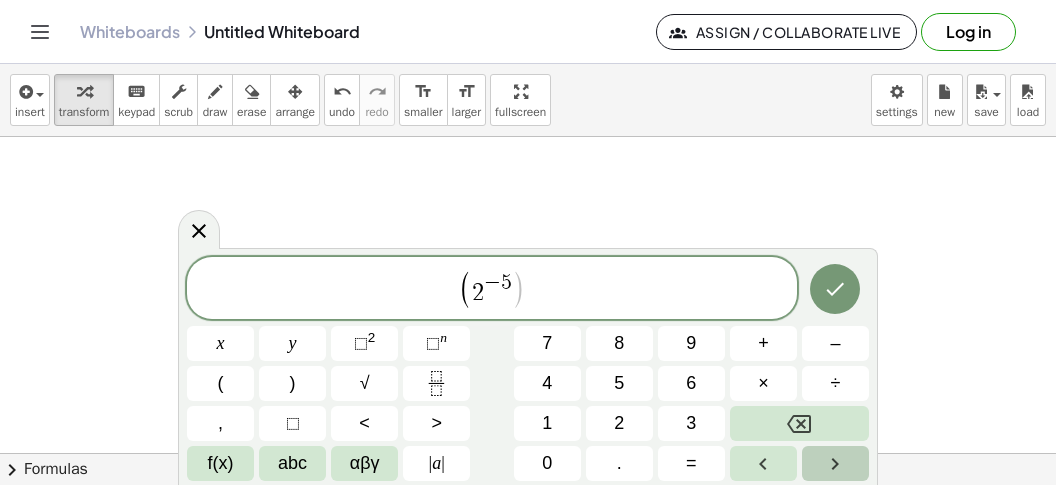 click 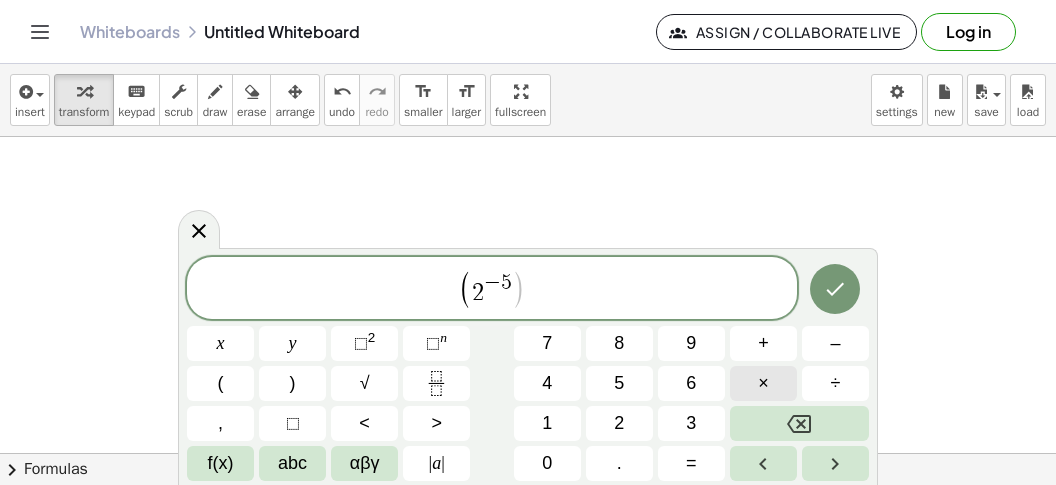 click on "×" at bounding box center [763, 383] 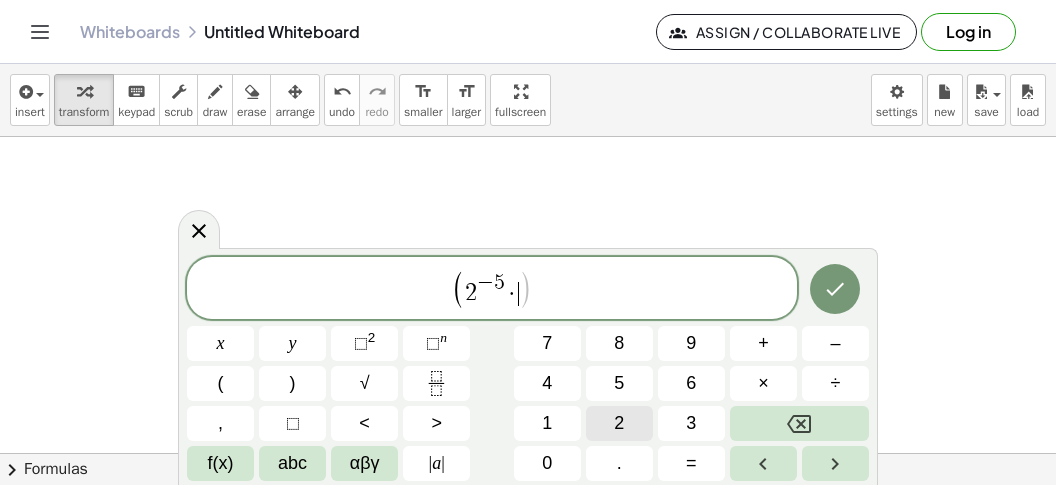 click on "2" at bounding box center (619, 423) 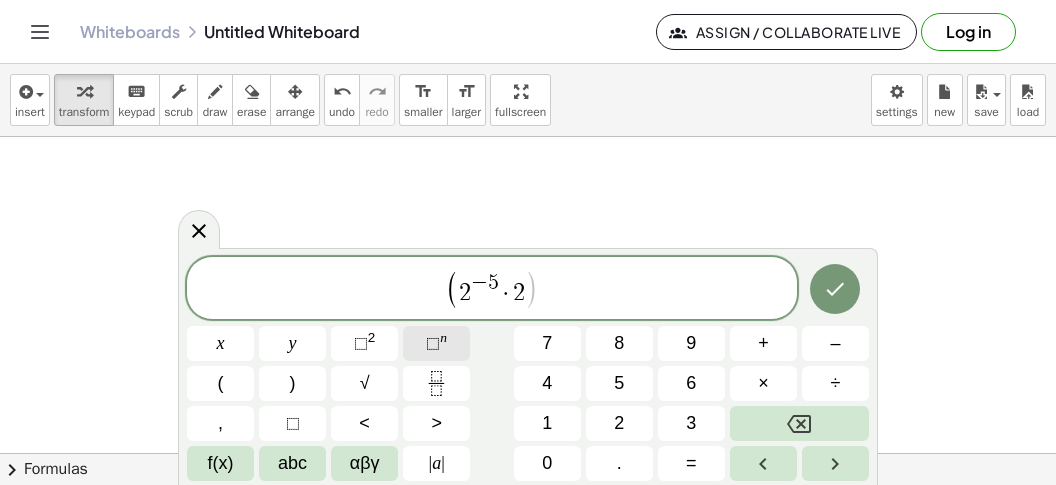 click on "⬚ n" at bounding box center [436, 343] 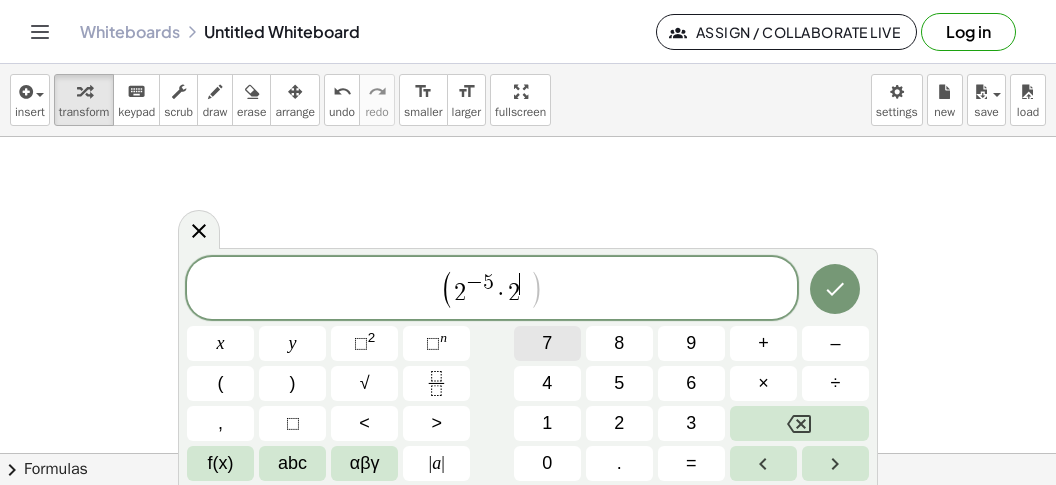 click on "7" at bounding box center [547, 343] 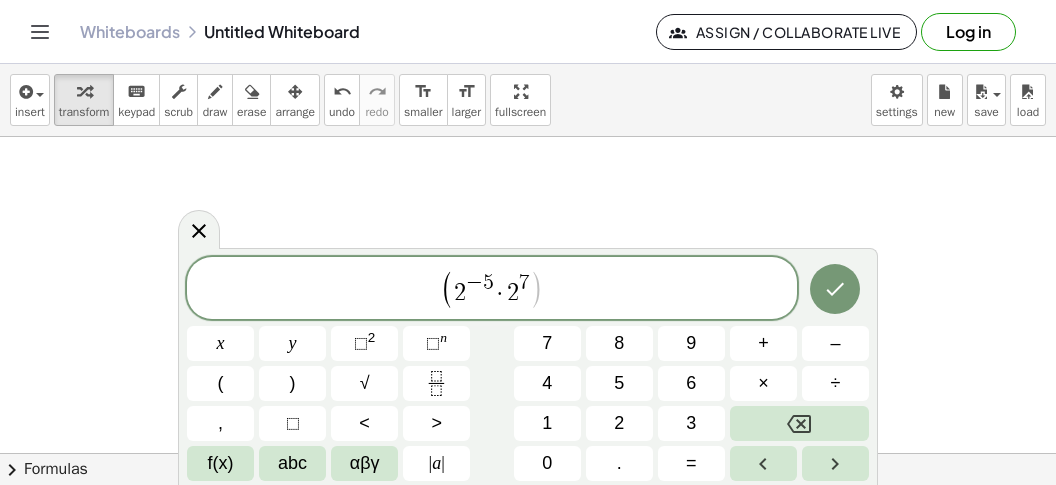 drag, startPoint x: 587, startPoint y: 274, endPoint x: 589, endPoint y: 289, distance: 15.132746 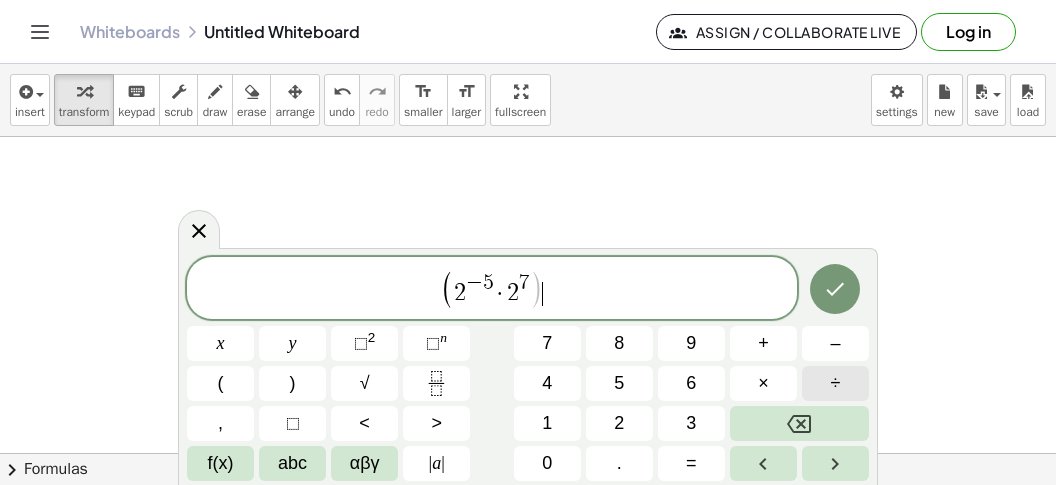 click on "÷" at bounding box center (835, 383) 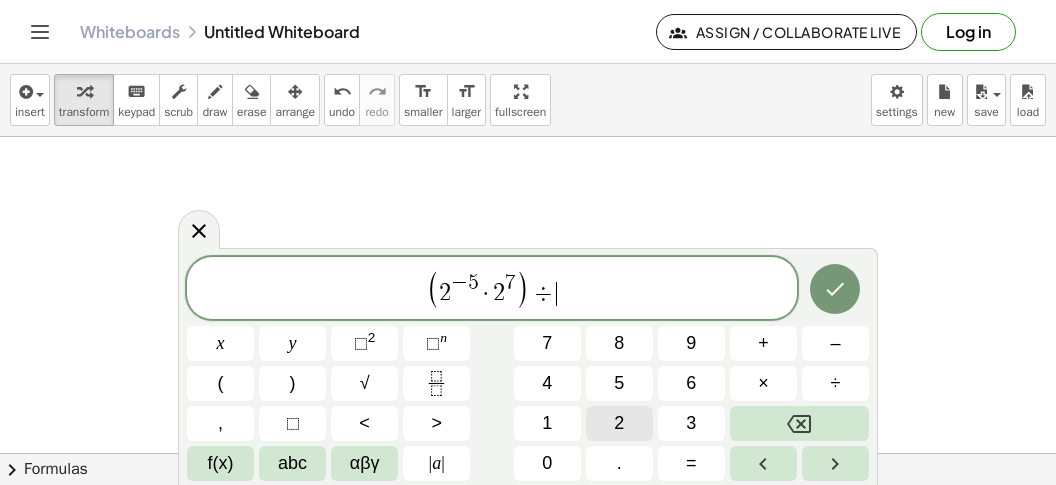 click on "2" at bounding box center [619, 423] 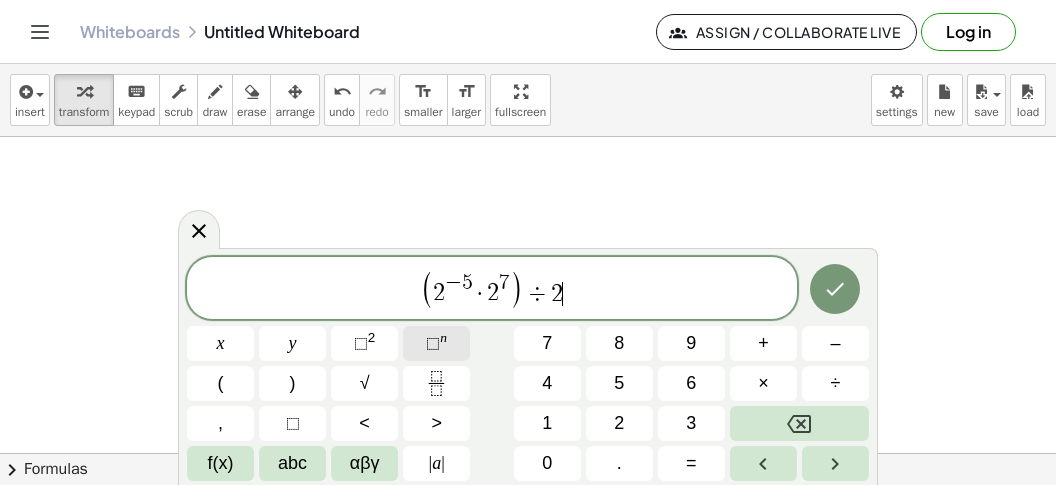 click on "⬚ n" at bounding box center (436, 343) 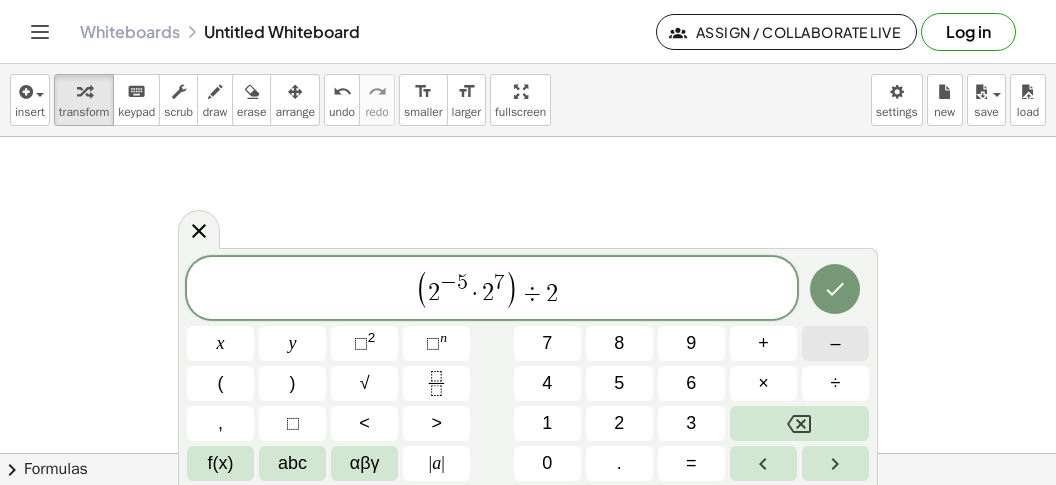 click on "–" at bounding box center [835, 343] 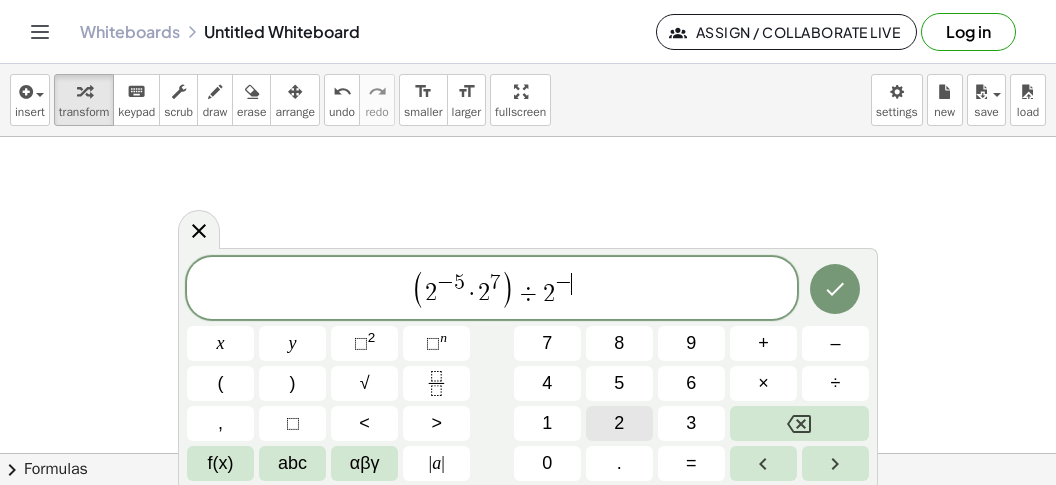click on "2" at bounding box center (619, 423) 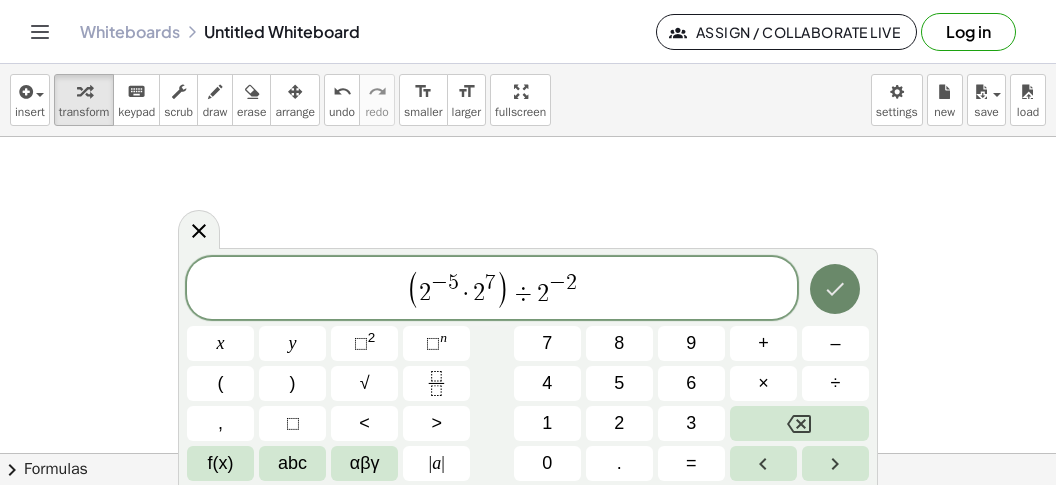 click 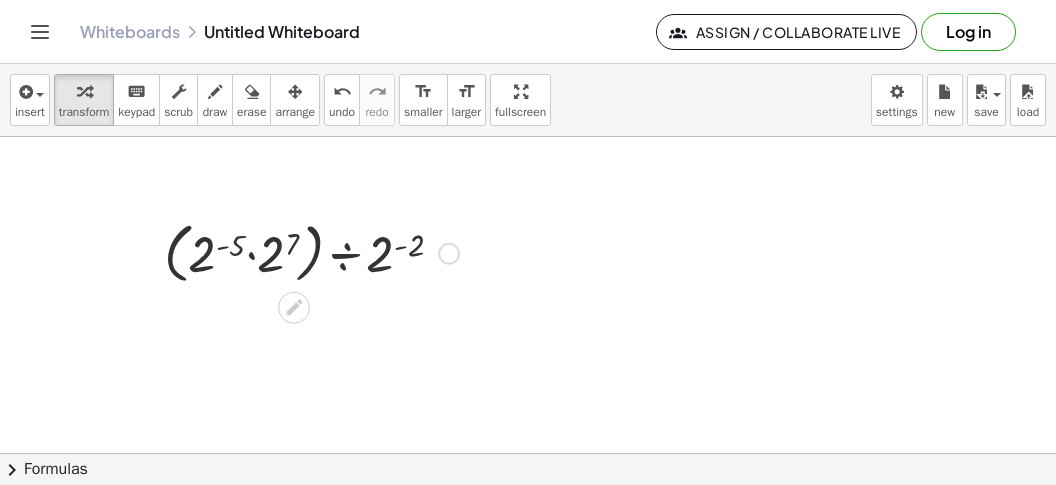 click at bounding box center [311, 252] 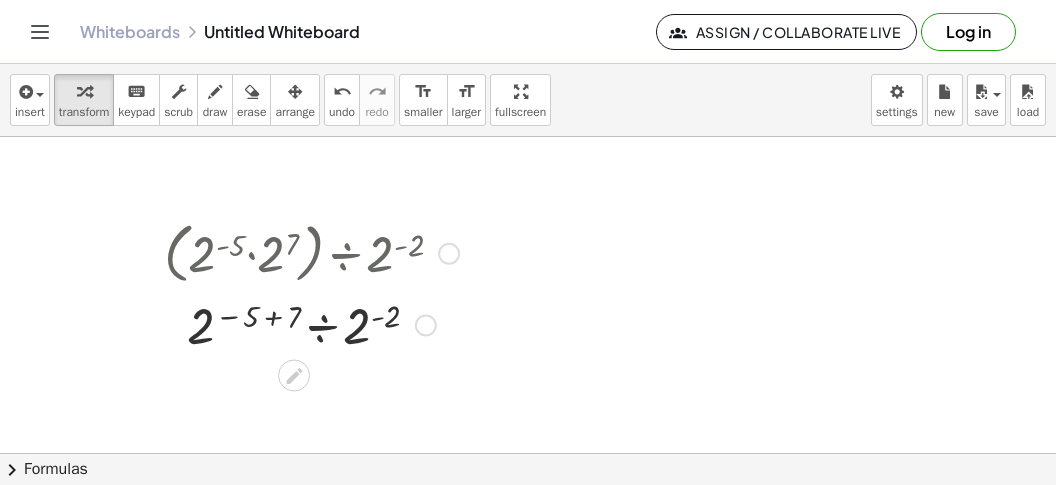 click at bounding box center [311, 324] 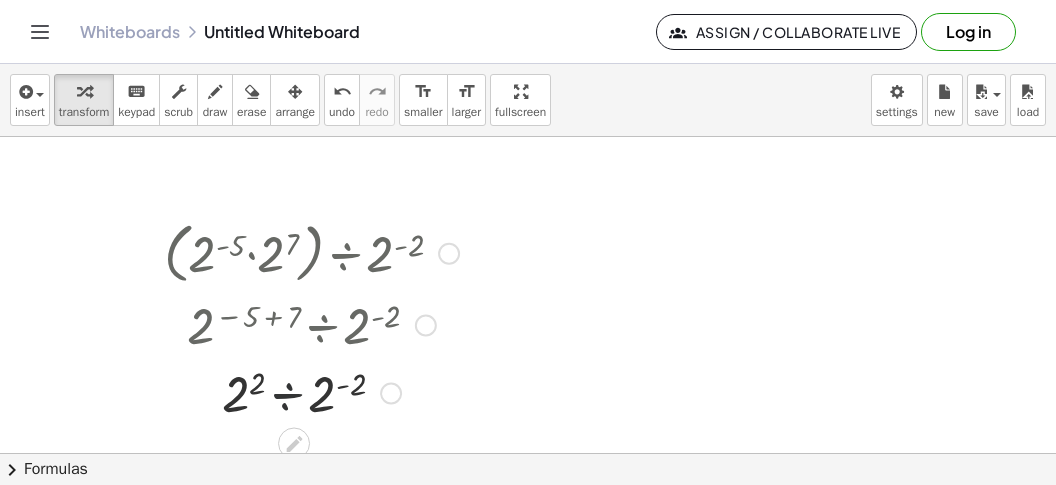 click at bounding box center (311, 392) 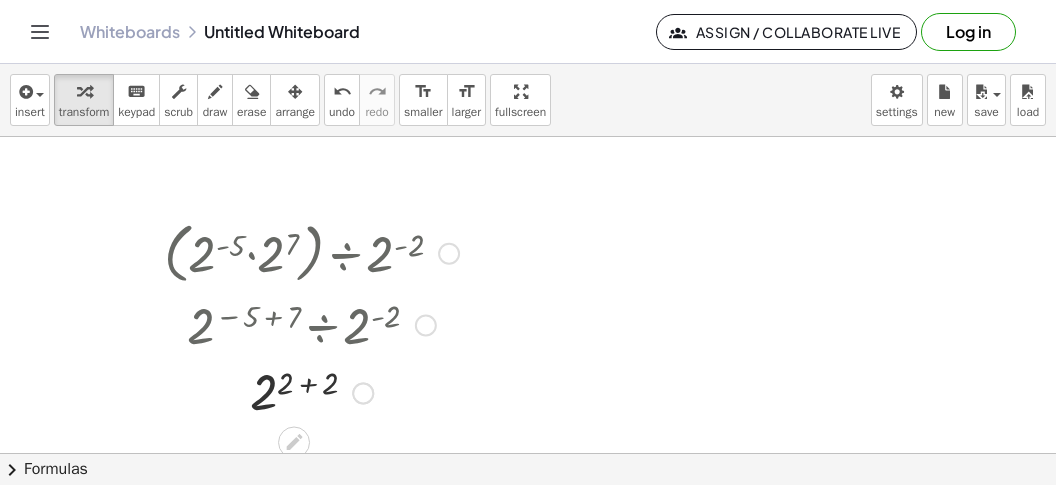 click at bounding box center [311, 392] 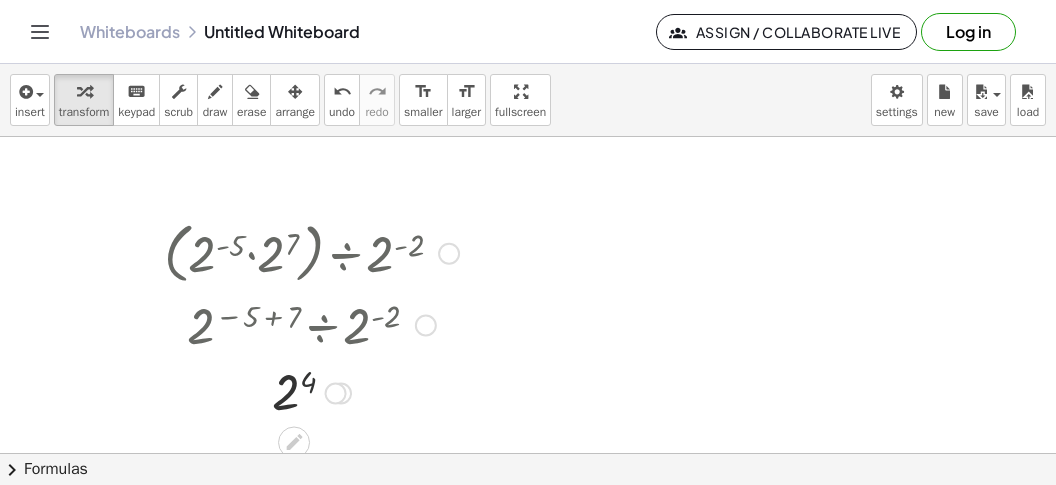 click at bounding box center [311, 392] 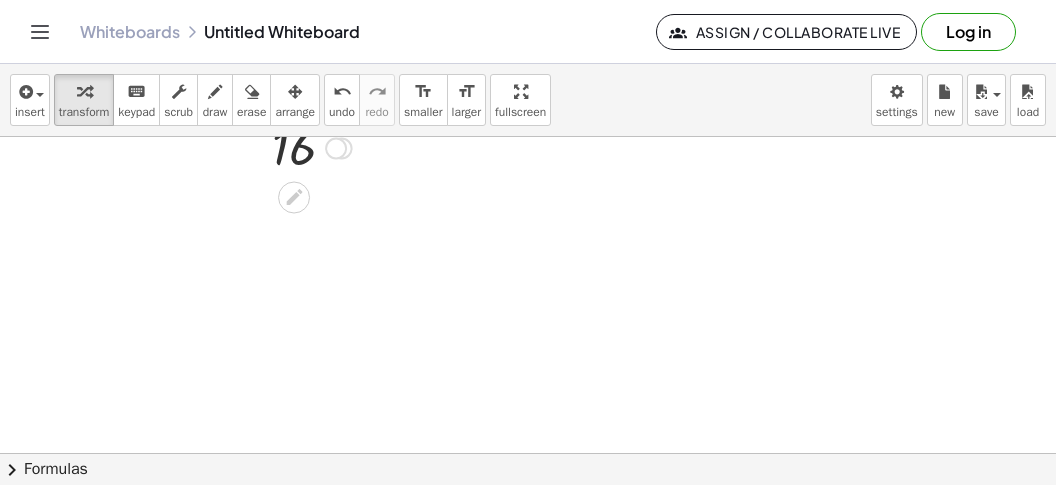 scroll, scrollTop: 634, scrollLeft: 0, axis: vertical 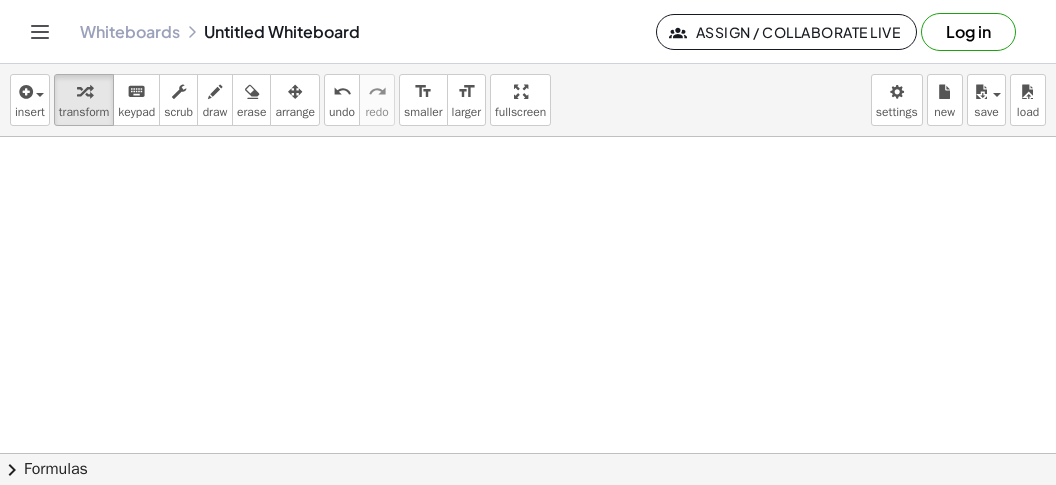 click at bounding box center (528, 137) 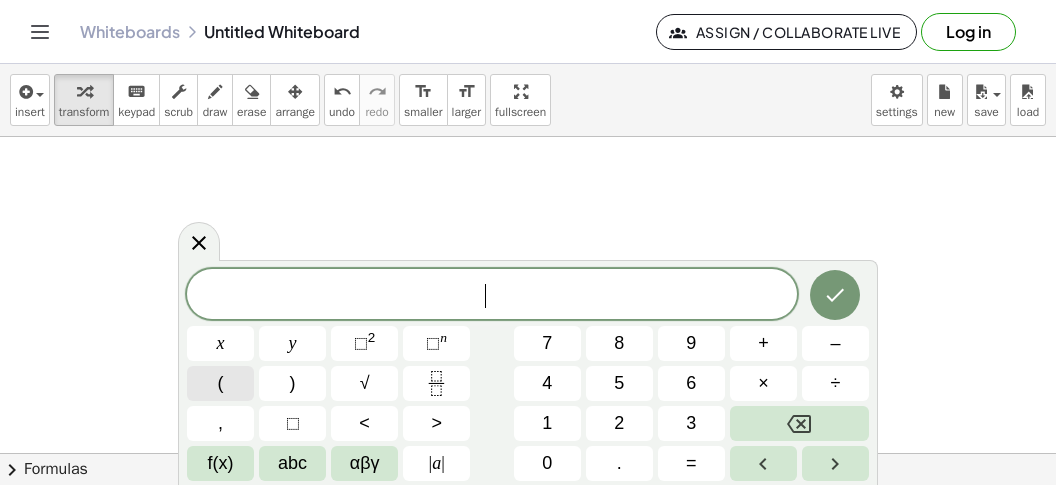 click on "(" at bounding box center (220, 383) 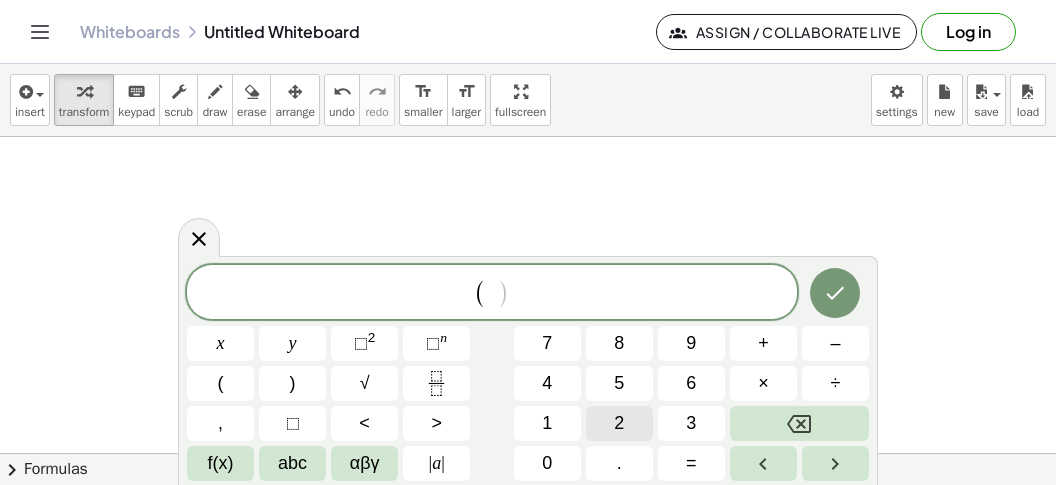 click on "2" at bounding box center (619, 423) 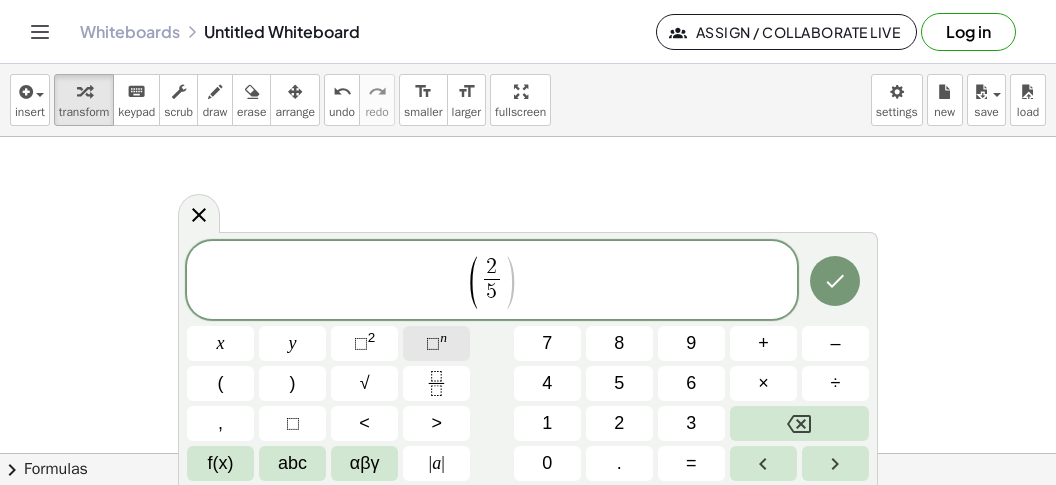 click on "⬚ n" at bounding box center [436, 343] 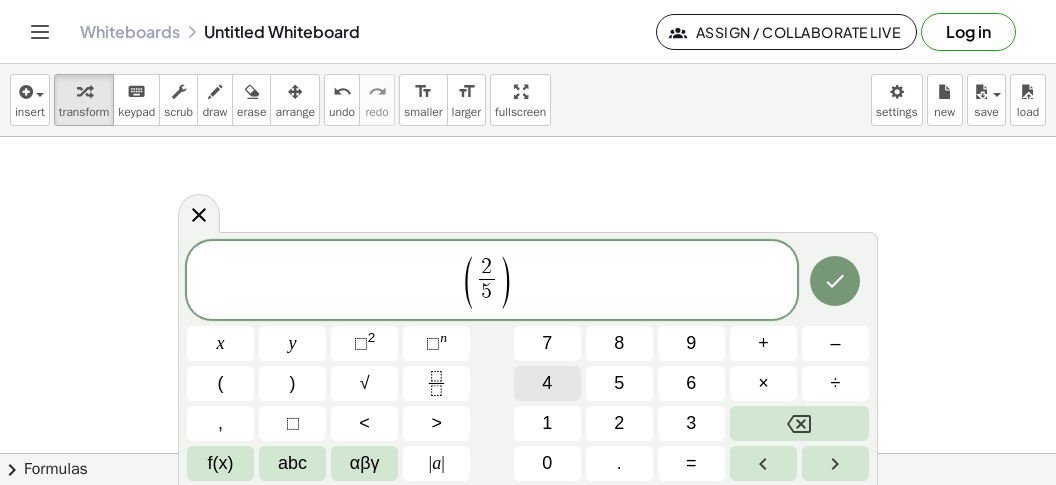 click on "4" at bounding box center (547, 383) 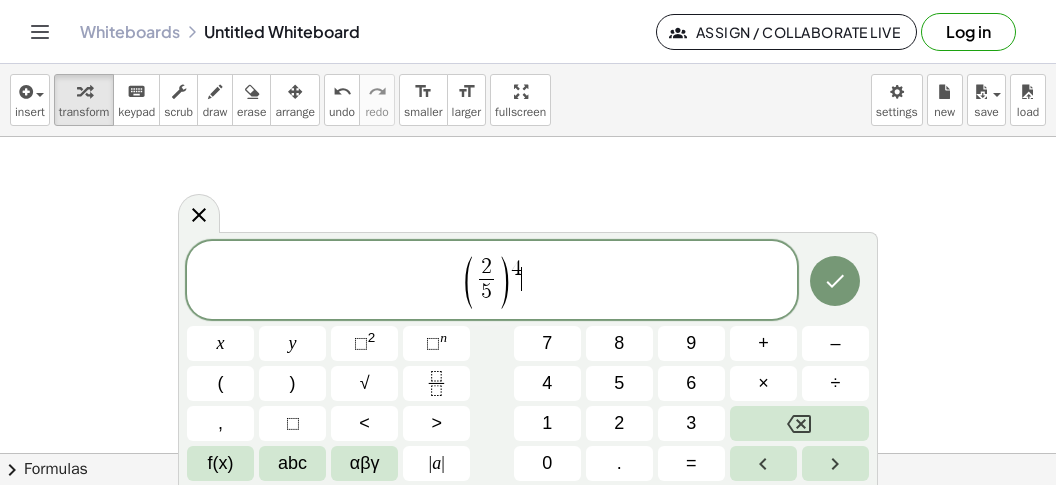 click on "( 2 5 ​ ) 4 ​" at bounding box center [492, 281] 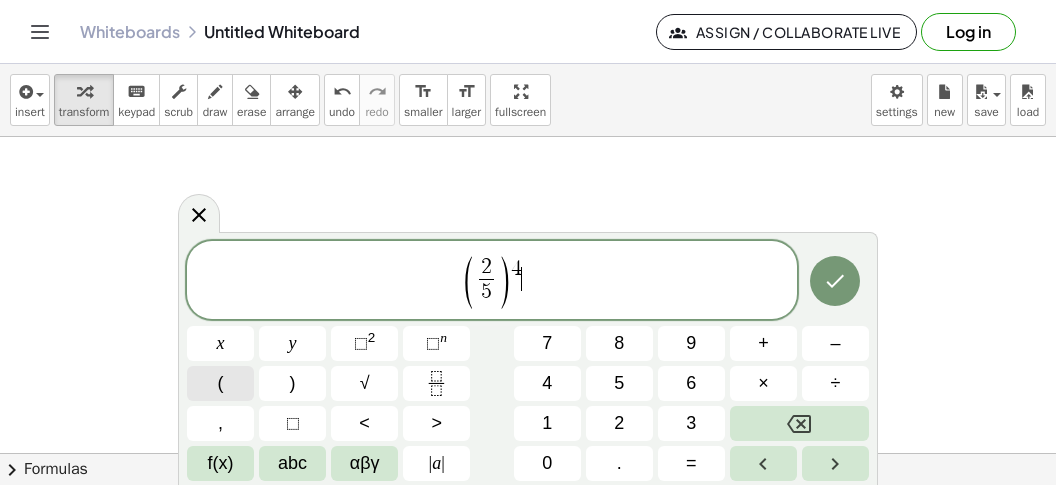 click on "(" at bounding box center [220, 383] 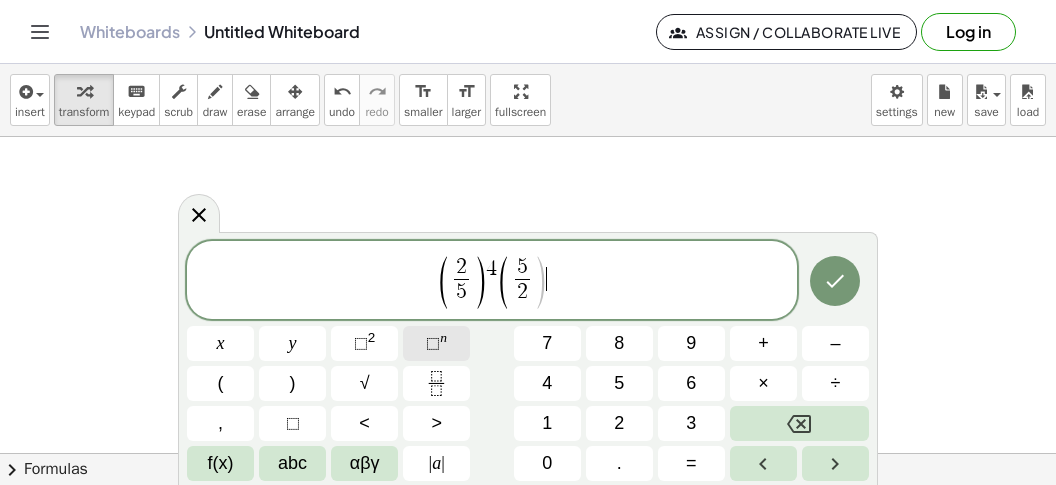 click on "n" at bounding box center [443, 337] 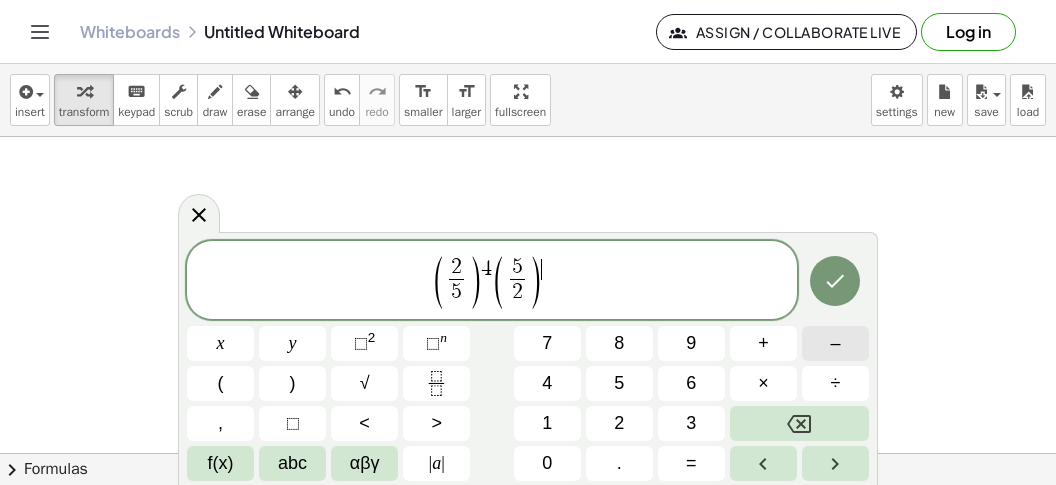 click on "–" at bounding box center [835, 343] 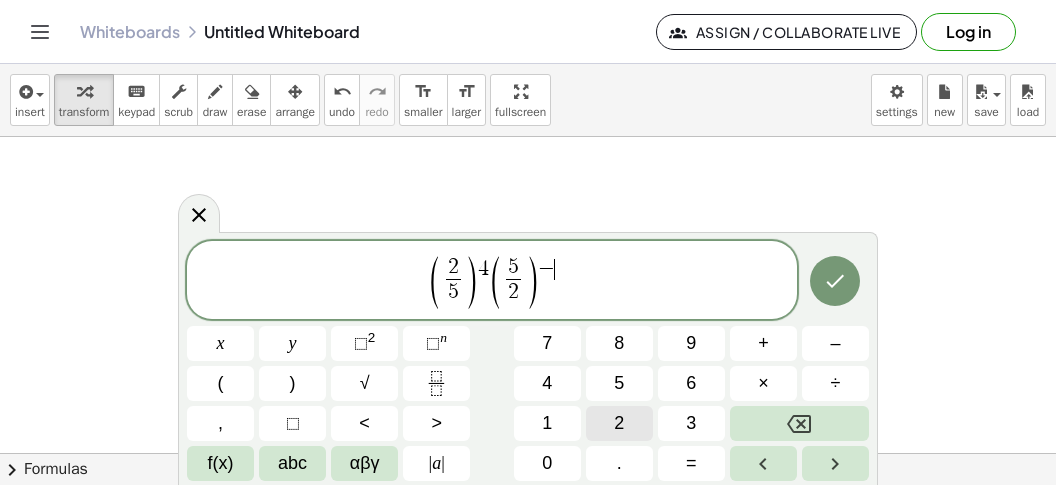 click on "2" at bounding box center [619, 423] 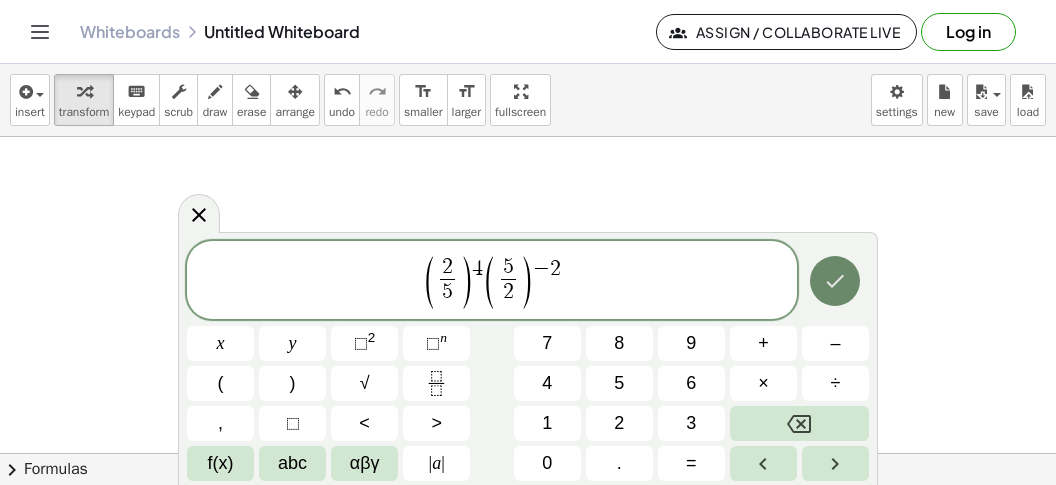 click 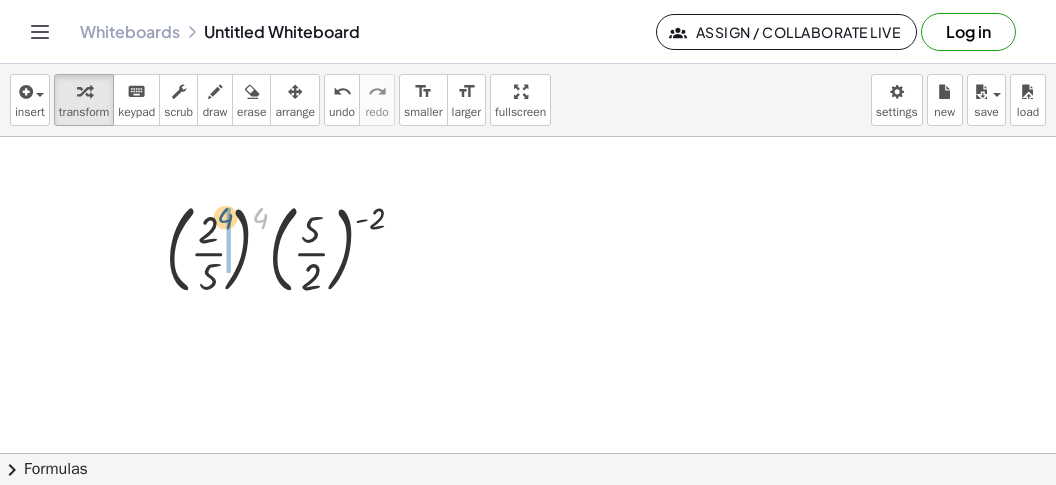 drag, startPoint x: 256, startPoint y: 207, endPoint x: 216, endPoint y: 207, distance: 40 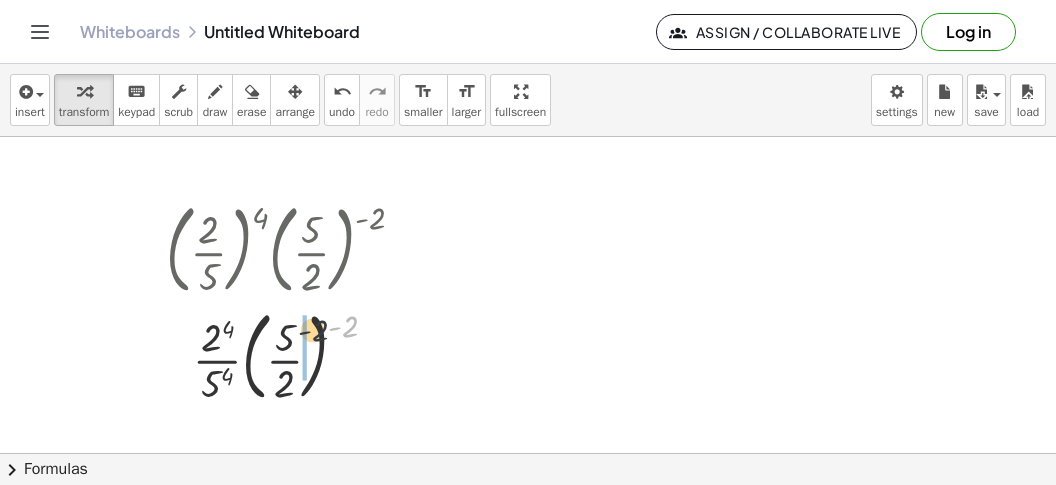 drag, startPoint x: 355, startPoint y: 314, endPoint x: 295, endPoint y: 330, distance: 62.0967 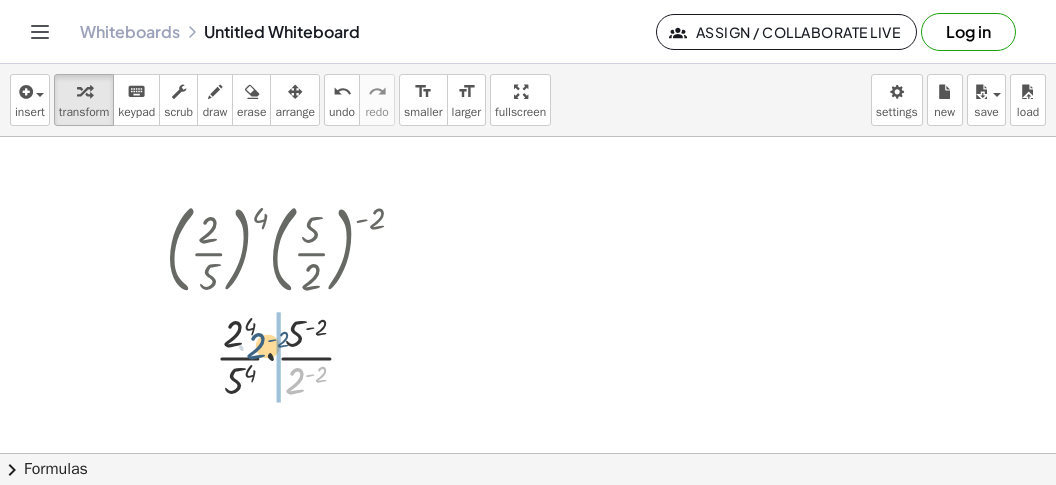 drag, startPoint x: 299, startPoint y: 385, endPoint x: 255, endPoint y: 335, distance: 66.6033 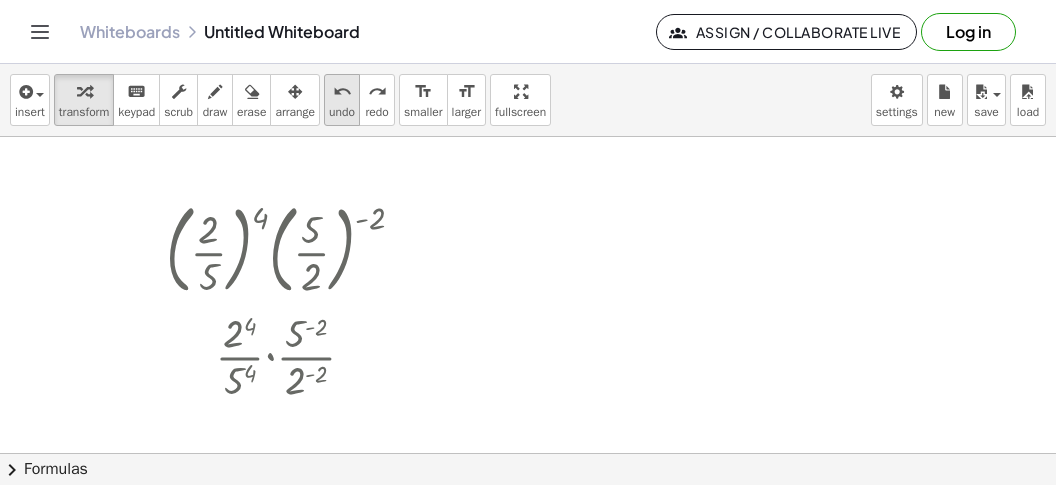 click on "undo" at bounding box center (342, 112) 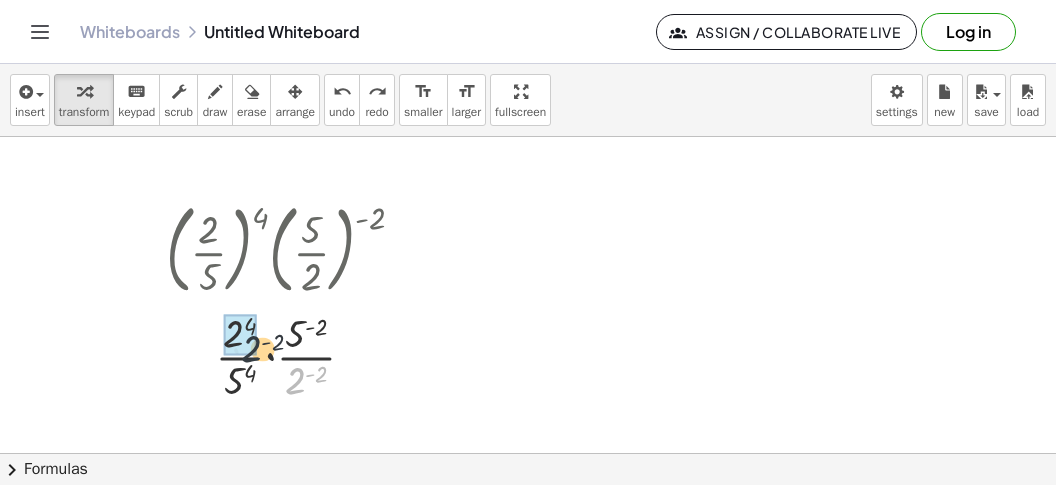 drag, startPoint x: 291, startPoint y: 384, endPoint x: 230, endPoint y: 350, distance: 69.83552 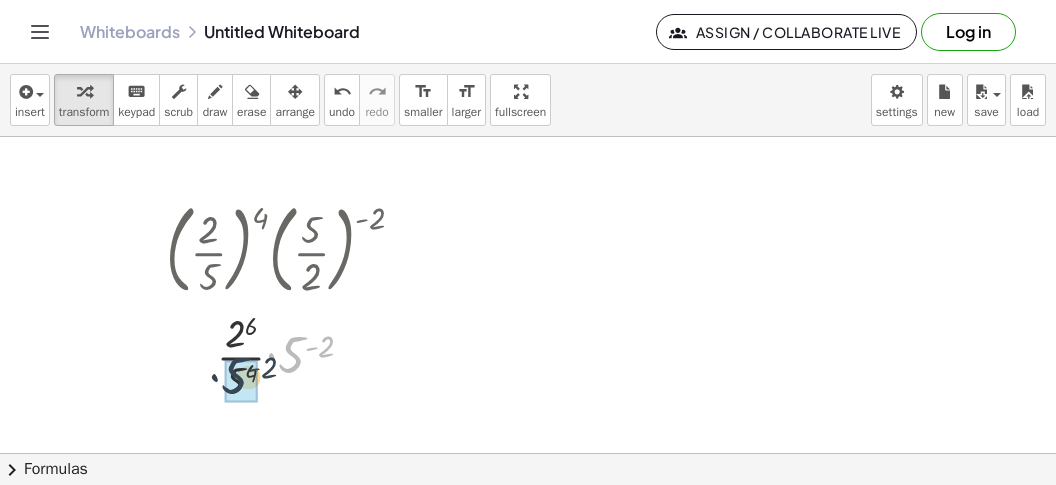 drag, startPoint x: 285, startPoint y: 357, endPoint x: 222, endPoint y: 381, distance: 67.41662 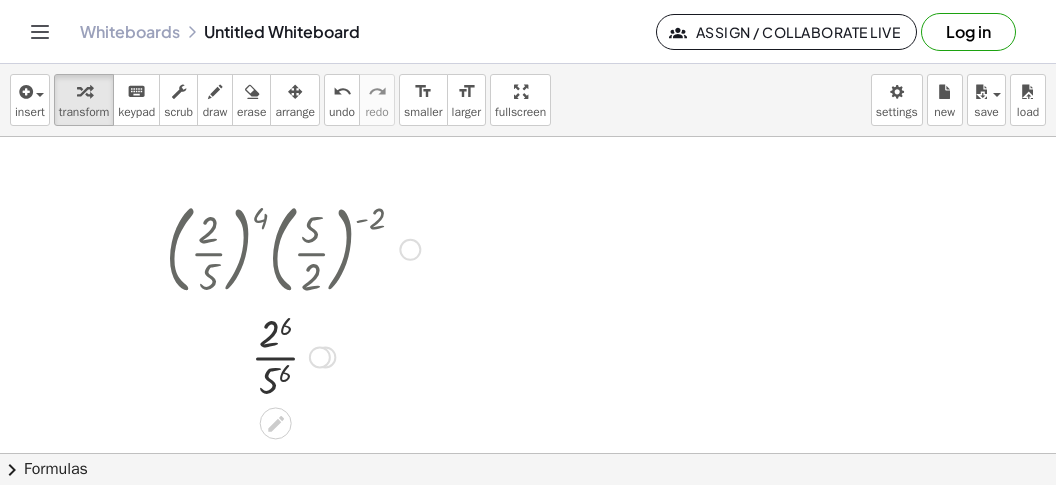 drag, startPoint x: 272, startPoint y: 332, endPoint x: 272, endPoint y: 365, distance: 33 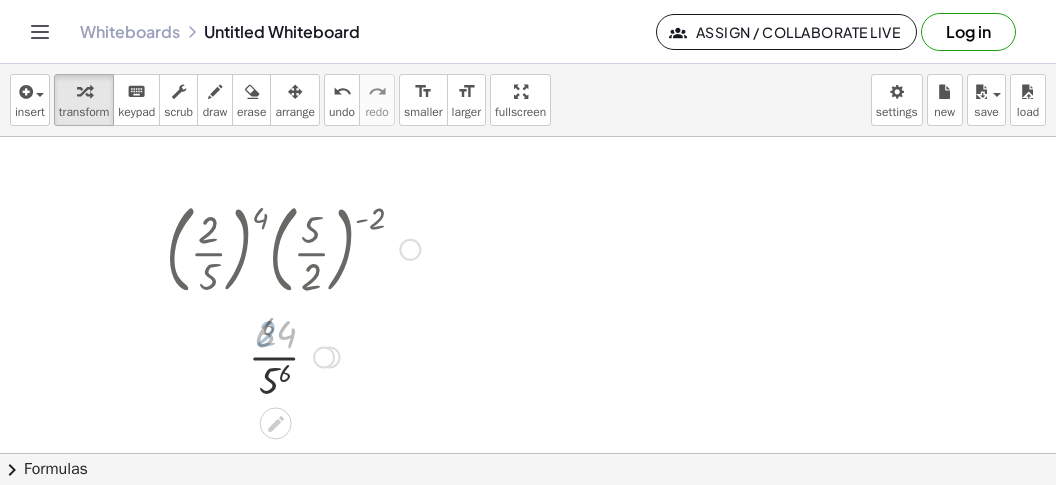 click at bounding box center (293, 355) 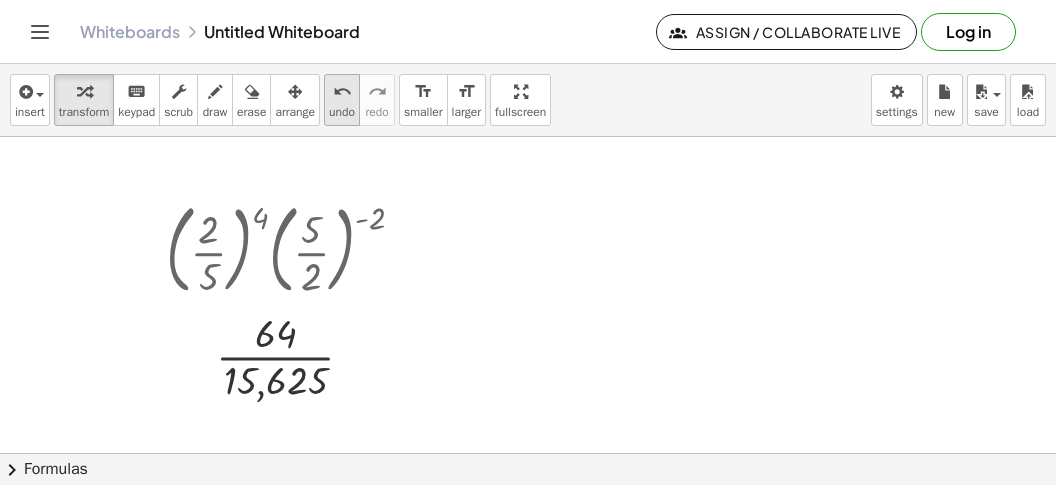 click on "undo undo" at bounding box center (342, 100) 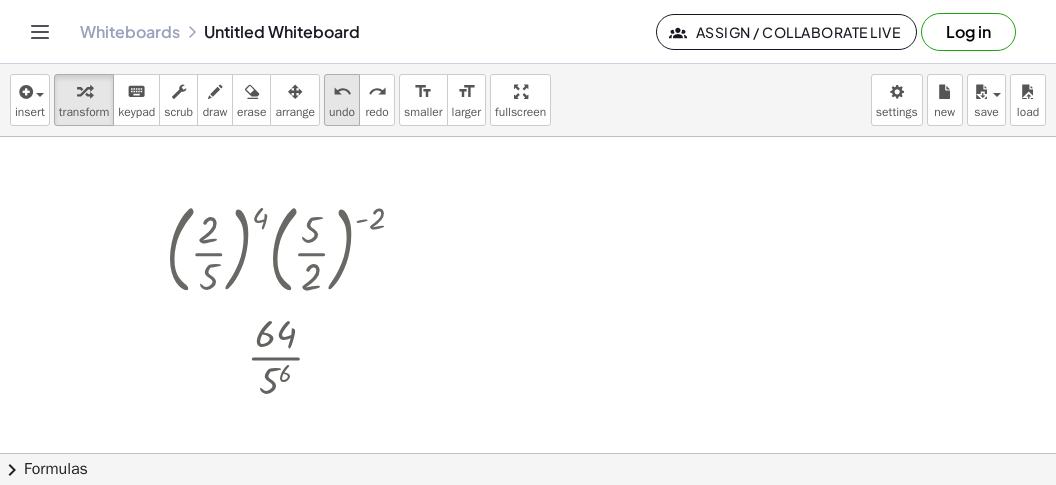 click on "undo undo" at bounding box center [342, 100] 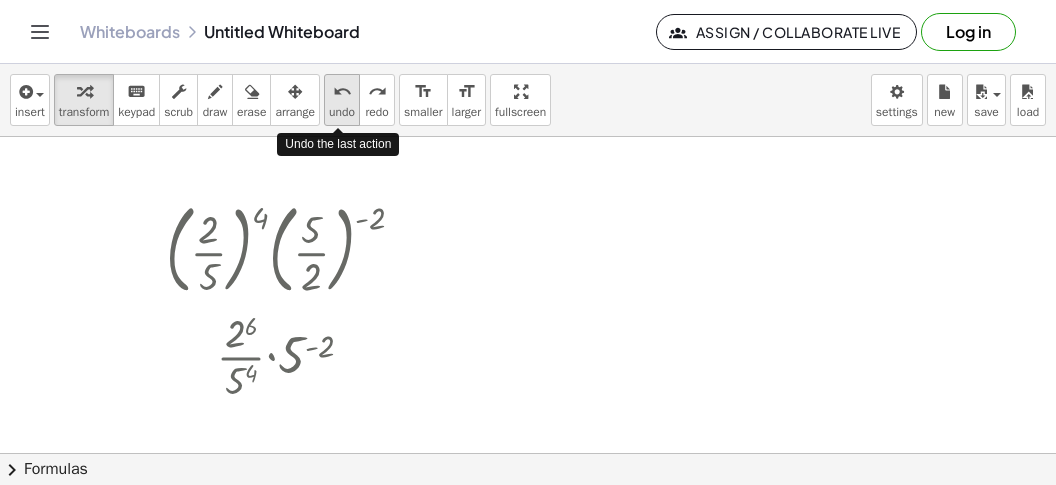 click on "undo undo" at bounding box center (342, 100) 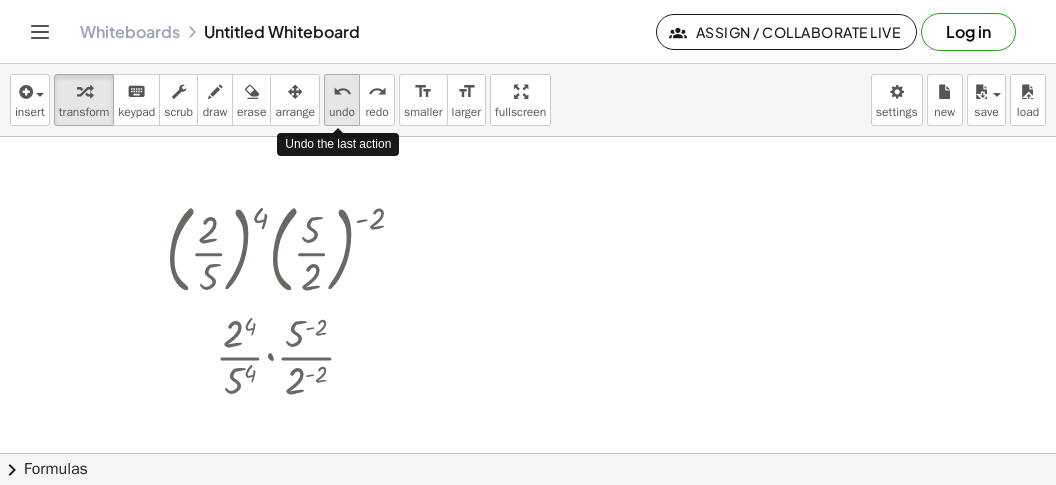 click on "undo undo" at bounding box center (342, 100) 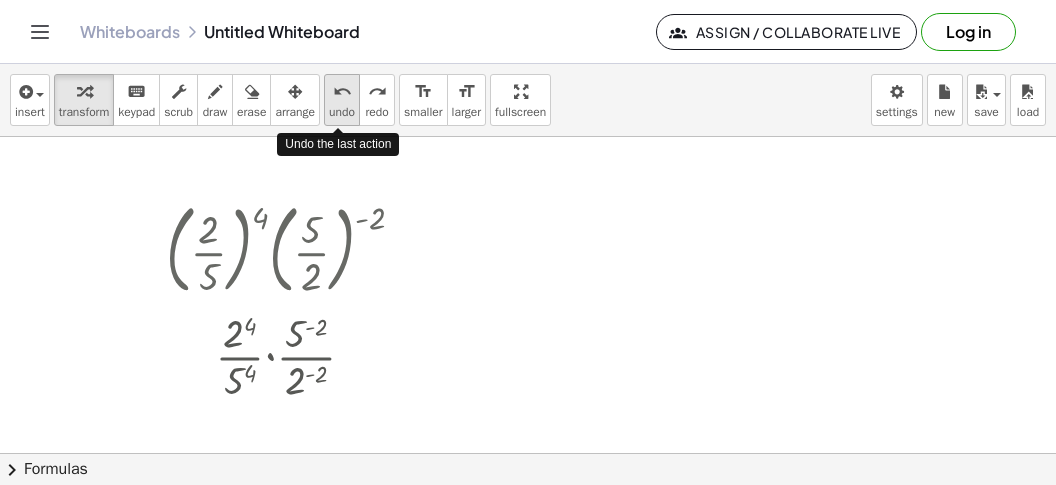 click on "undo undo" at bounding box center [342, 100] 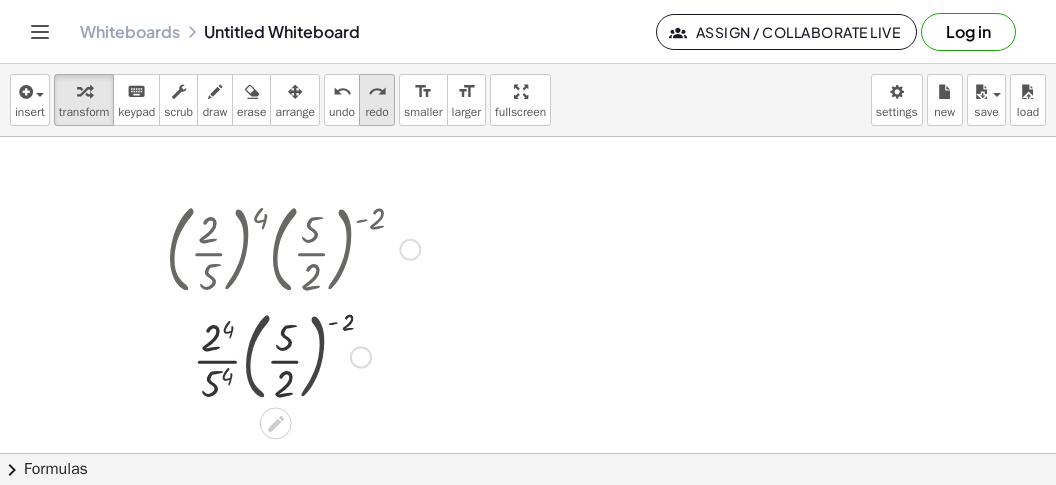 click on "redo" at bounding box center [377, 92] 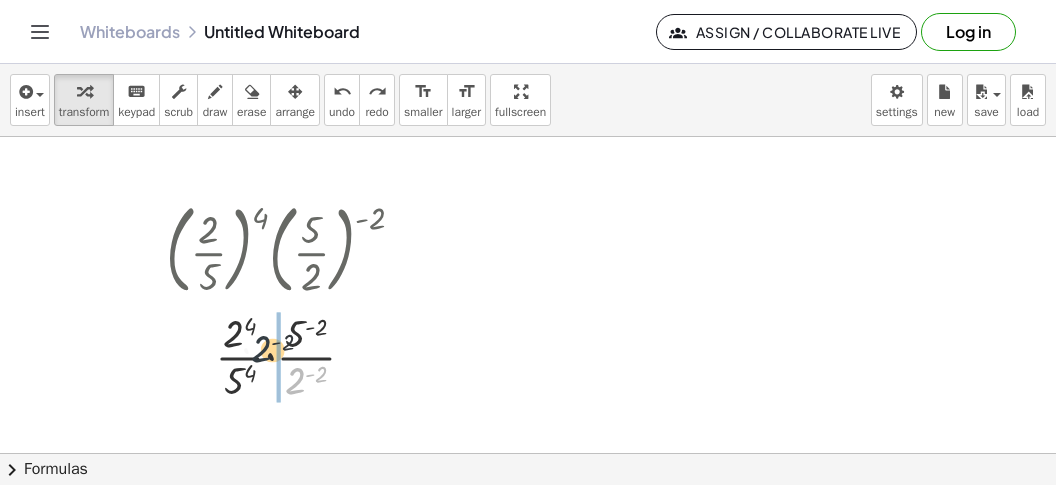 drag, startPoint x: 290, startPoint y: 389, endPoint x: 229, endPoint y: 336, distance: 80.80842 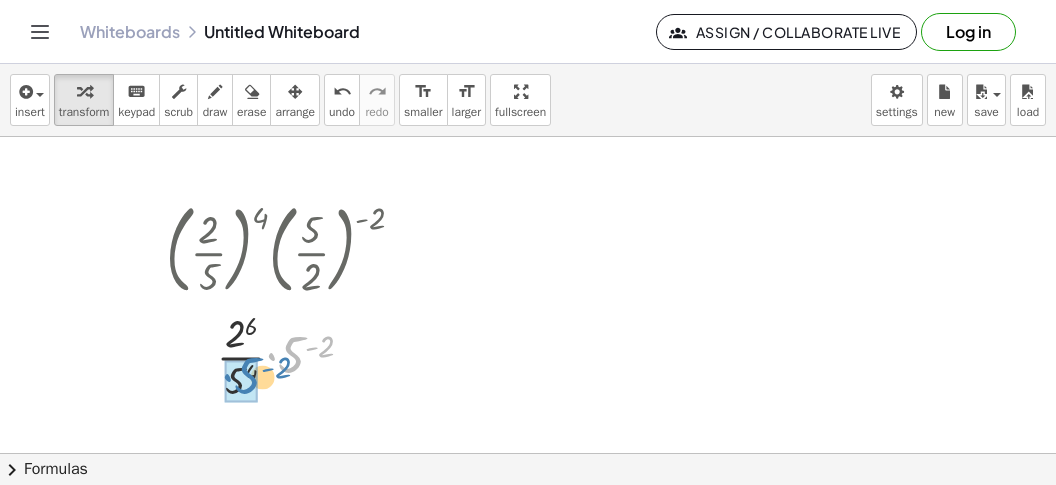 drag, startPoint x: 297, startPoint y: 370, endPoint x: 245, endPoint y: 393, distance: 56.859474 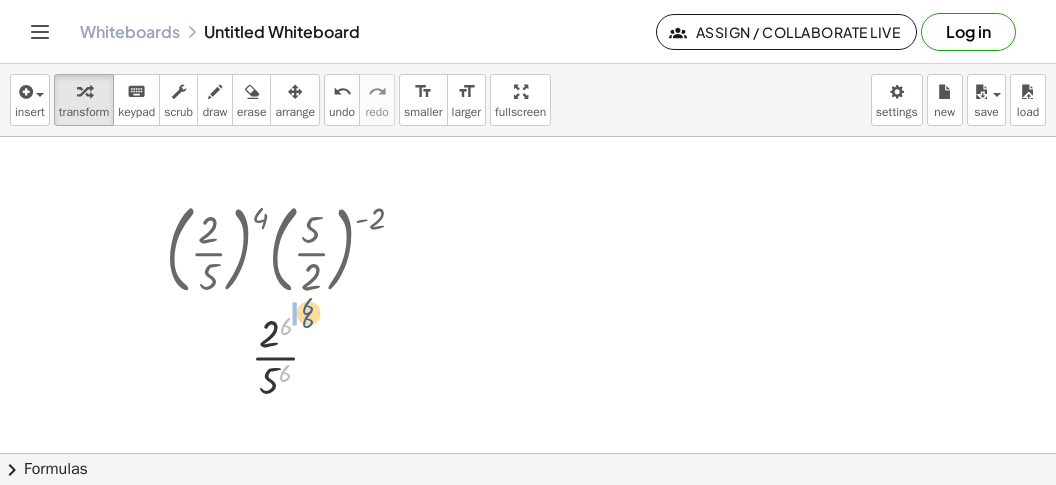 drag, startPoint x: 284, startPoint y: 377, endPoint x: 315, endPoint y: 321, distance: 64.00781 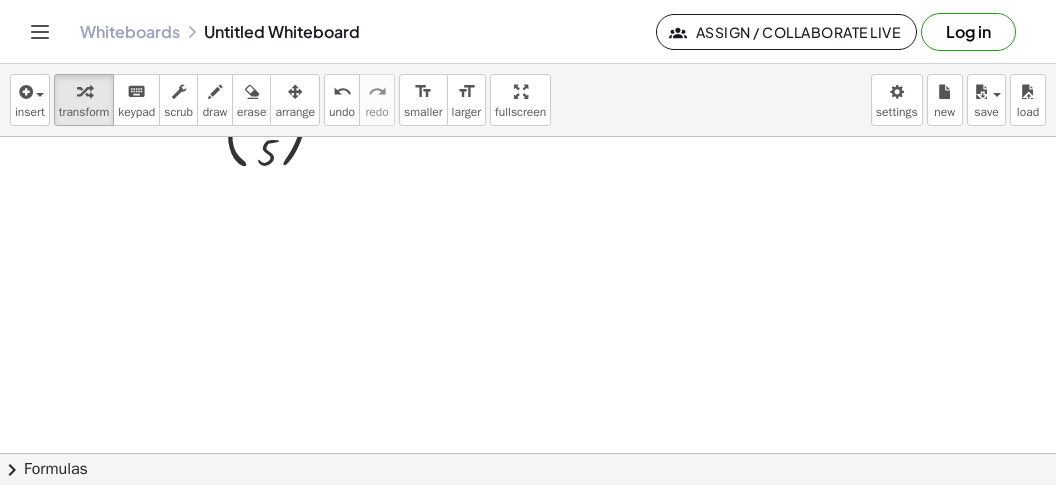scroll, scrollTop: 950, scrollLeft: 0, axis: vertical 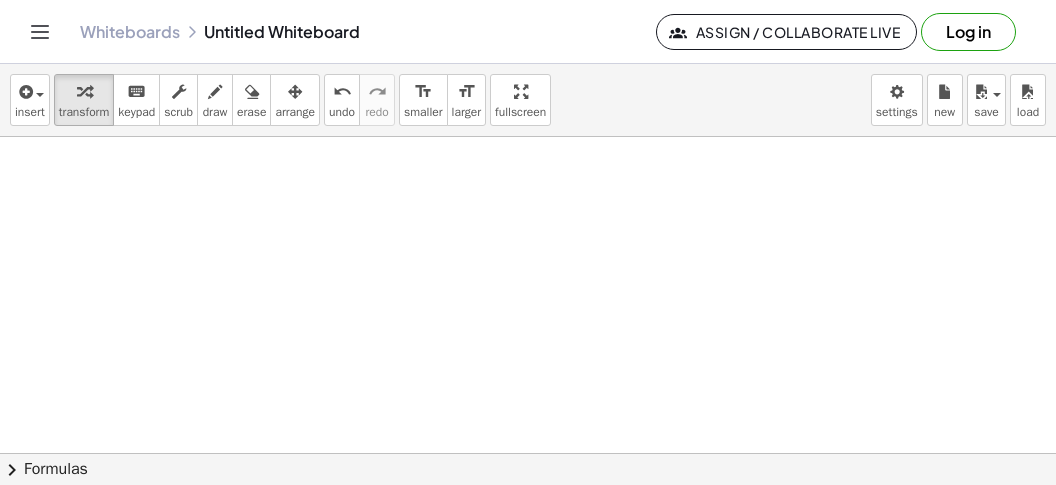 click at bounding box center [528, -21] 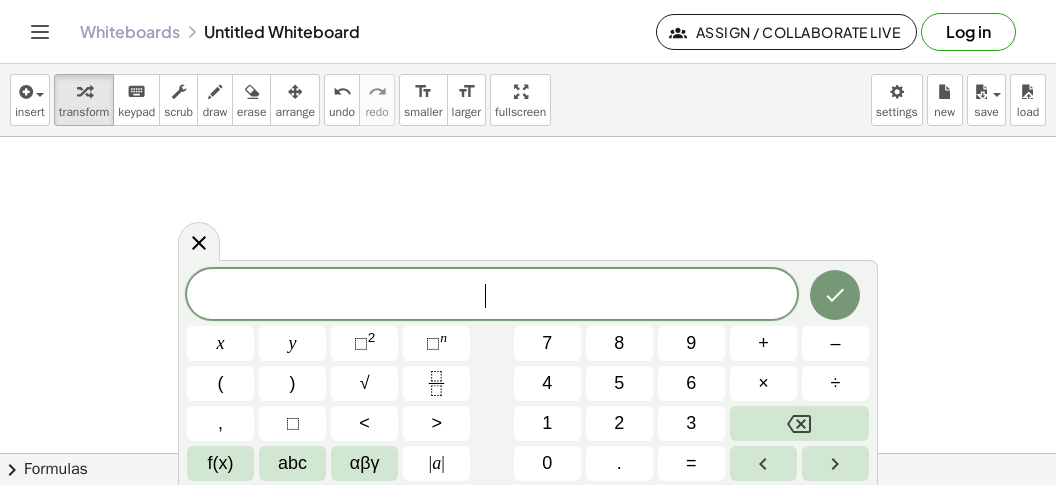 scroll, scrollTop: 18, scrollLeft: 0, axis: vertical 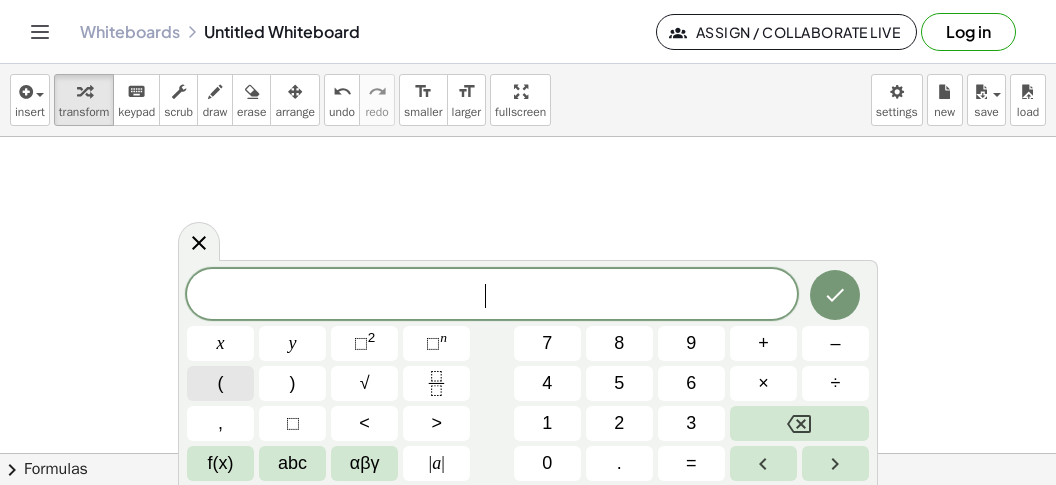 click on "(" at bounding box center (220, 383) 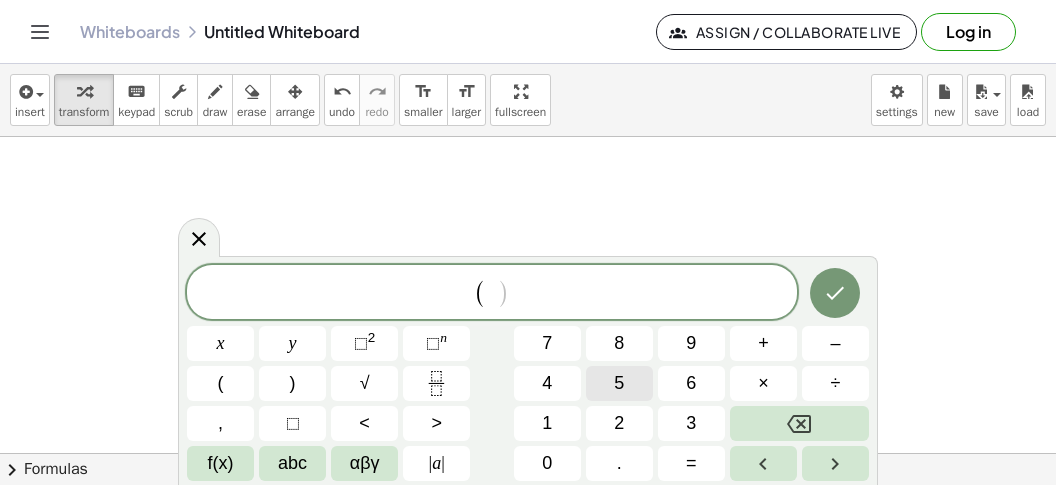 click on "5" at bounding box center (619, 383) 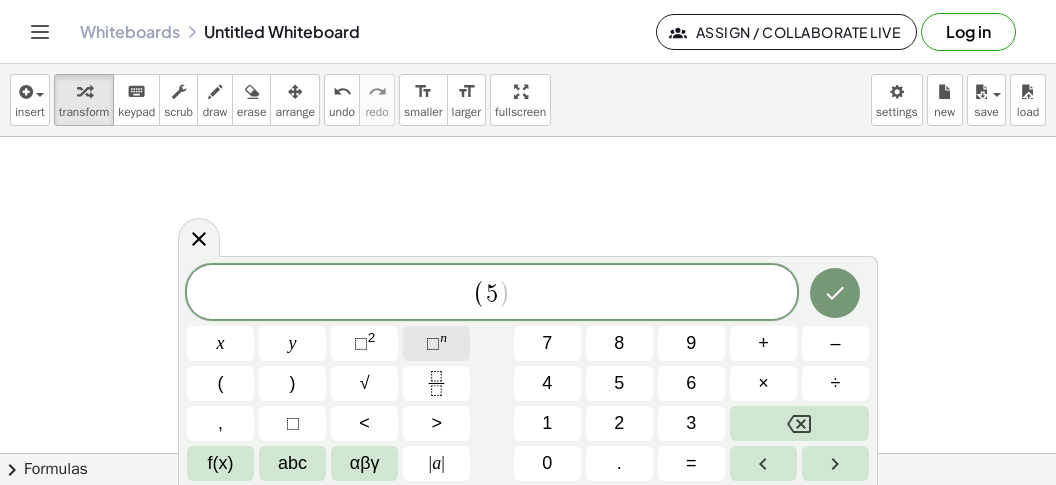 click on "⬚ n" at bounding box center (436, 343) 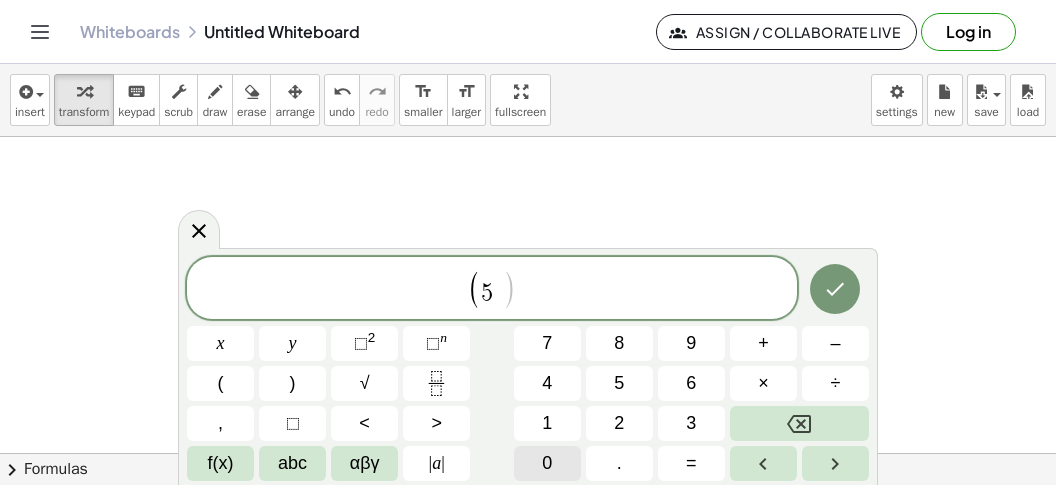 click on "0" at bounding box center [547, 463] 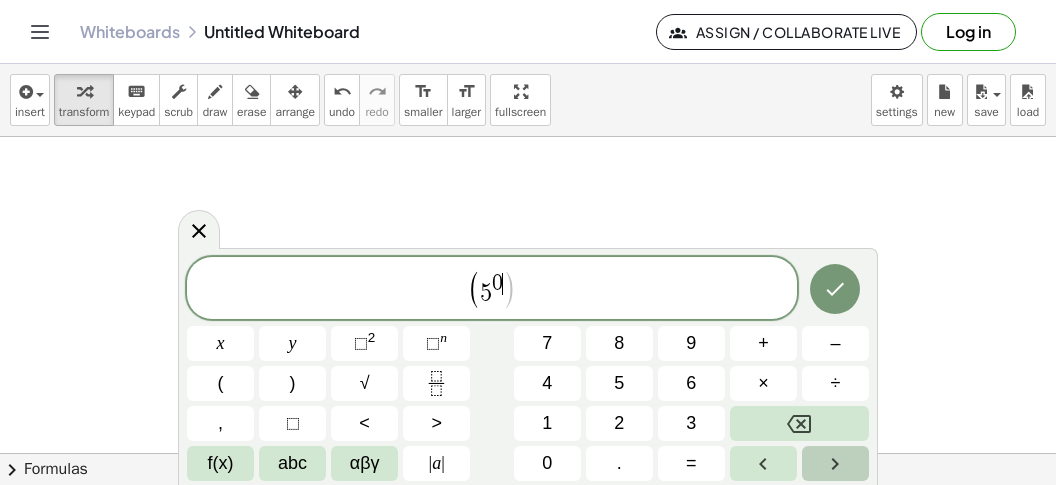 click at bounding box center (835, 463) 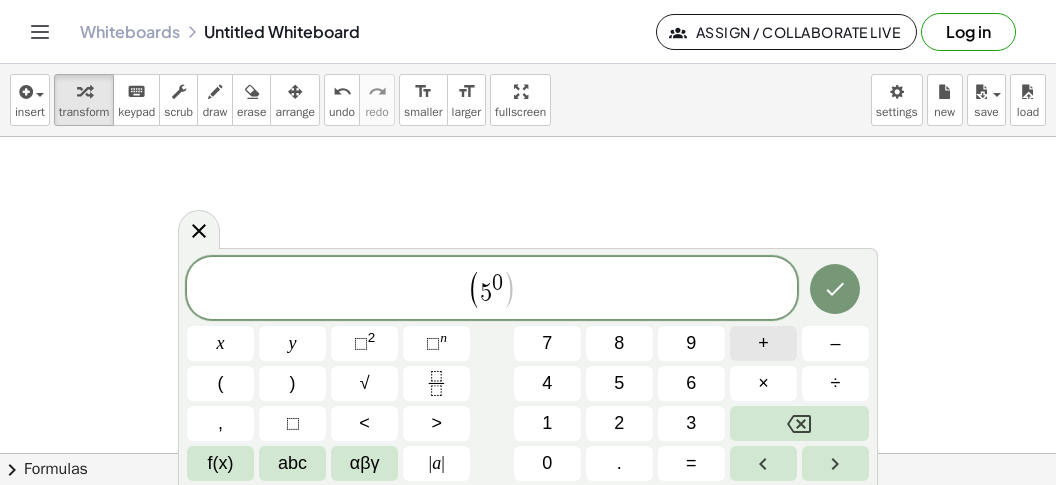 click on "+" at bounding box center [763, 343] 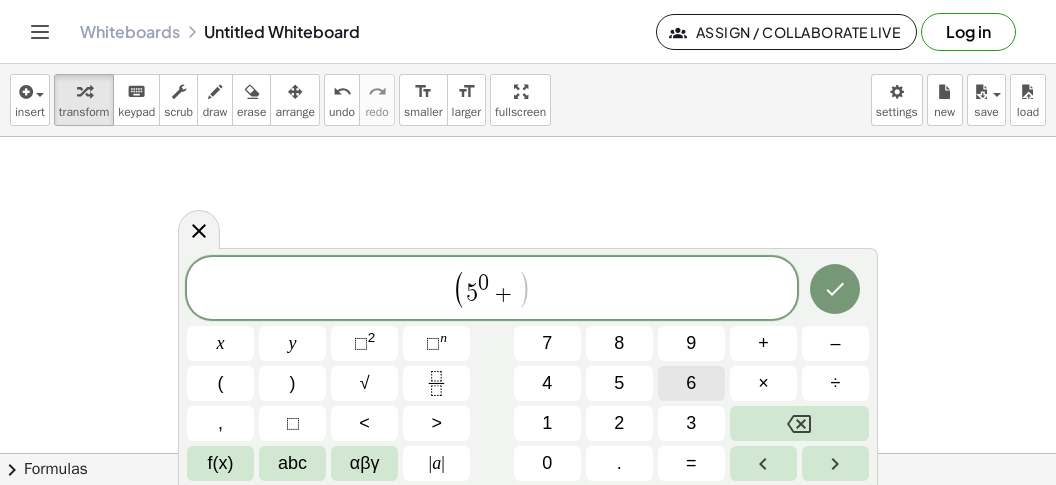 click on "6" at bounding box center [691, 383] 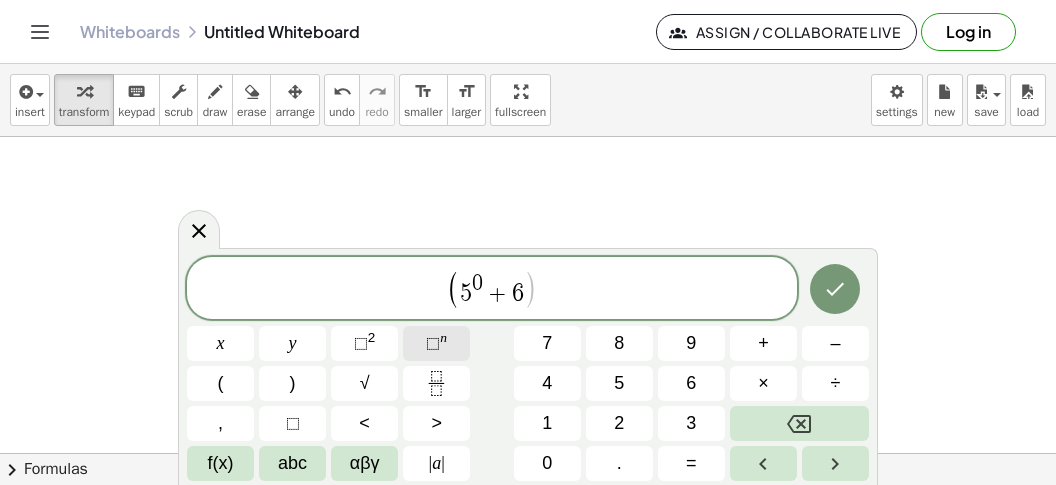 click on "⬚" at bounding box center [433, 343] 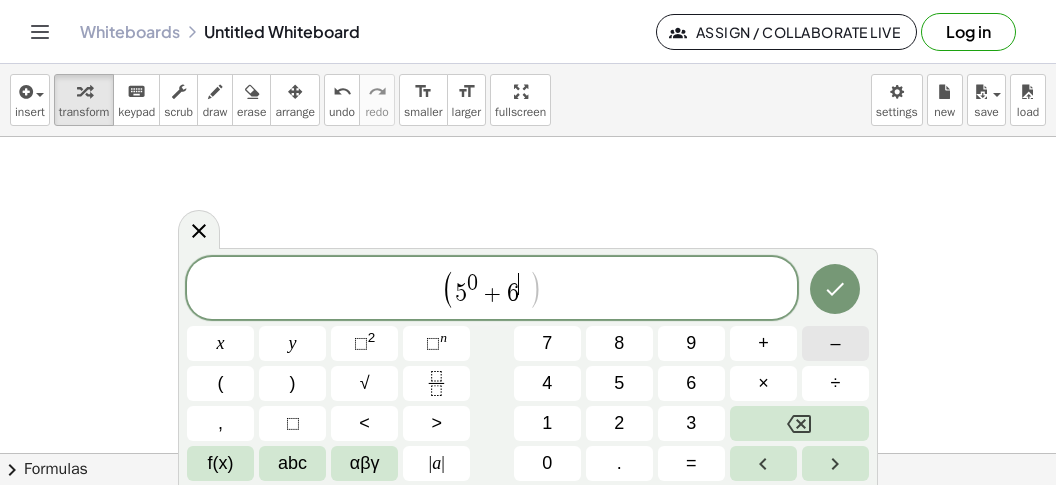 click on "–" at bounding box center (835, 343) 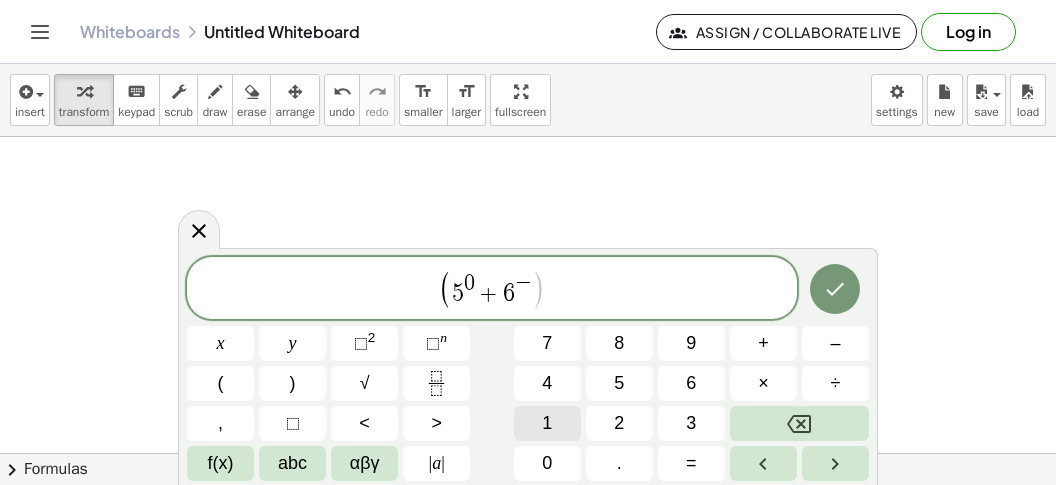 click on "1" at bounding box center (547, 423) 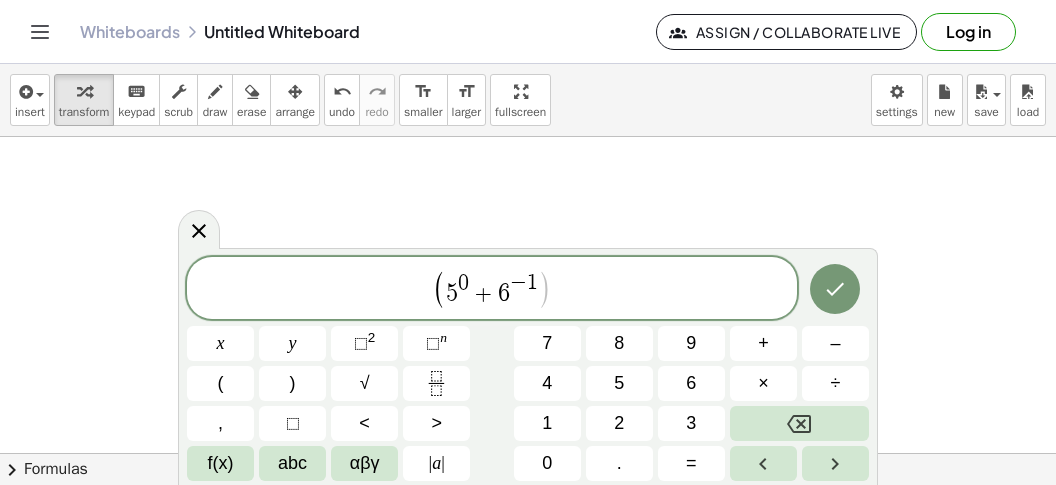 click on "( 5 0 + 6 − 1 ​ )" at bounding box center [492, 289] 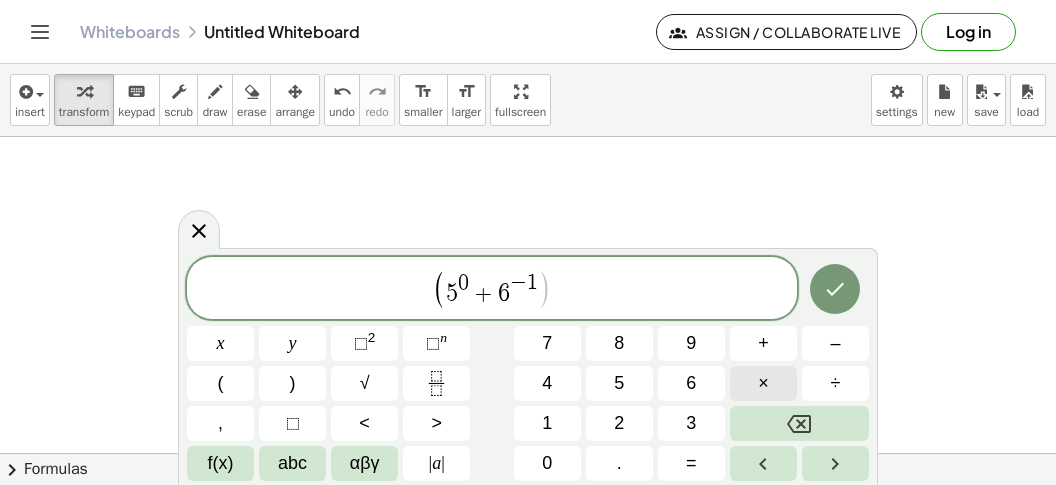 click on "×" at bounding box center (763, 383) 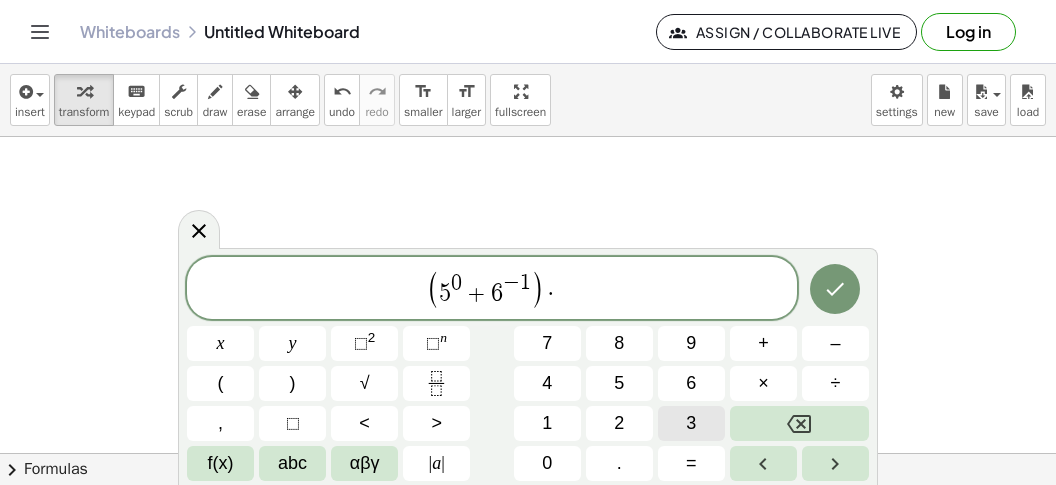 click on "3" at bounding box center (691, 423) 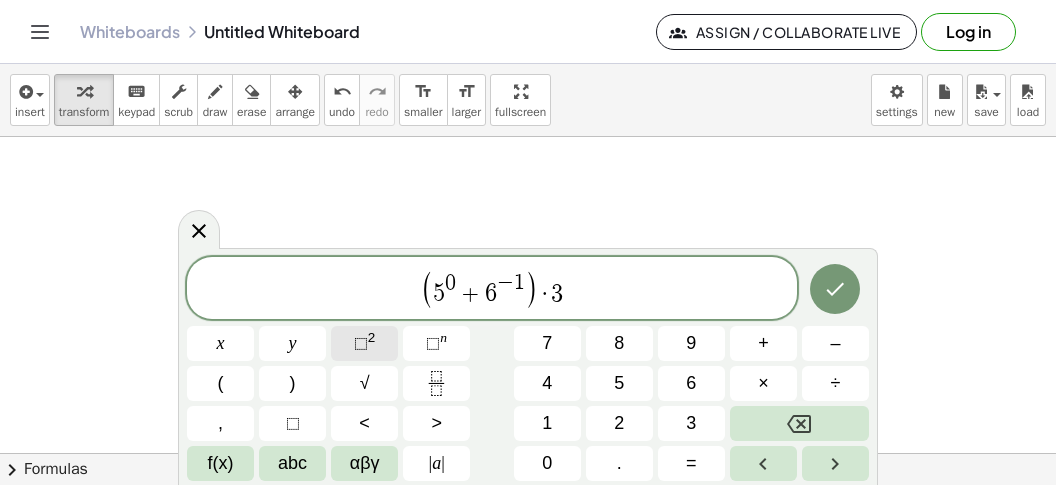 click on "⬚" at bounding box center [361, 343] 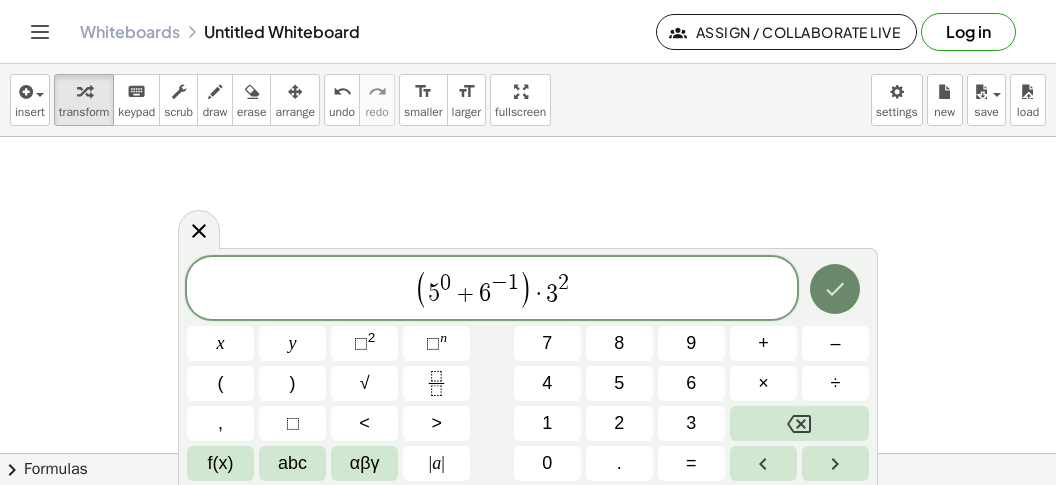 click 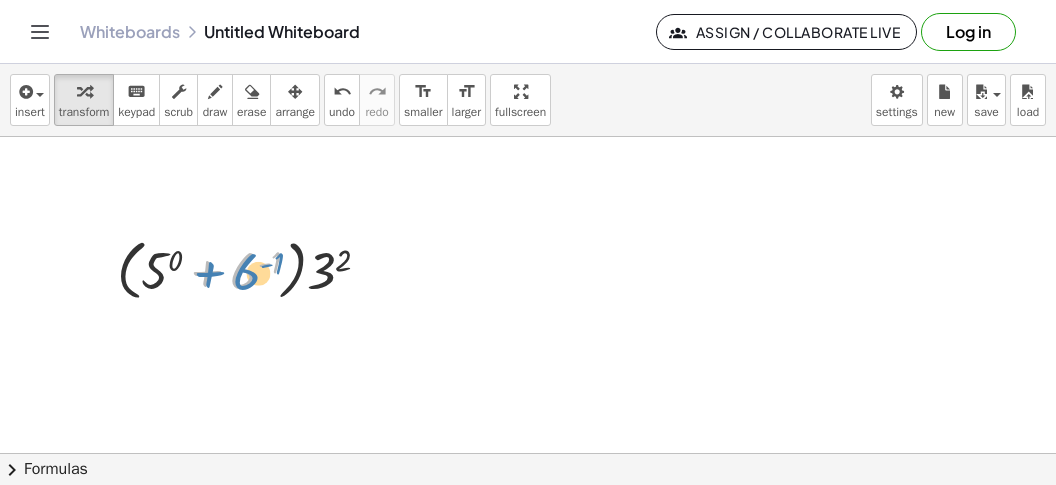 click at bounding box center (252, 269) 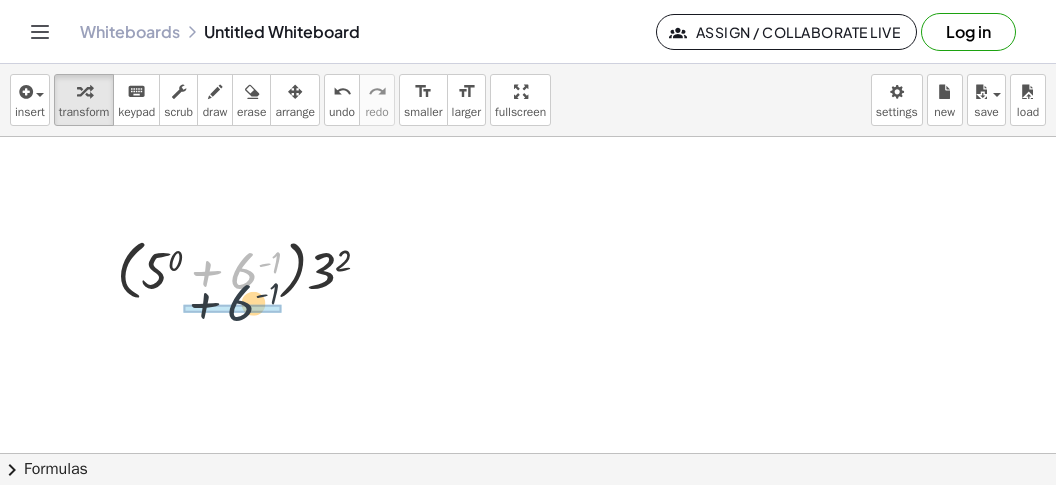 drag, startPoint x: 244, startPoint y: 272, endPoint x: 241, endPoint y: 310, distance: 38.118237 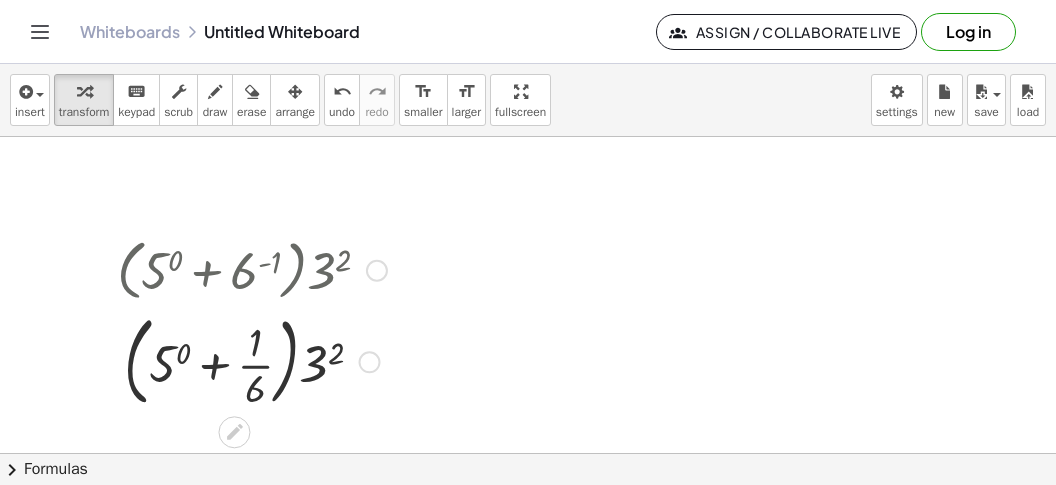 click at bounding box center (252, 361) 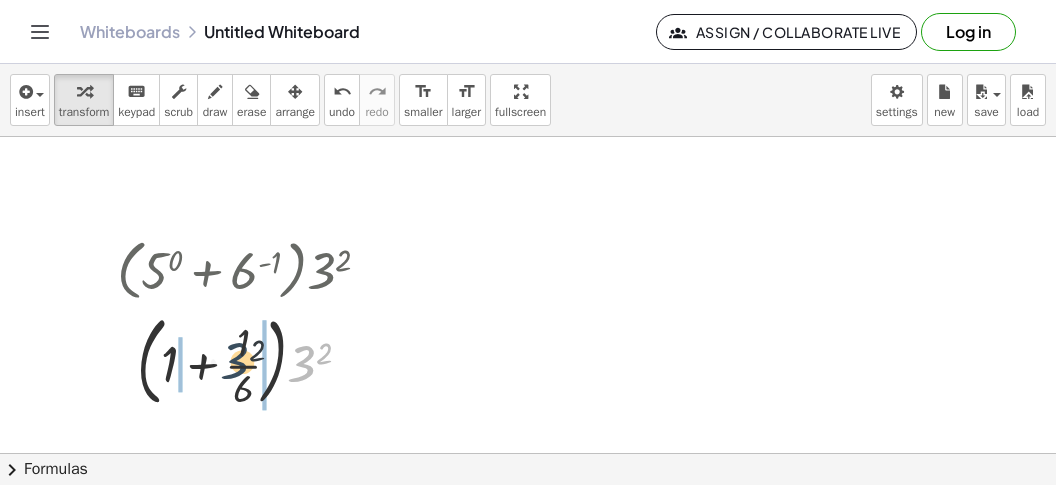 drag, startPoint x: 303, startPoint y: 366, endPoint x: 219, endPoint y: 360, distance: 84.21401 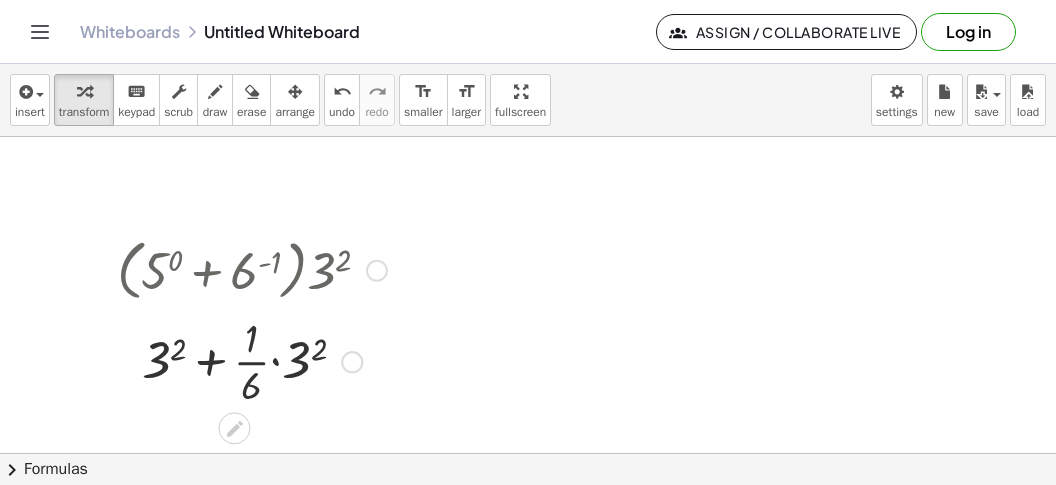 click at bounding box center [252, 360] 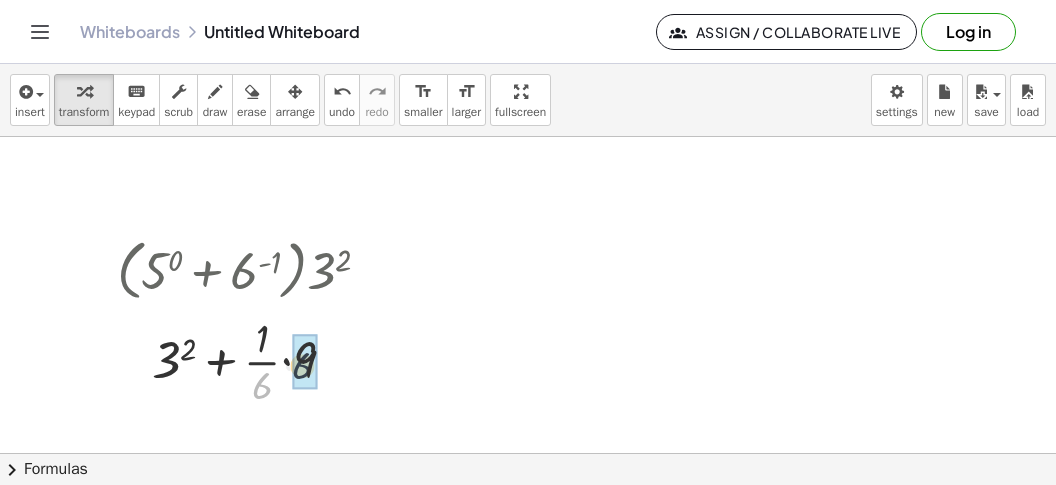 drag, startPoint x: 271, startPoint y: 381, endPoint x: 290, endPoint y: 373, distance: 20.615528 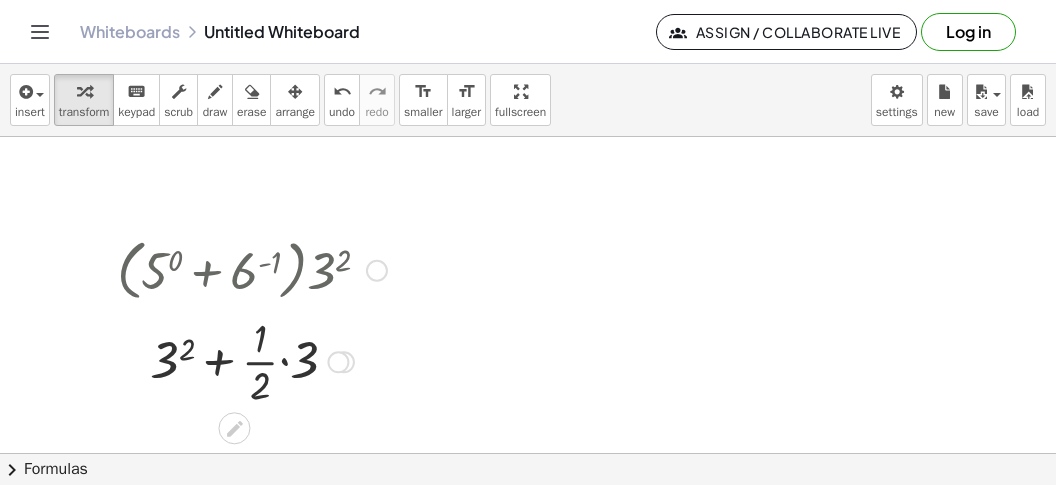 click at bounding box center (252, 360) 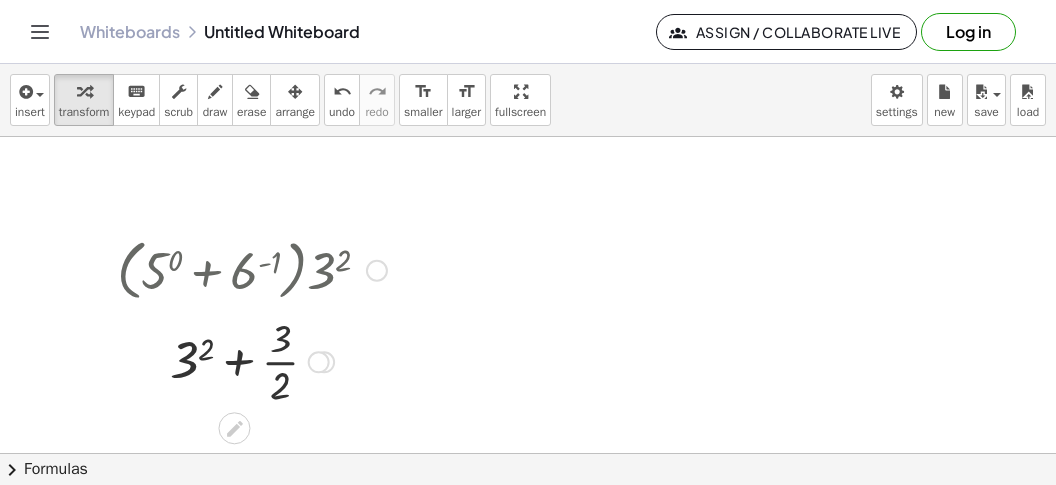 click at bounding box center (252, 360) 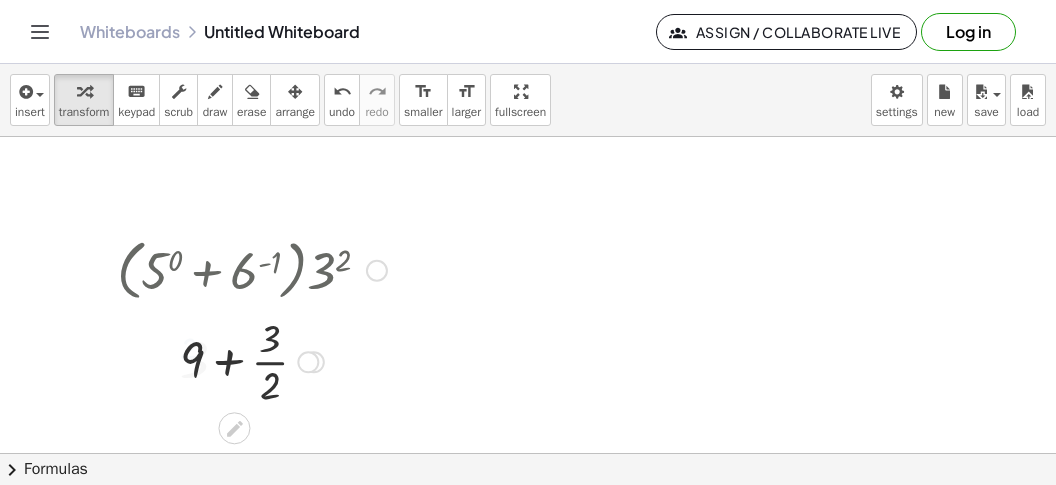click at bounding box center (252, 360) 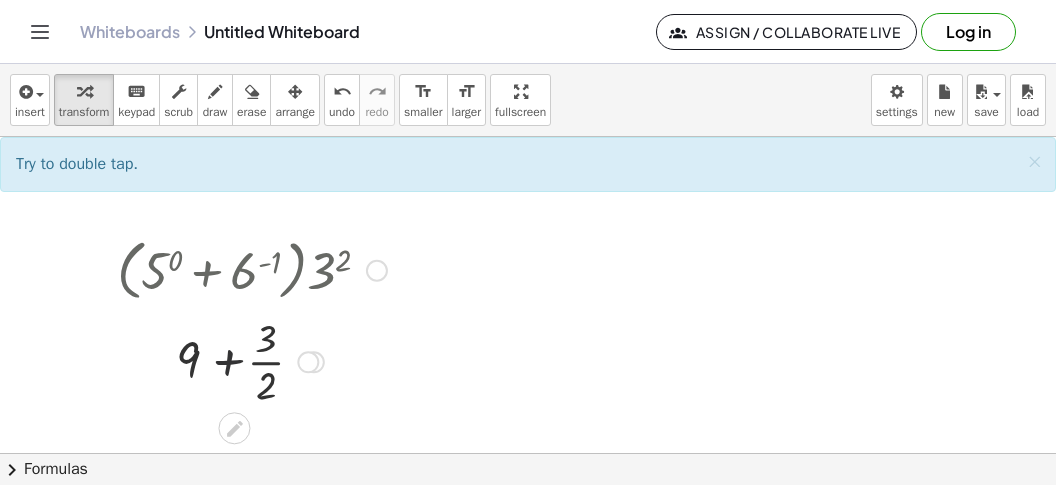 click at bounding box center (252, 360) 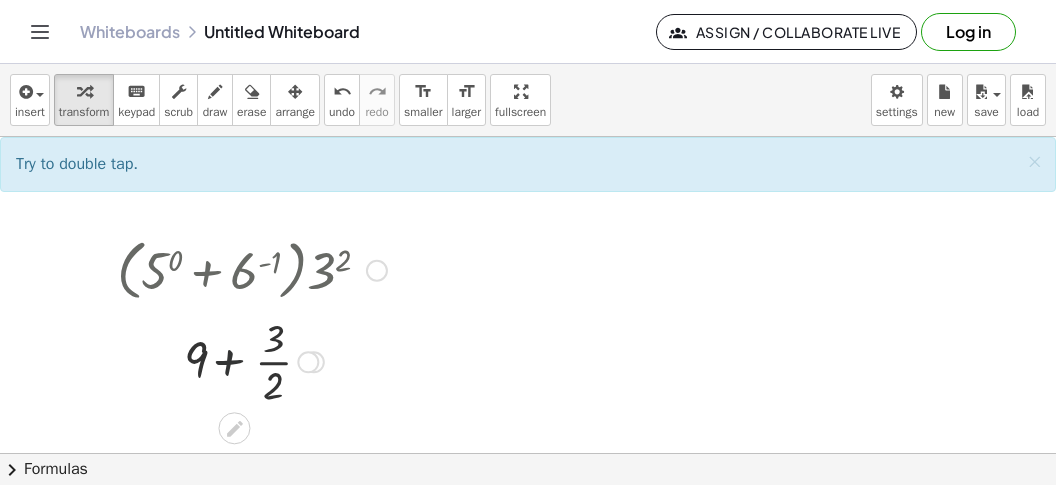 click at bounding box center [252, 360] 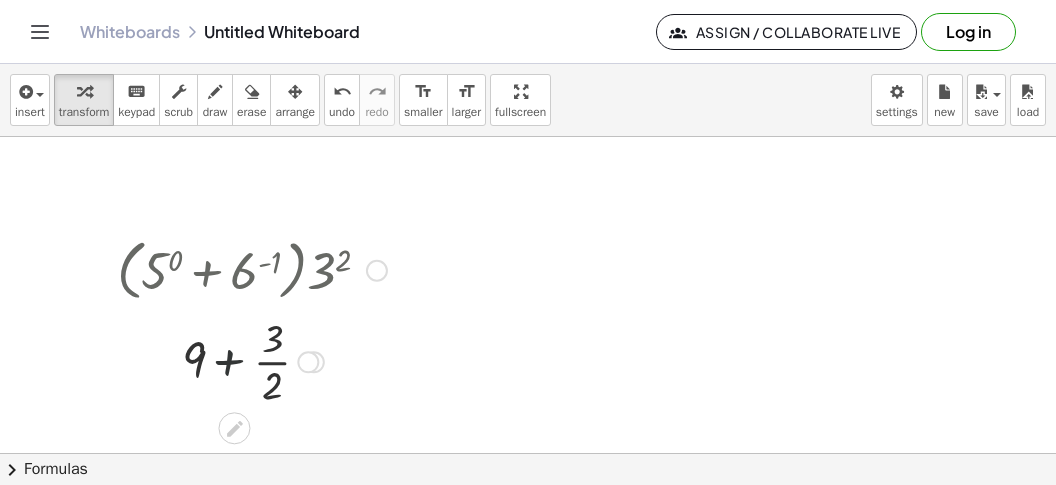 click at bounding box center [252, 360] 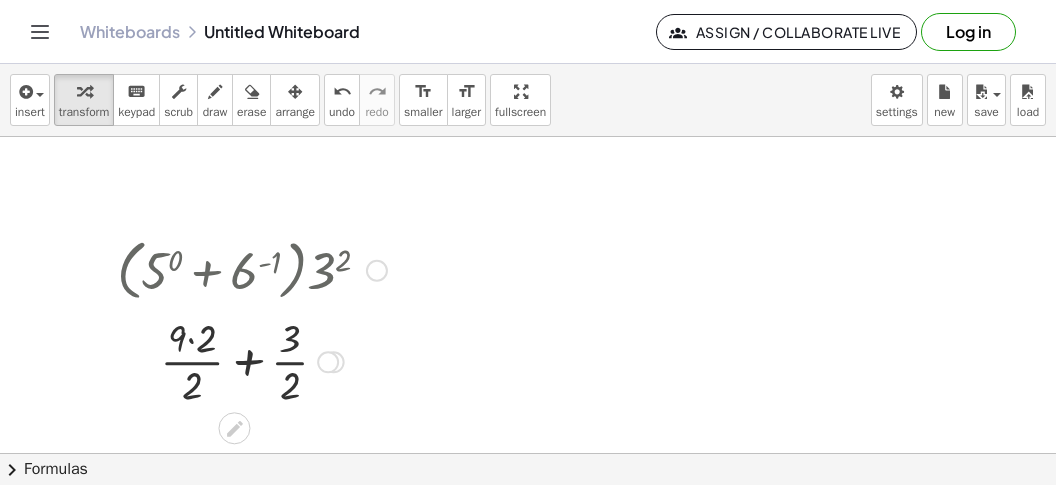 click at bounding box center (252, 360) 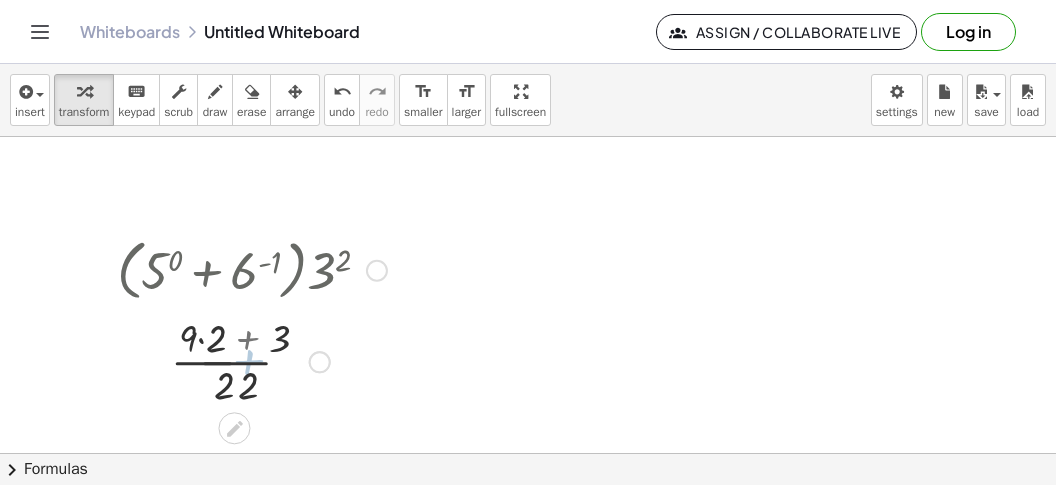 click at bounding box center (252, 360) 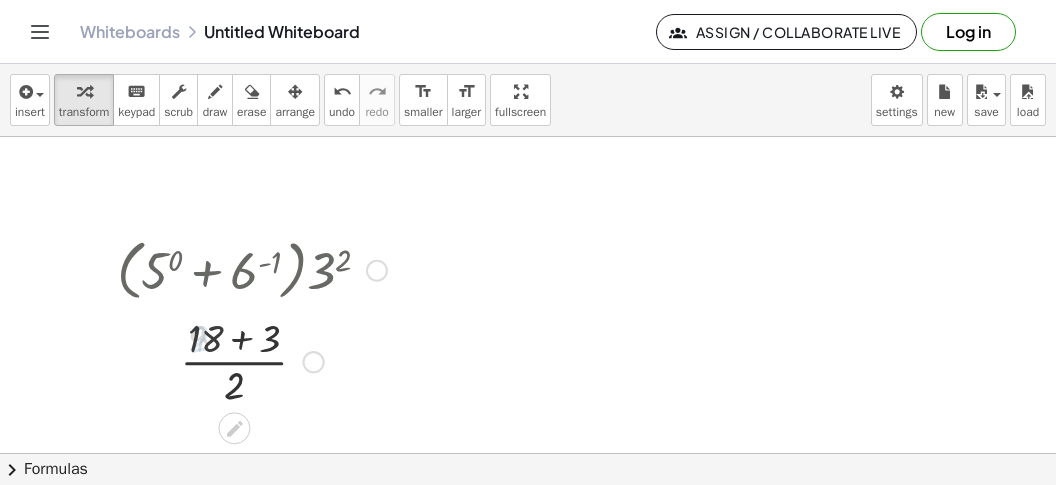 click at bounding box center (252, 360) 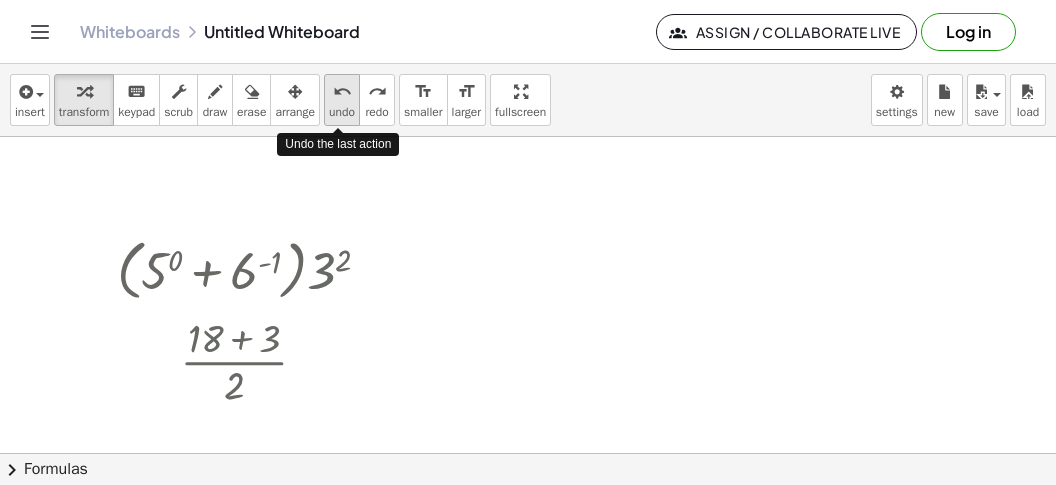click on "undo" at bounding box center (342, 112) 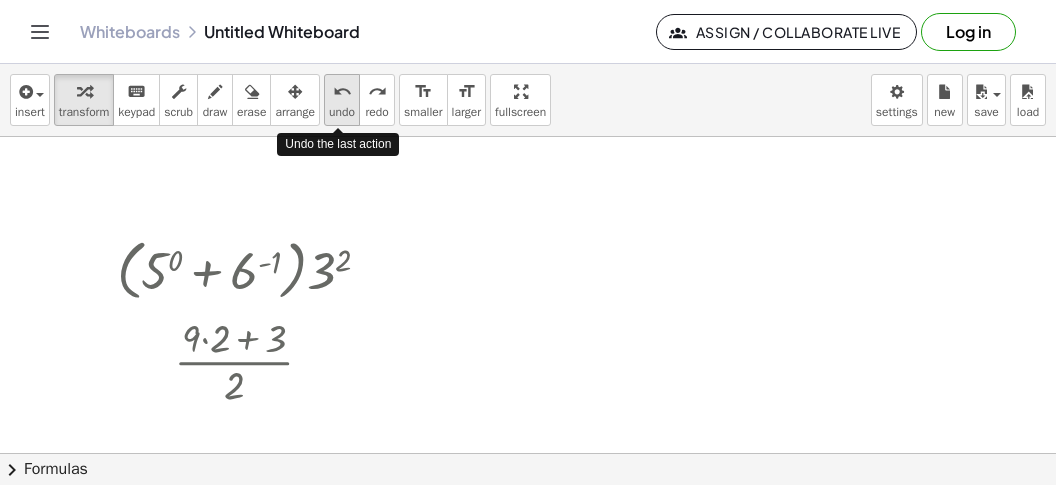 click on "undo" at bounding box center [342, 112] 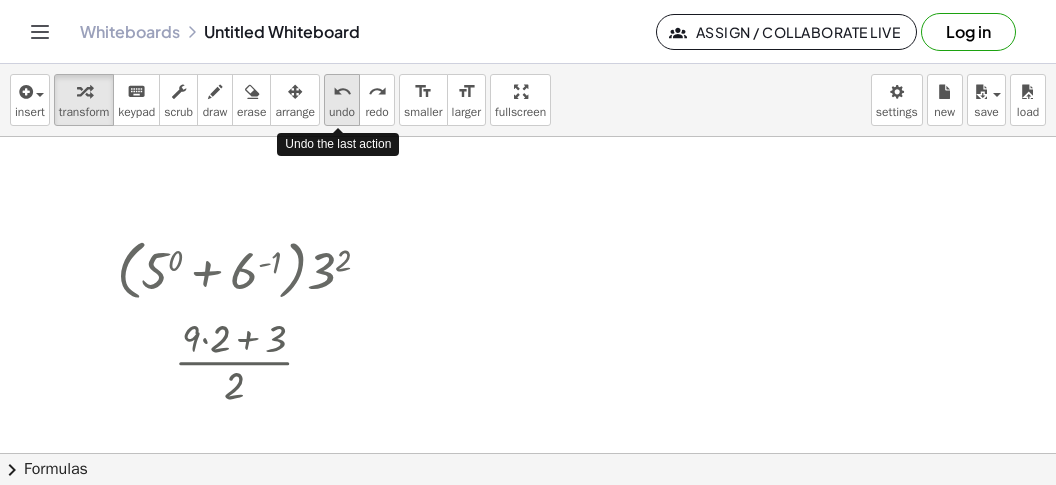 click on "undo" at bounding box center (342, 112) 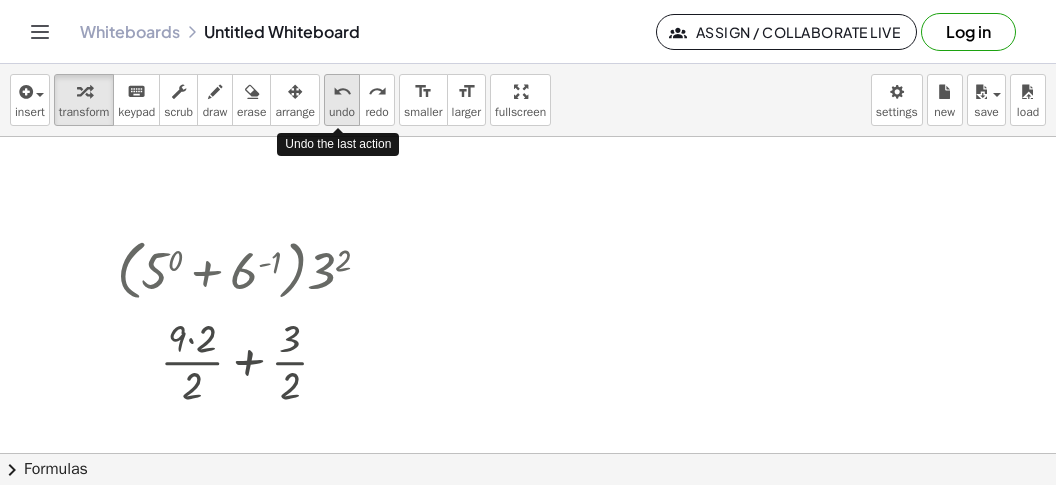 click on "undo" at bounding box center (342, 112) 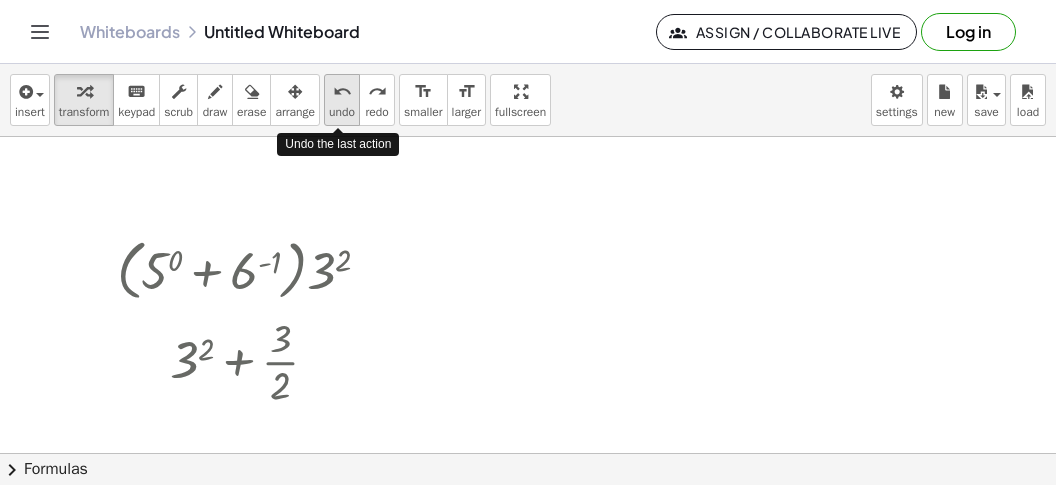 click on "undo" at bounding box center (342, 112) 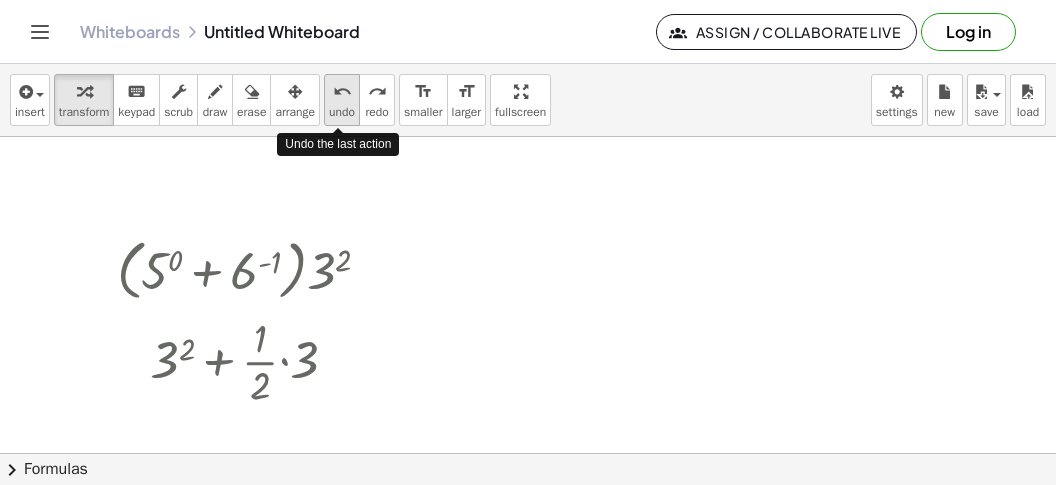 click on "undo" at bounding box center [342, 112] 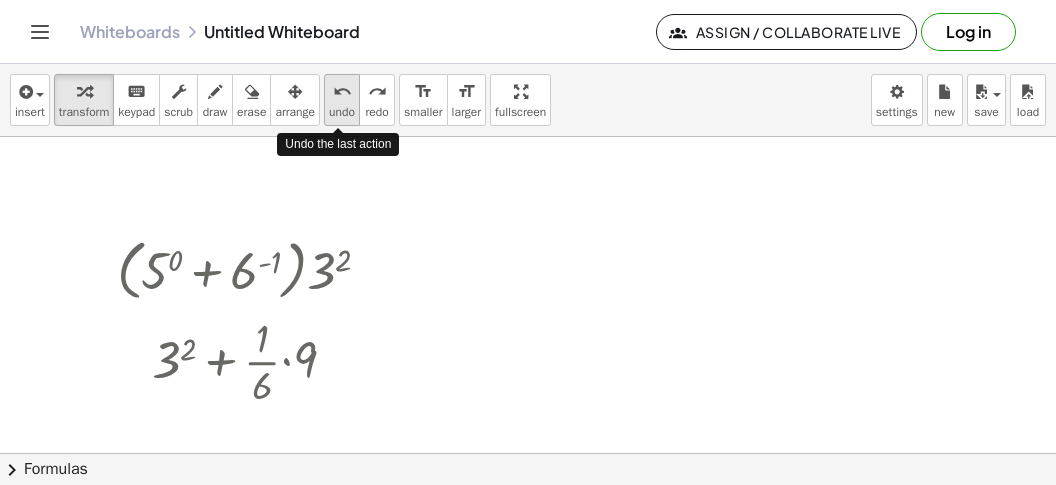 click on "undo" at bounding box center [342, 112] 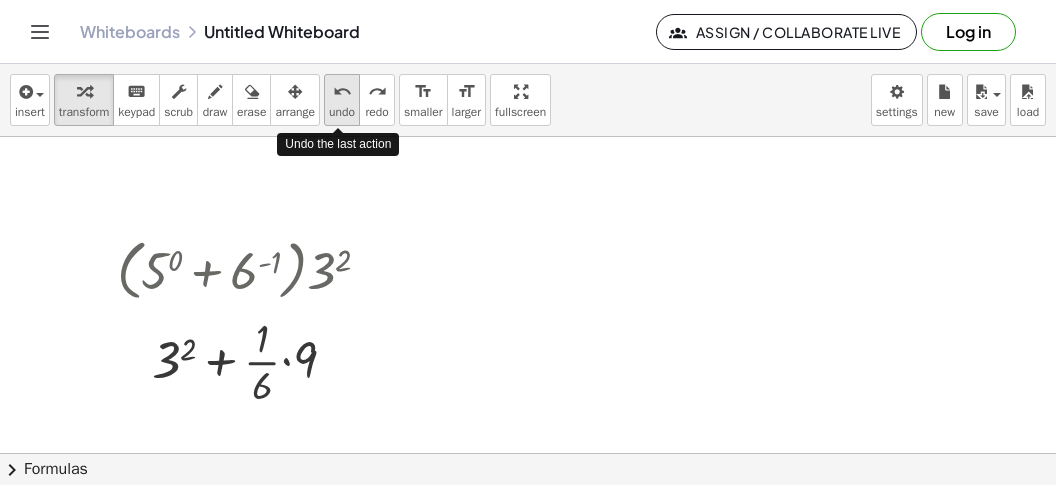 click on "undo" at bounding box center [342, 112] 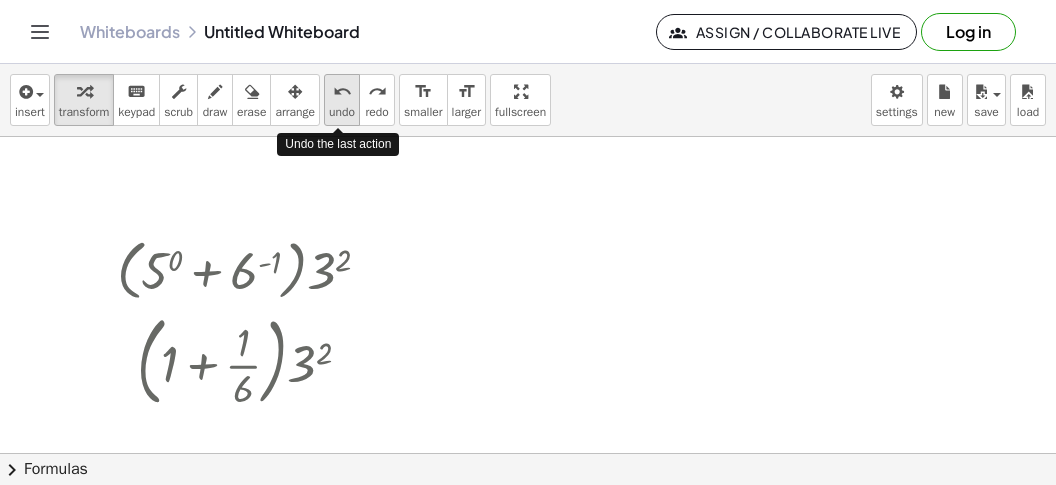 click on "undo" at bounding box center [342, 112] 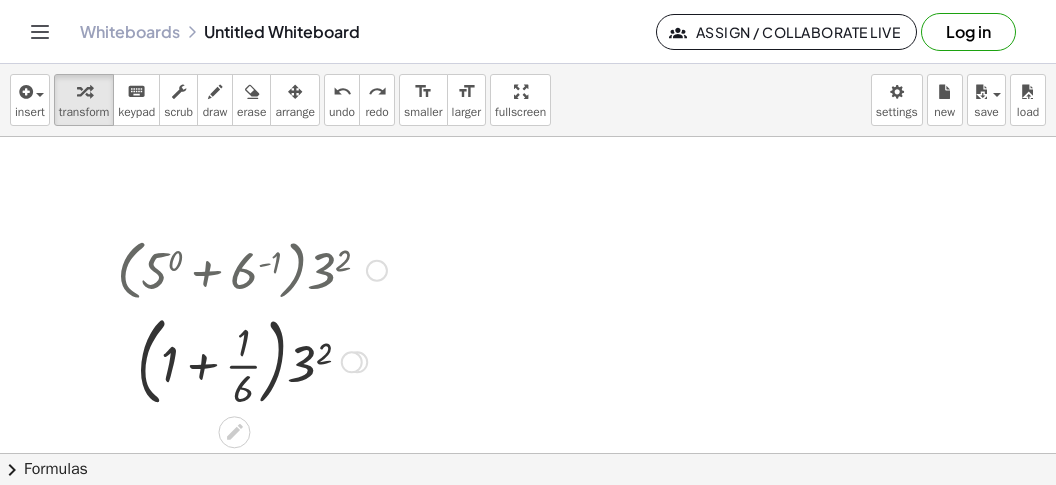 click at bounding box center (252, 361) 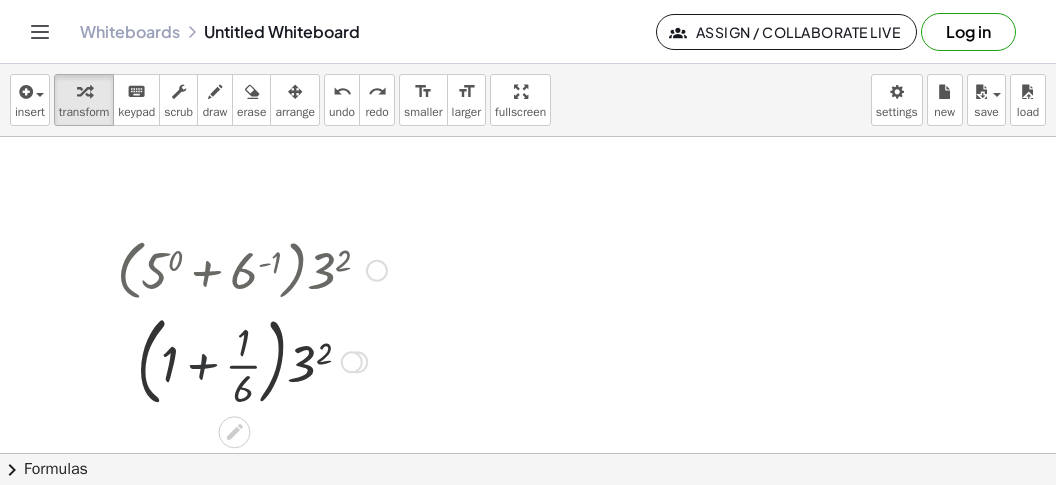 click at bounding box center [252, 361] 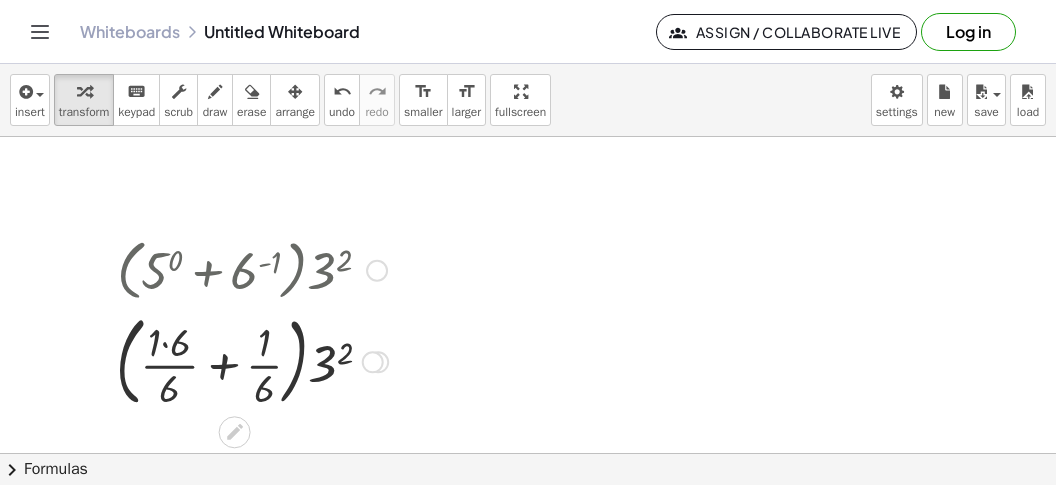 click at bounding box center (252, 361) 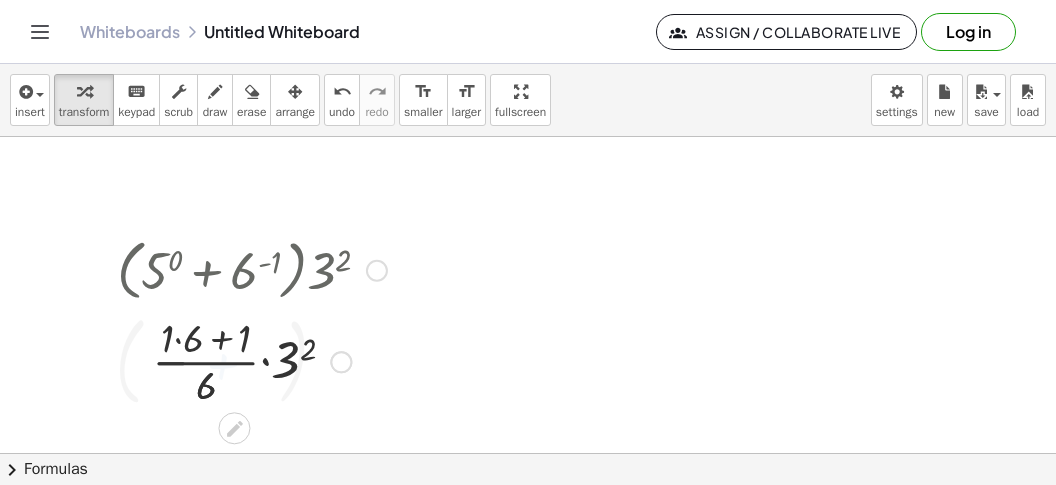 click at bounding box center [252, 360] 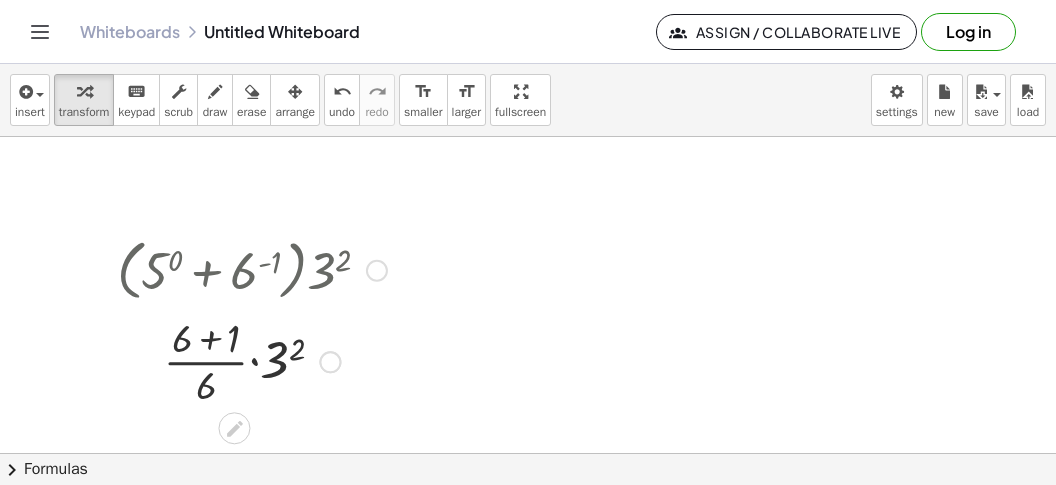 click at bounding box center [252, 360] 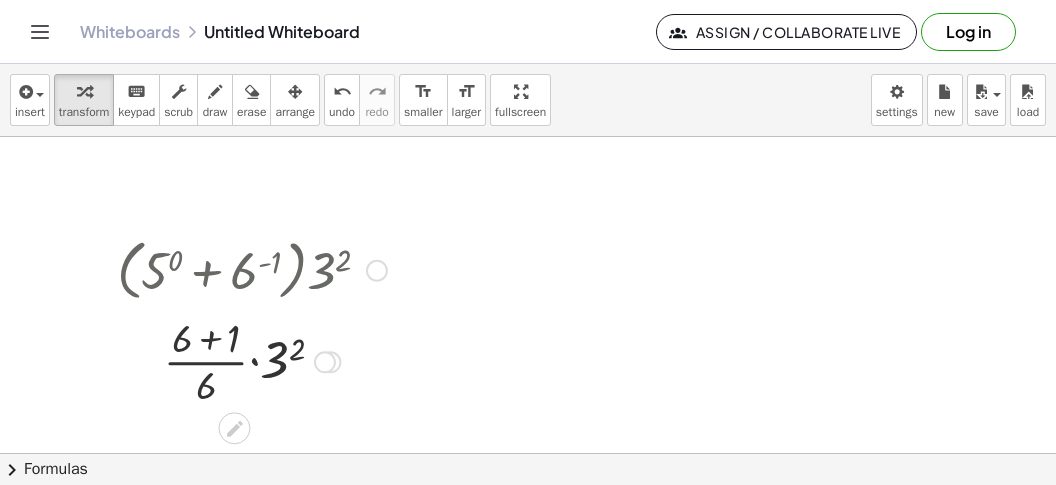 click at bounding box center [252, 360] 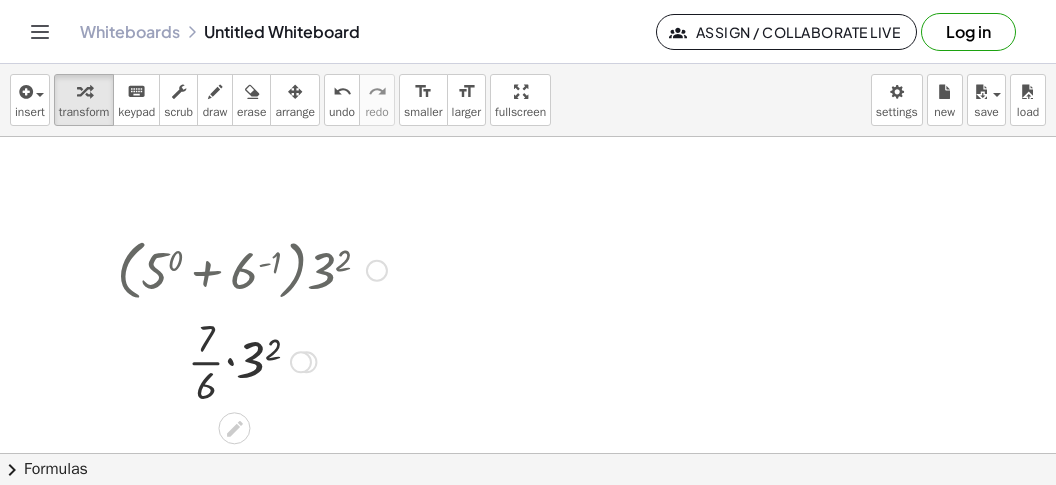 click at bounding box center (252, 360) 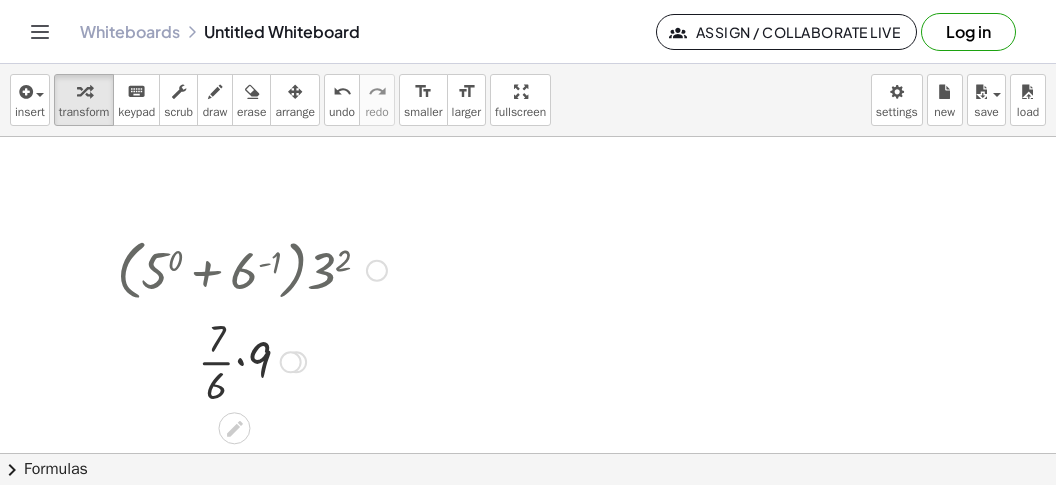 click at bounding box center (252, 360) 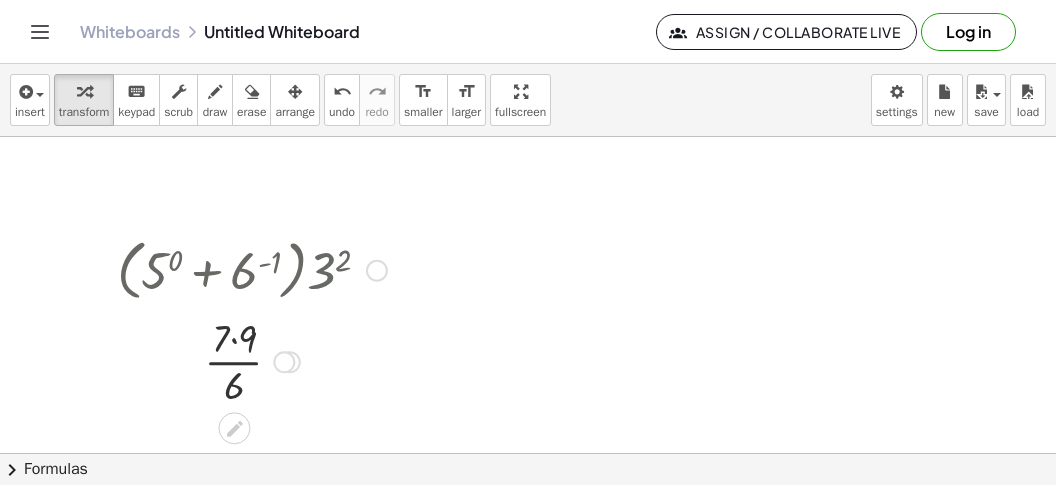 click at bounding box center [252, 360] 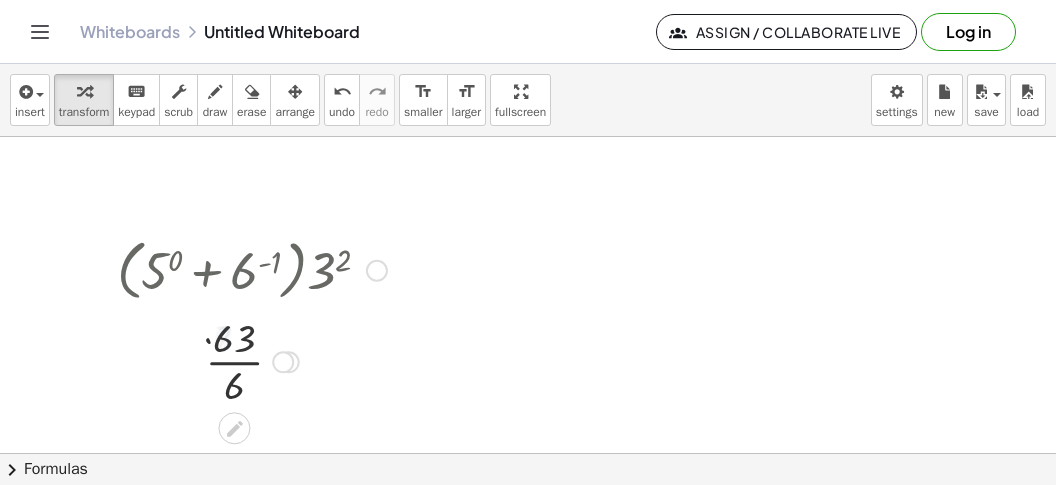 click at bounding box center (252, 360) 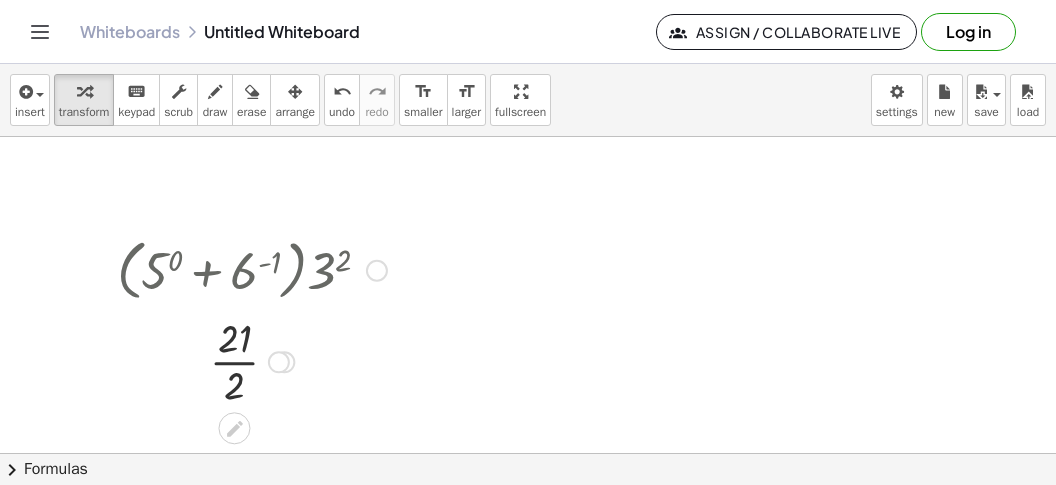 scroll, scrollTop: 1268, scrollLeft: 0, axis: vertical 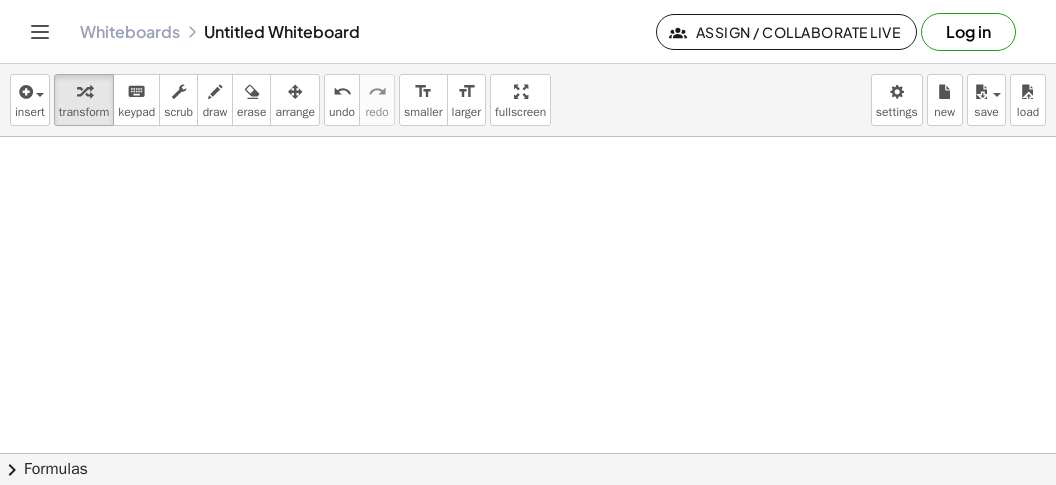 click at bounding box center (528, -181) 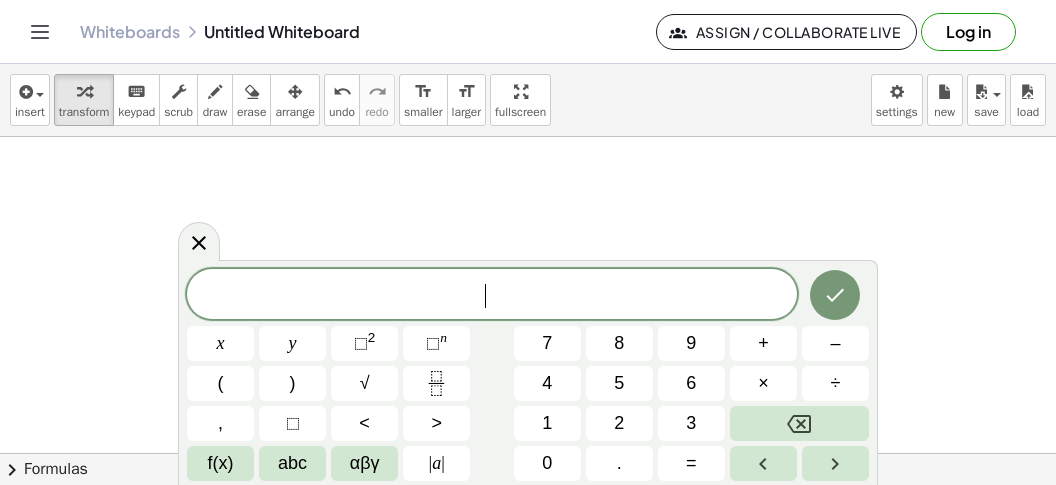 scroll, scrollTop: 18, scrollLeft: 0, axis: vertical 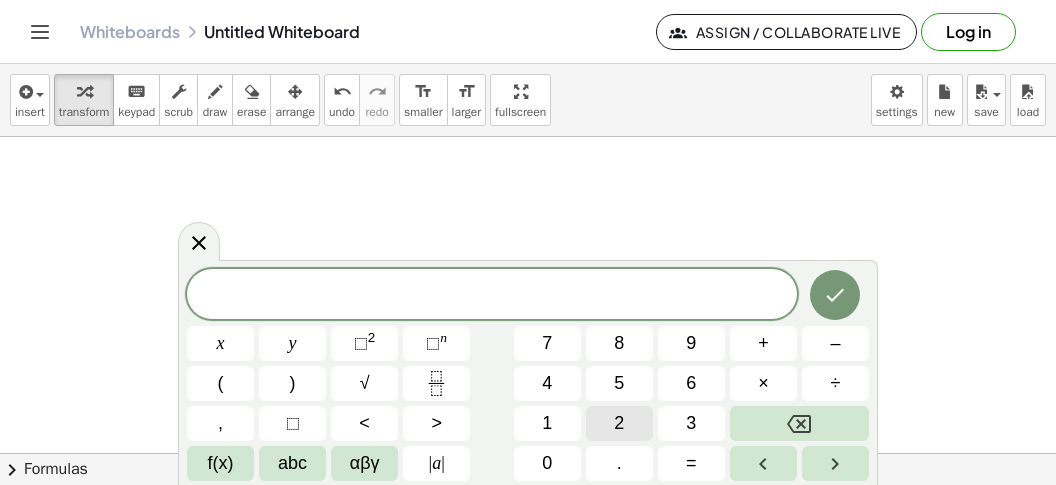 click on "2" at bounding box center [619, 423] 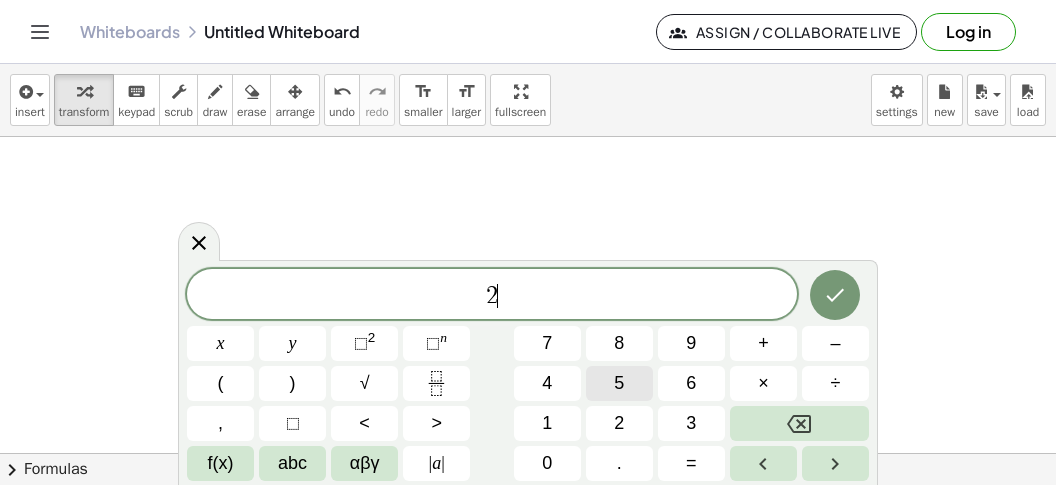 click on "5" at bounding box center (619, 383) 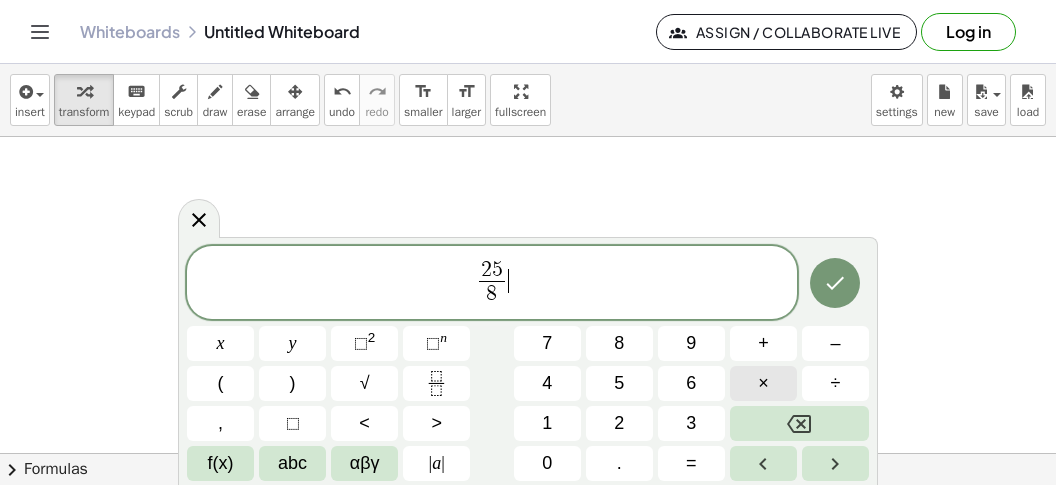 click on "×" at bounding box center (763, 383) 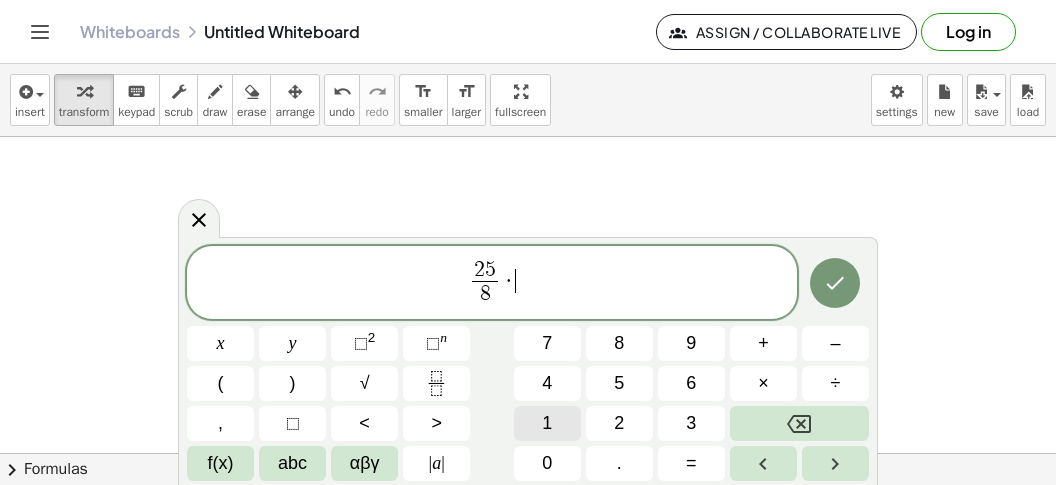 click on "1" at bounding box center [547, 423] 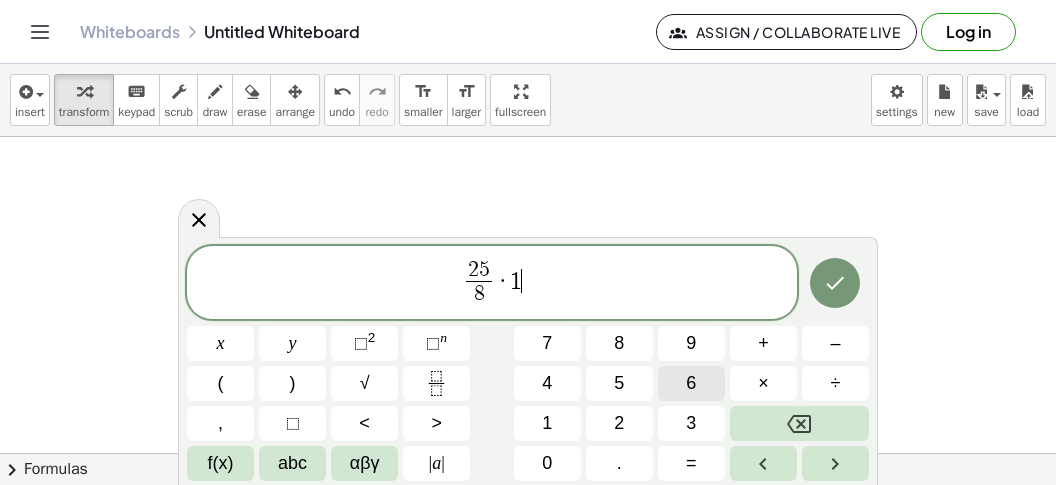 click on "6" at bounding box center [691, 383] 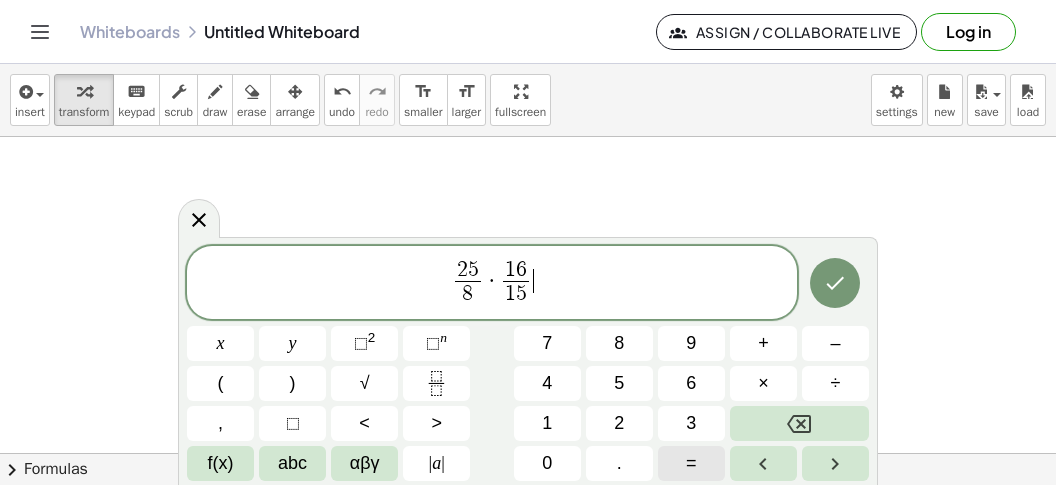 click on "=" at bounding box center [691, 463] 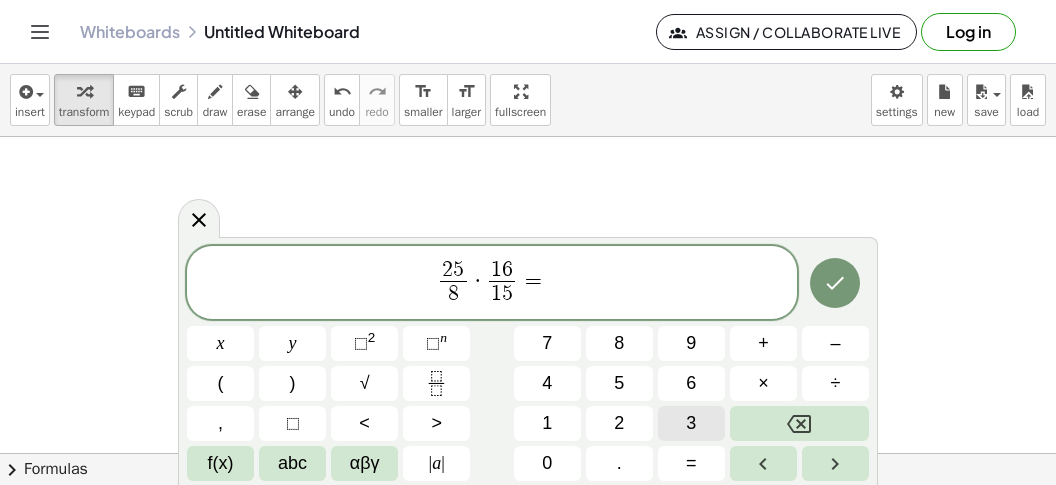 click on "3" at bounding box center [691, 423] 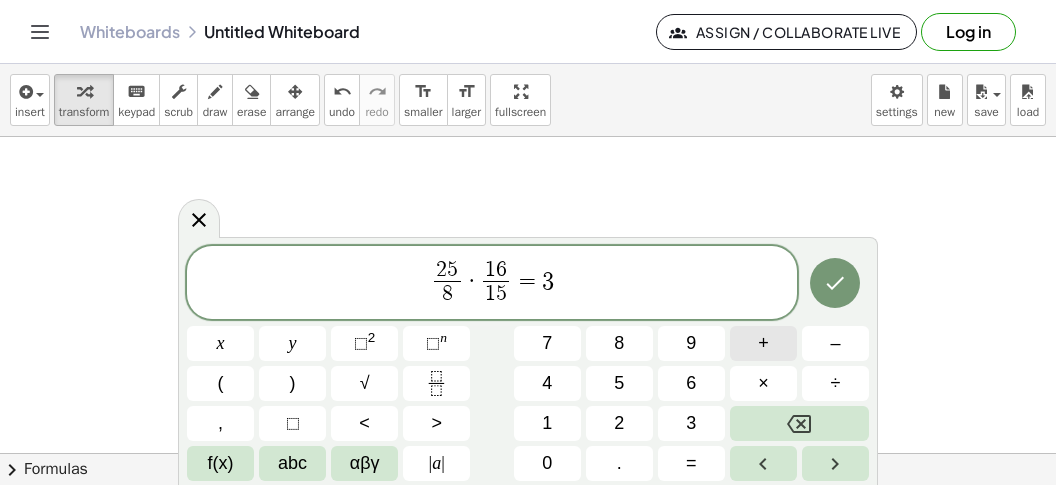 click on "+" at bounding box center [763, 343] 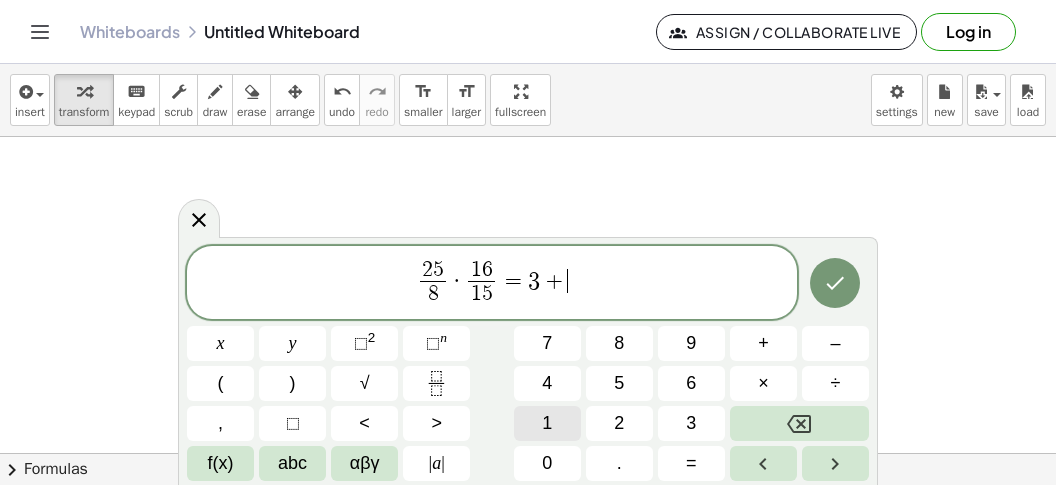 click on "1" at bounding box center [547, 423] 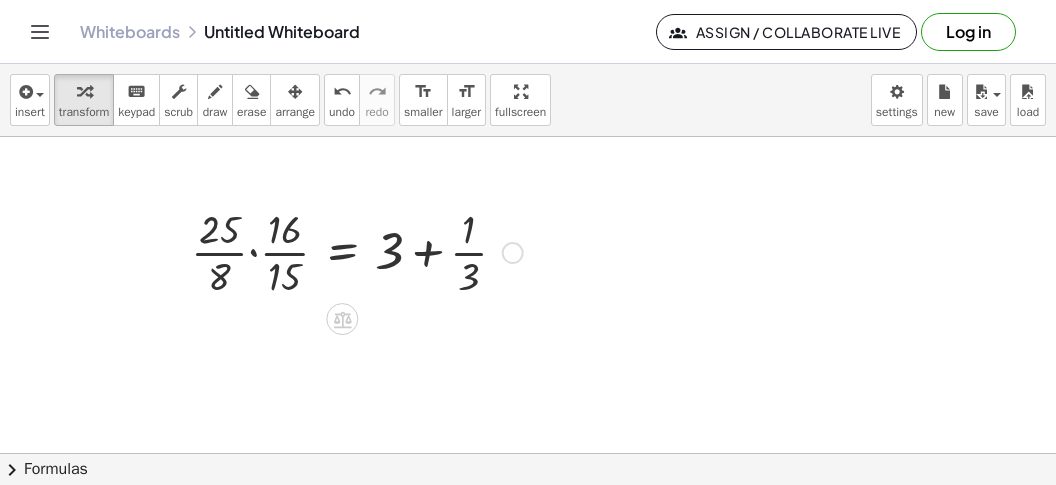click at bounding box center [357, 251] 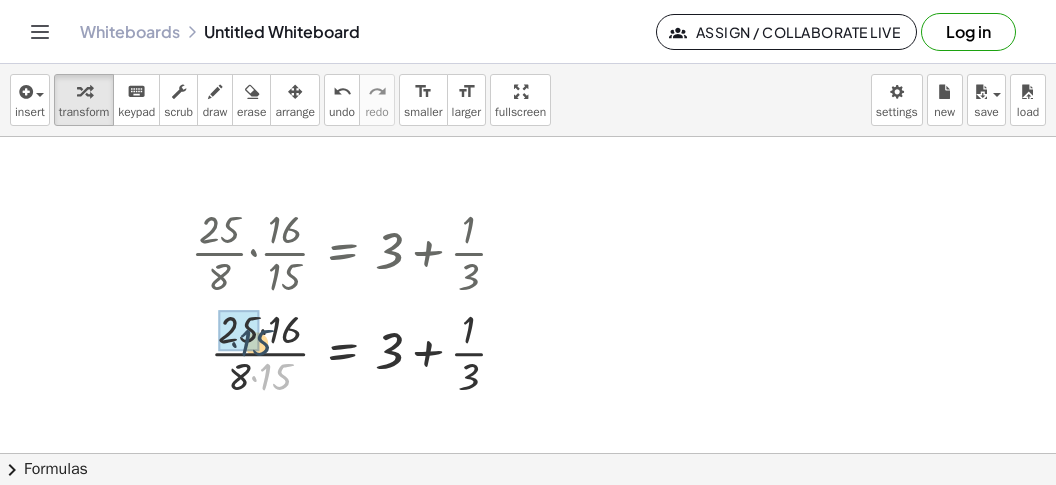 drag, startPoint x: 284, startPoint y: 385, endPoint x: 261, endPoint y: 343, distance: 47.88528 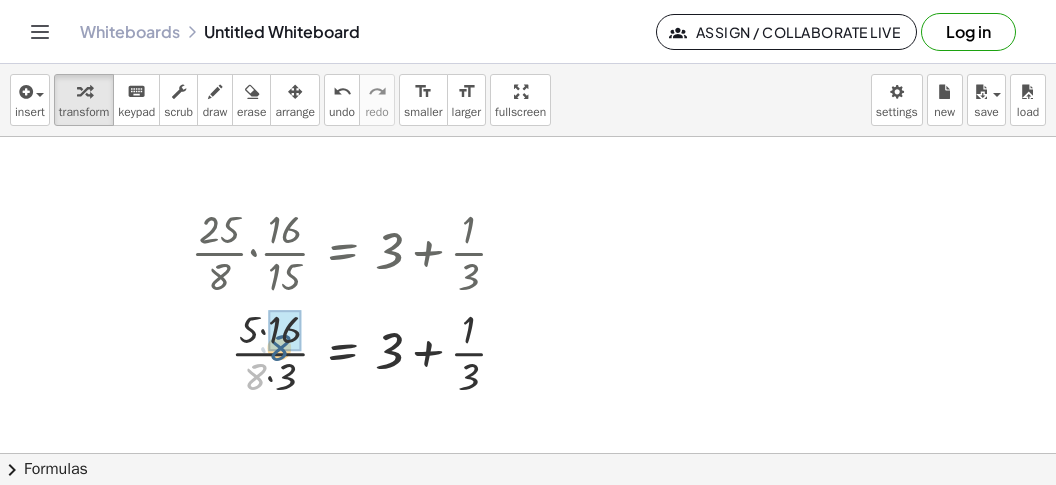 drag, startPoint x: 253, startPoint y: 364, endPoint x: 279, endPoint y: 331, distance: 42.0119 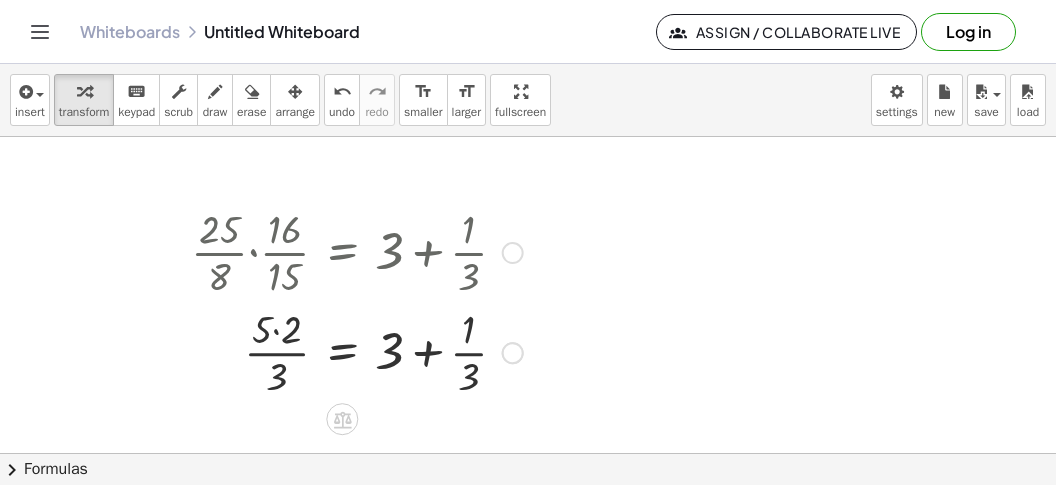 click at bounding box center (357, 351) 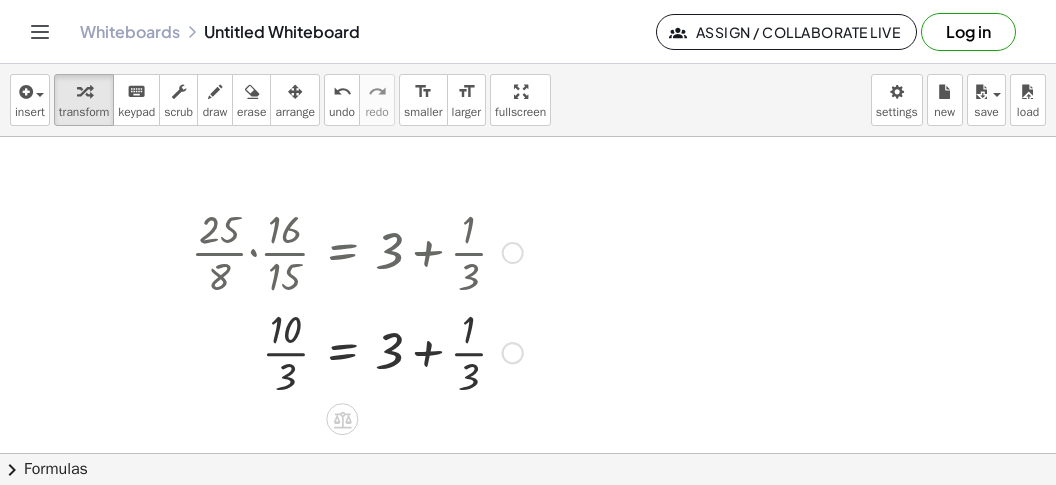 click at bounding box center (357, 351) 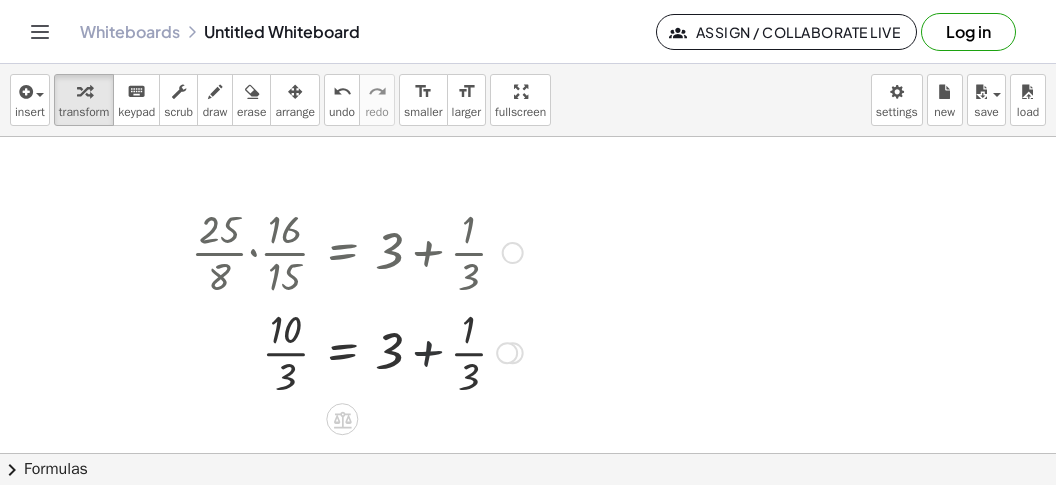 click at bounding box center [357, 351] 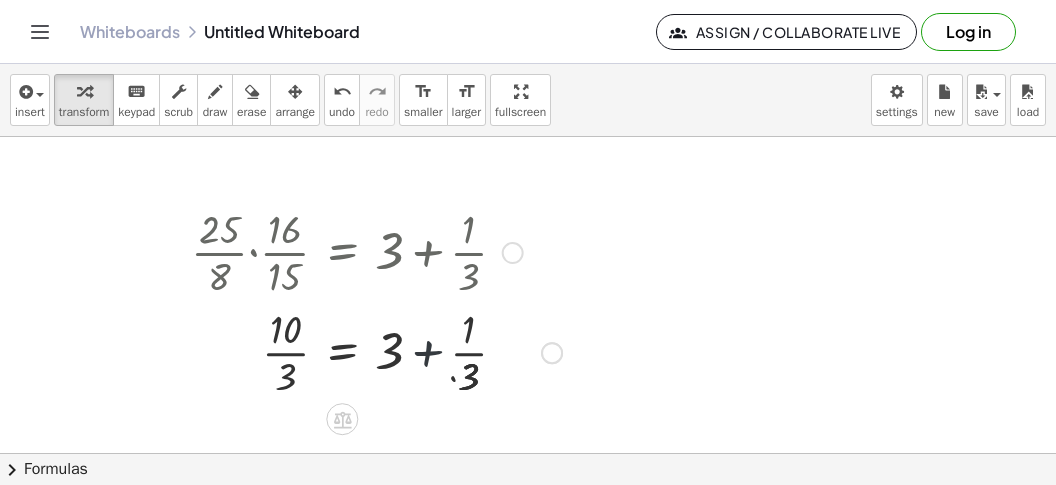 click at bounding box center [376, 351] 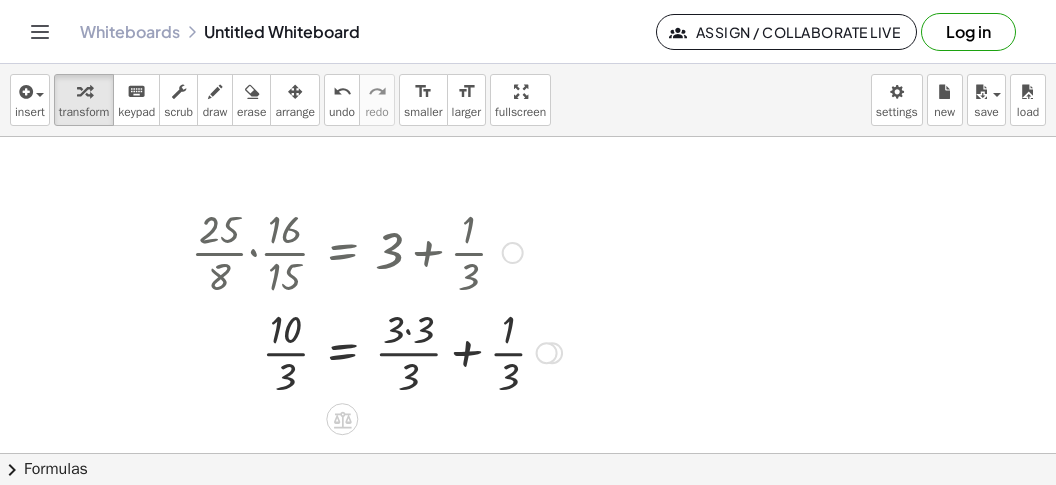 drag, startPoint x: 464, startPoint y: 350, endPoint x: 453, endPoint y: 348, distance: 11.18034 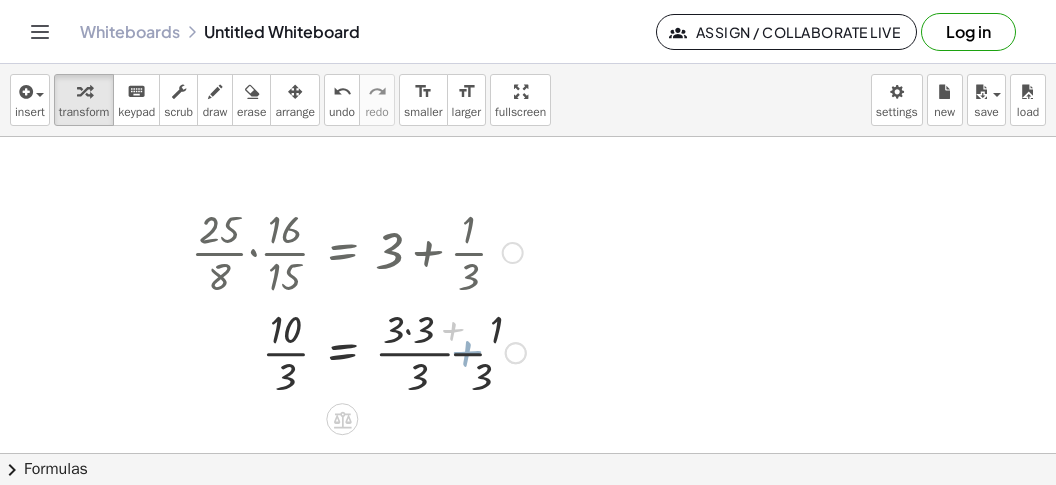 click at bounding box center (358, 351) 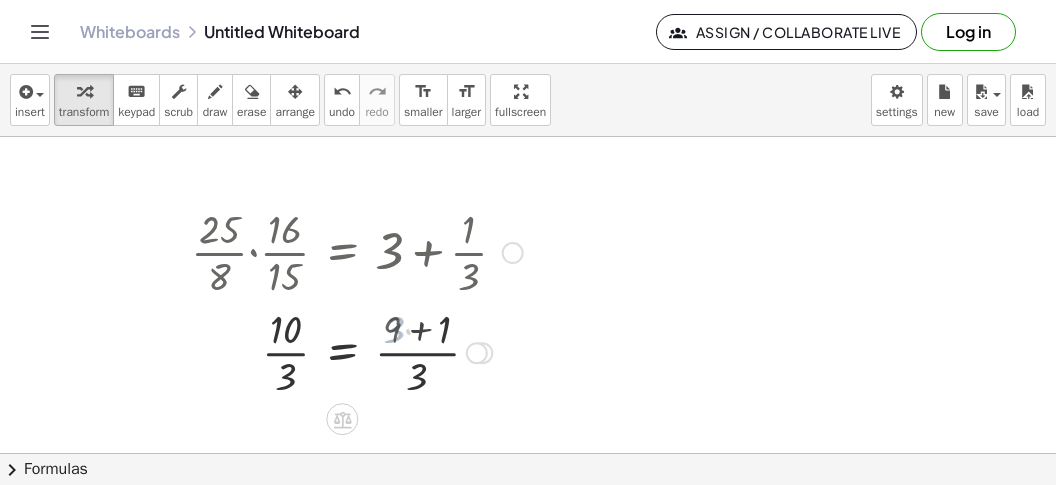 click at bounding box center [357, 351] 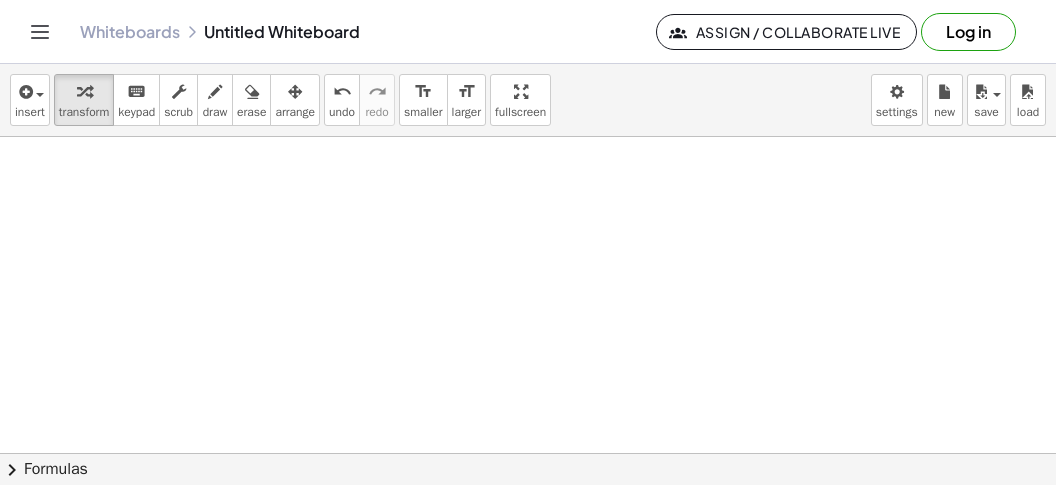 scroll, scrollTop: 1585, scrollLeft: 0, axis: vertical 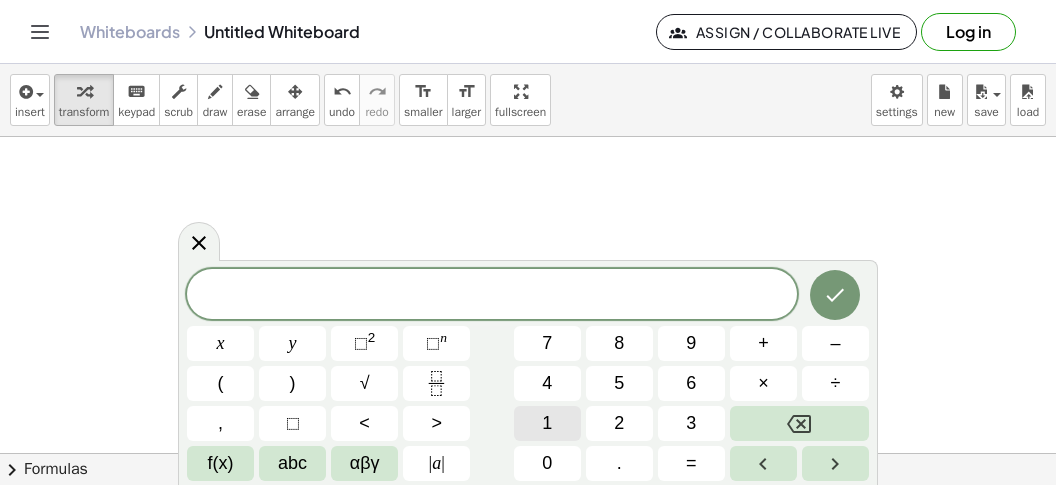 click on "1" at bounding box center [547, 423] 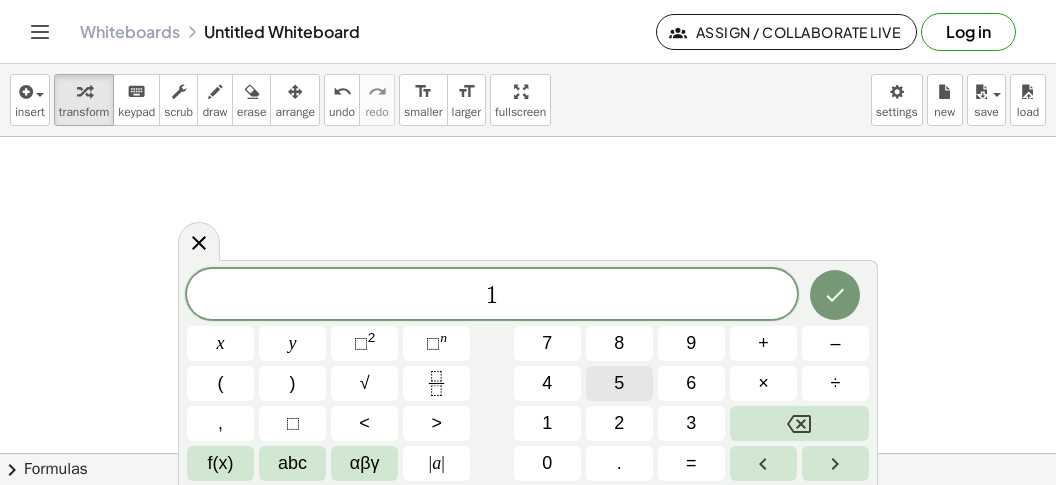 click on "5" at bounding box center [619, 383] 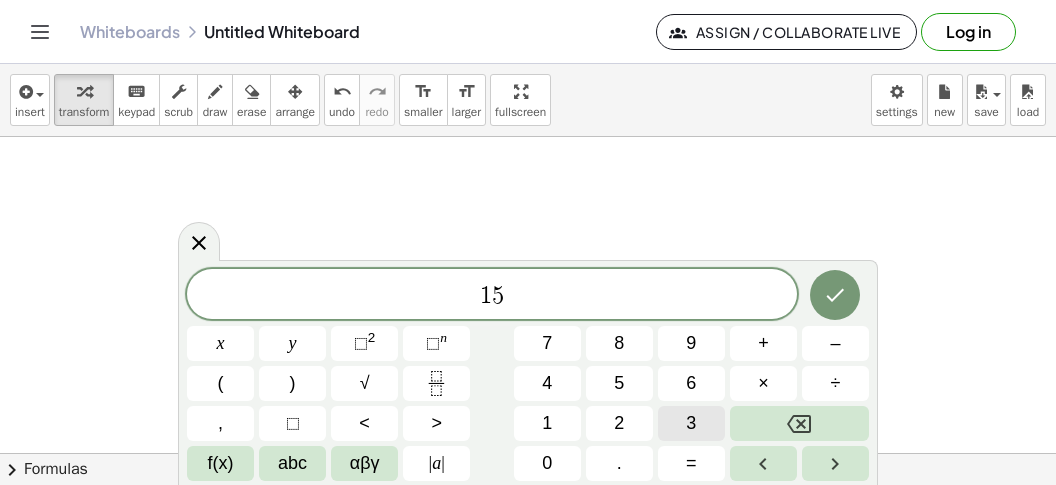 click on "3" at bounding box center (691, 423) 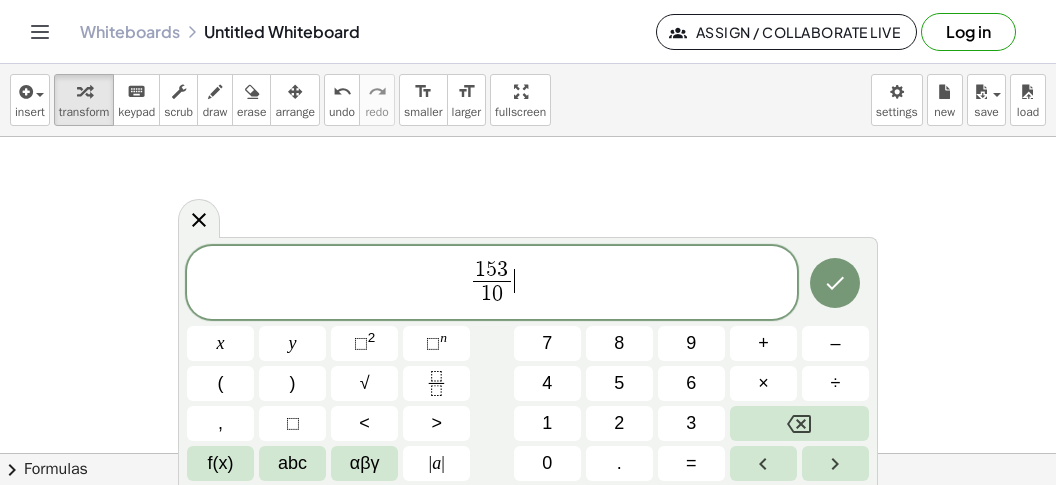 click on "1 5 3 1 0 ​ ​" at bounding box center [492, 284] 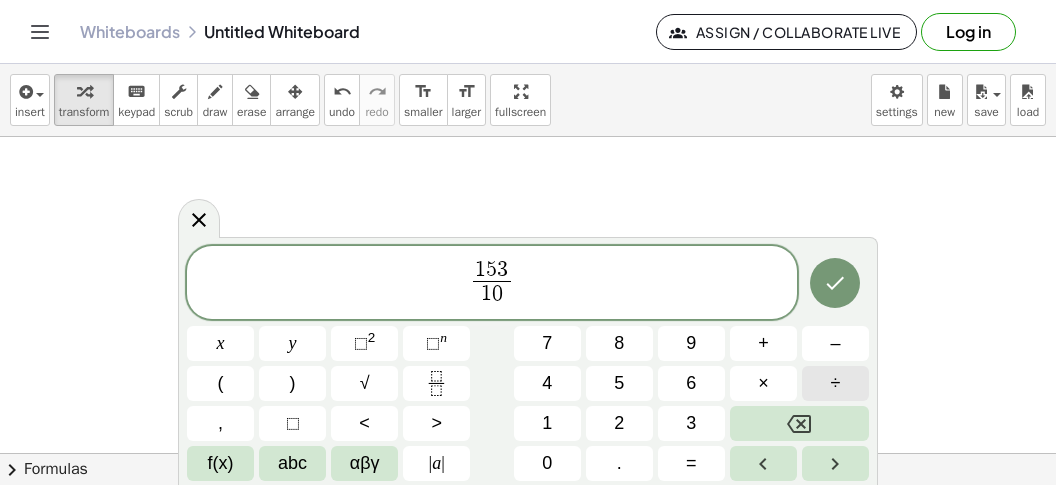 click on "÷" at bounding box center [835, 383] 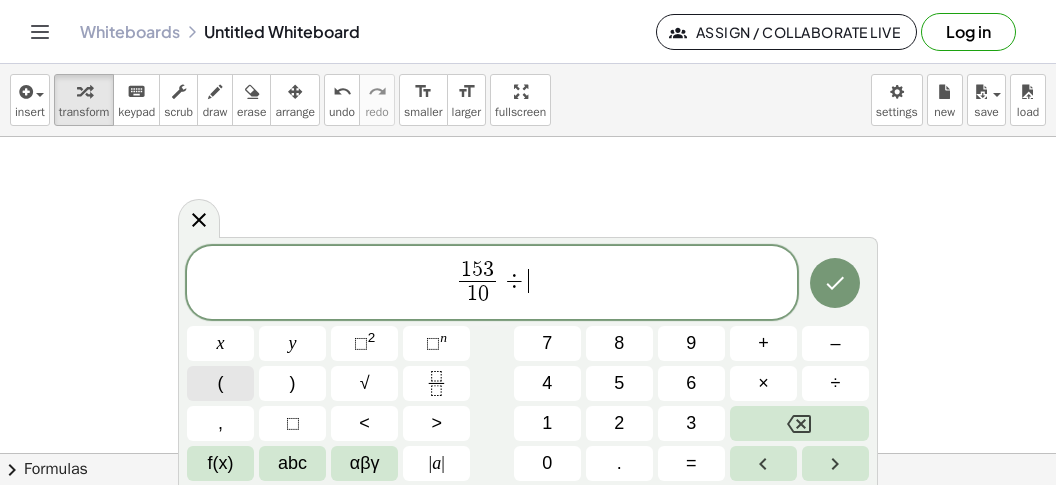 click on "(" at bounding box center [220, 383] 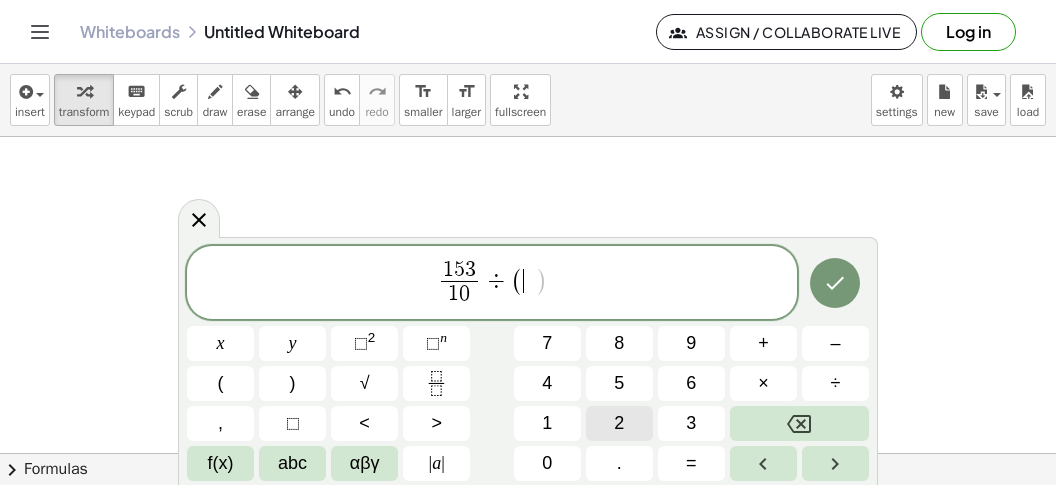 click on "2" at bounding box center [619, 423] 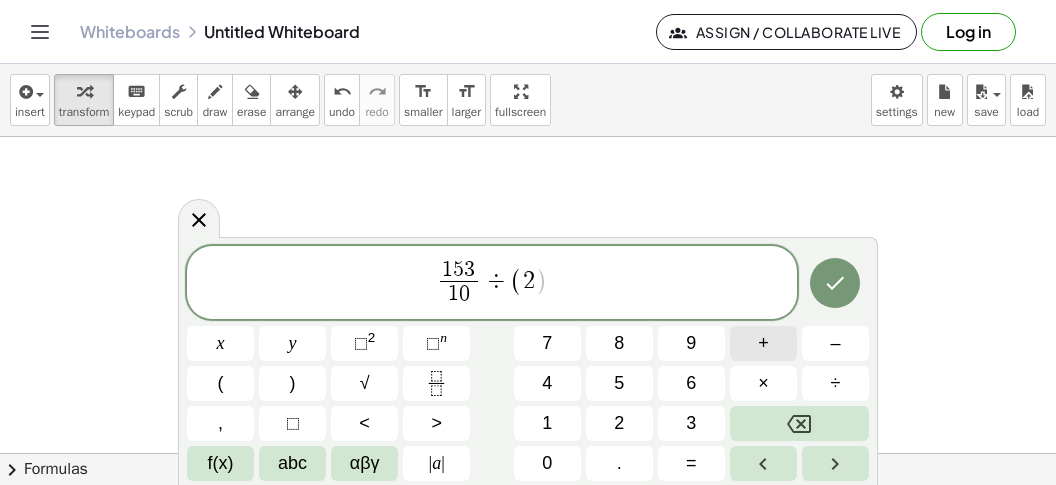 click on "+" at bounding box center (763, 343) 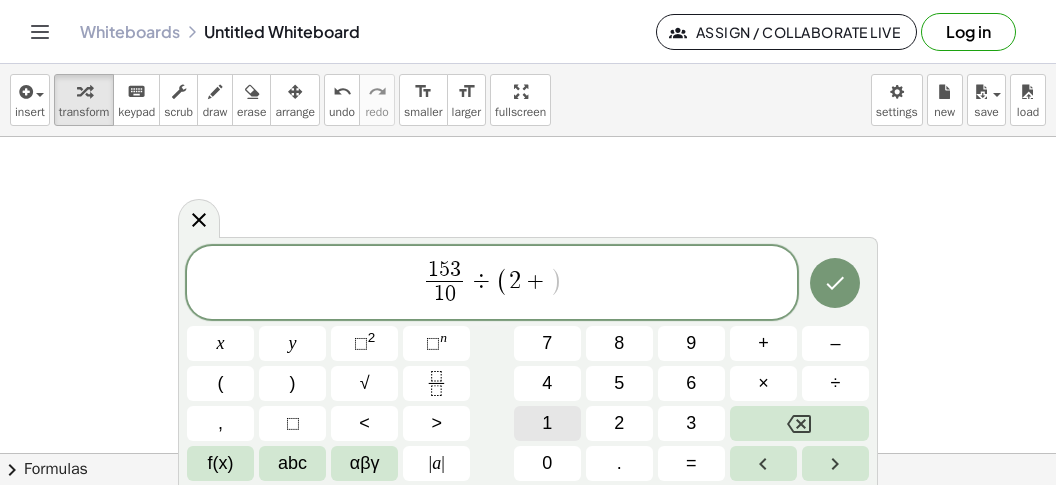 click on "1" at bounding box center (547, 423) 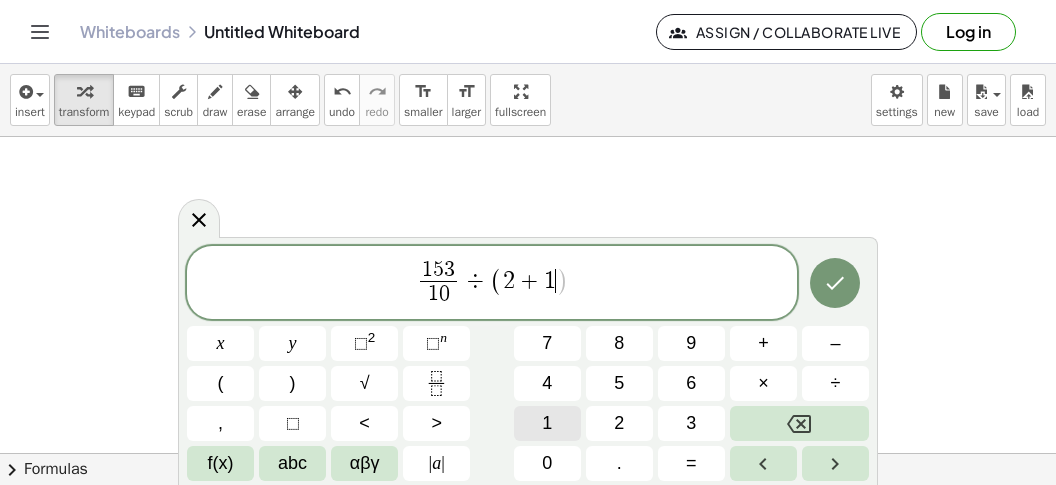 click on "1" at bounding box center [547, 423] 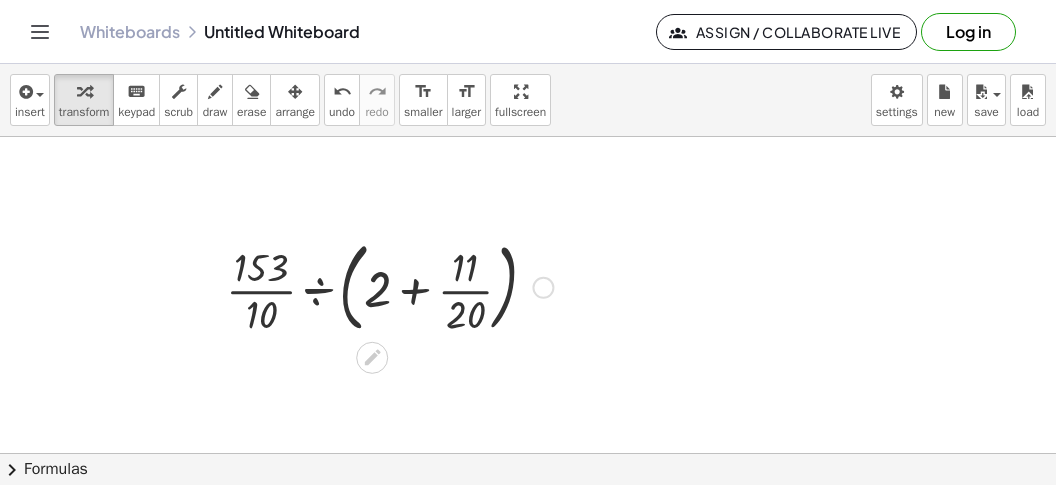 click at bounding box center [389, 286] 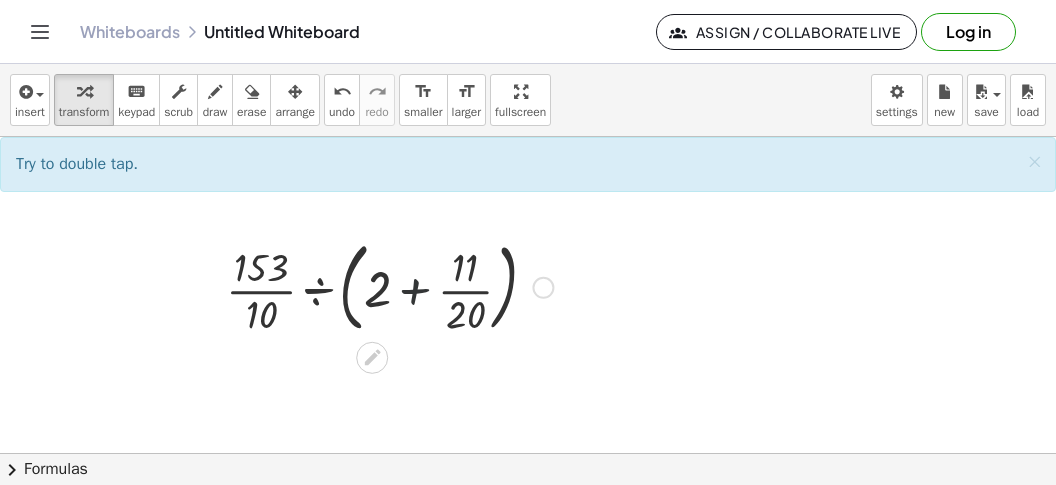 click at bounding box center [389, 286] 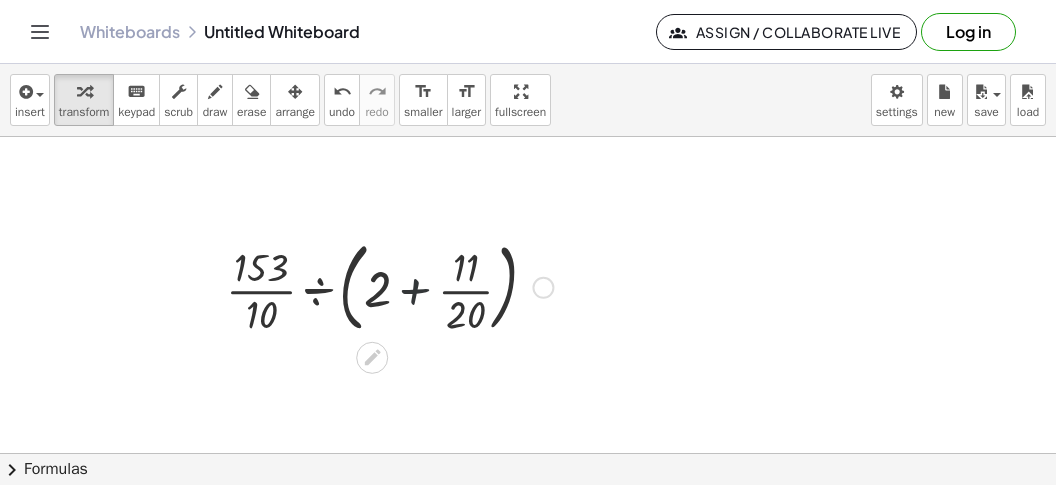 click at bounding box center [389, 286] 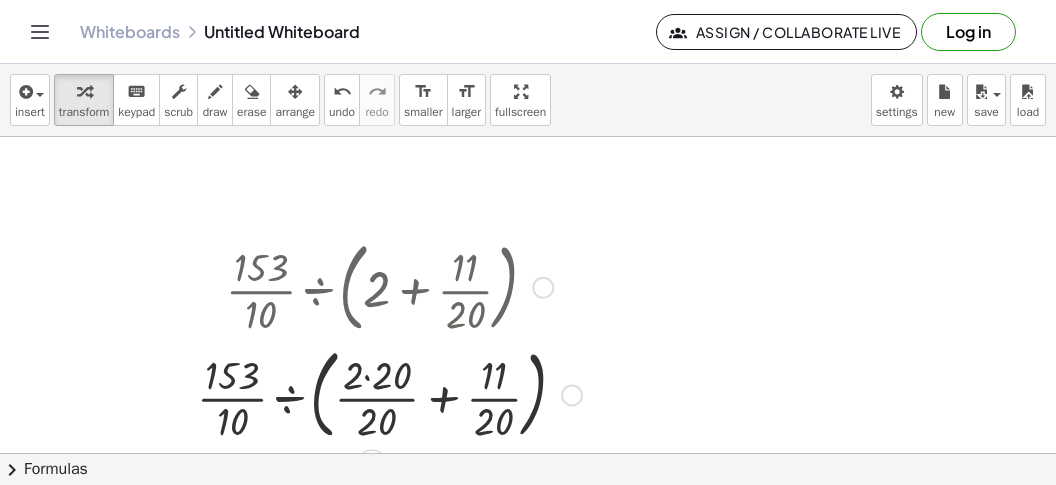 click at bounding box center [389, 286] 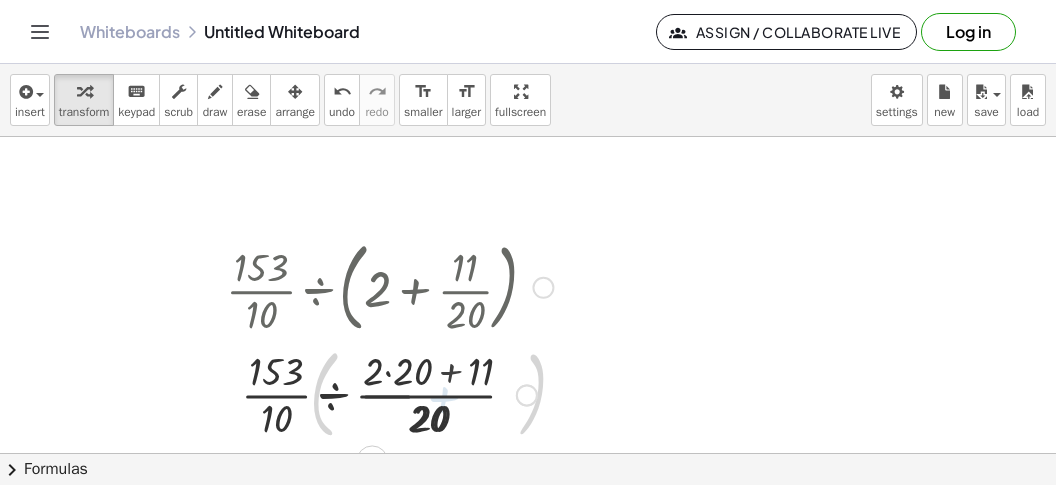 click at bounding box center (389, 393) 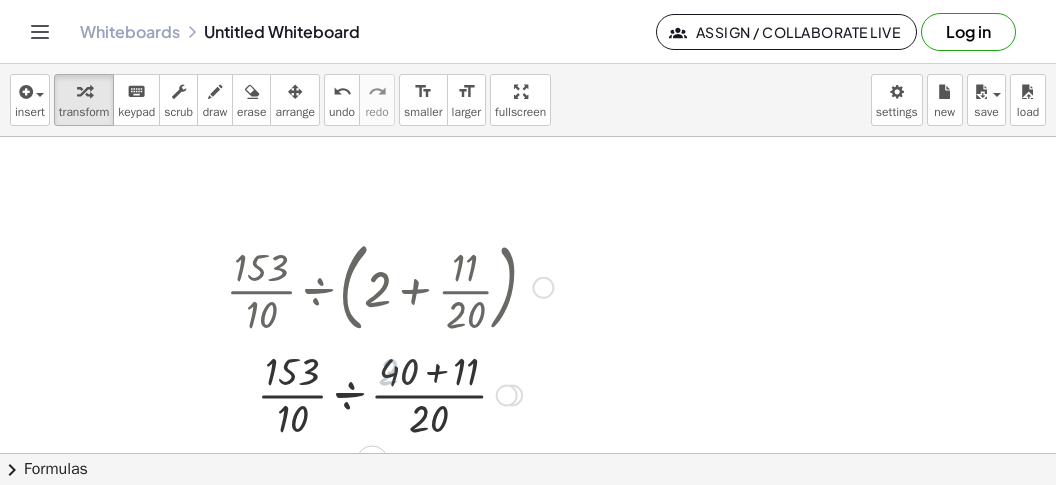 click at bounding box center (389, 393) 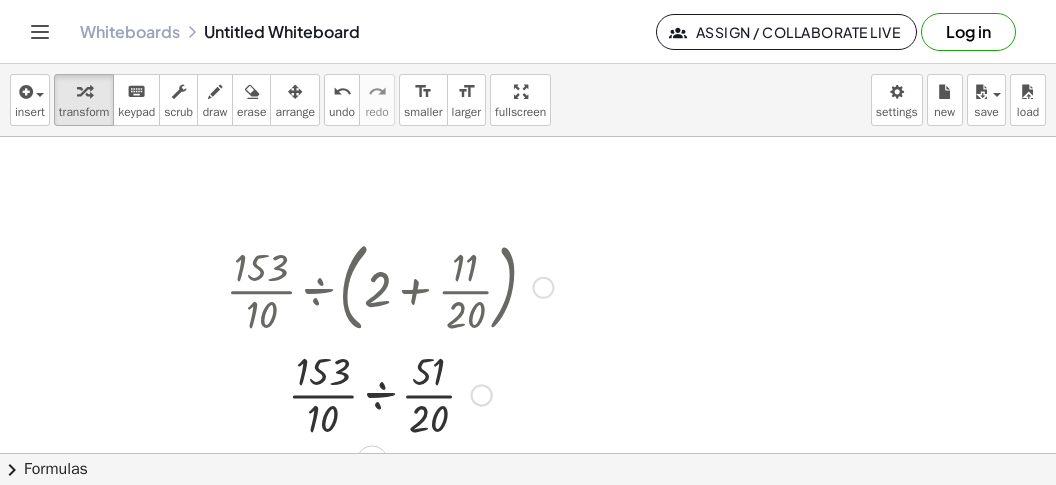 click at bounding box center (389, 393) 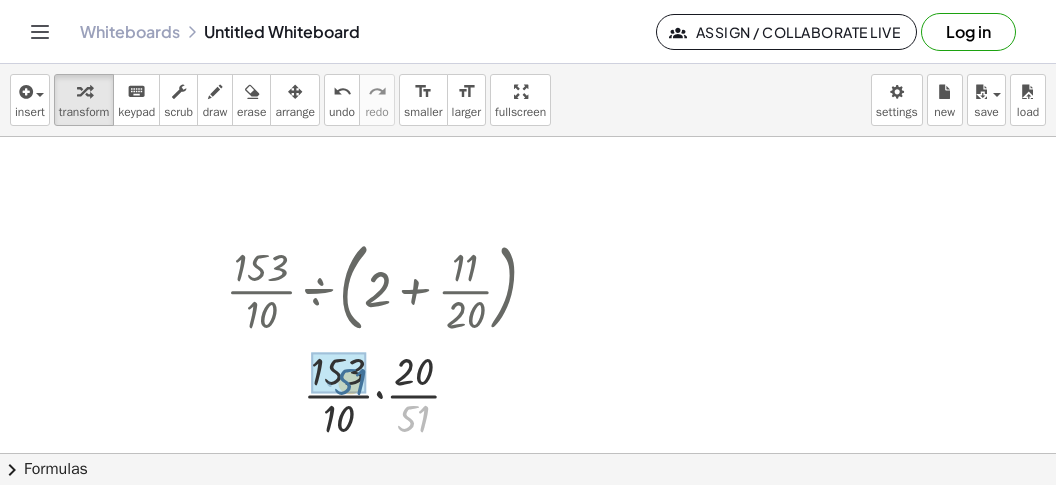 drag, startPoint x: 409, startPoint y: 427, endPoint x: 344, endPoint y: 388, distance: 75.802376 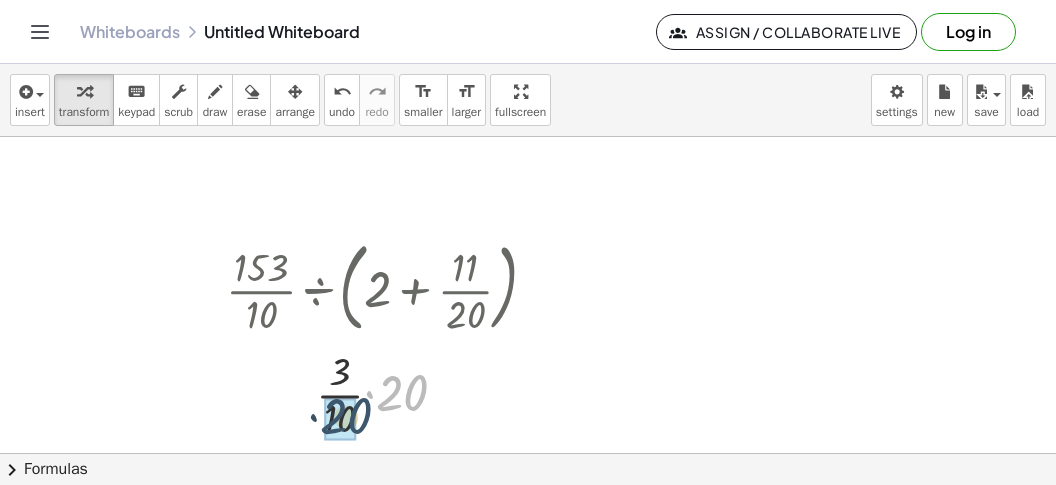 drag, startPoint x: 397, startPoint y: 398, endPoint x: 353, endPoint y: 412, distance: 46.173584 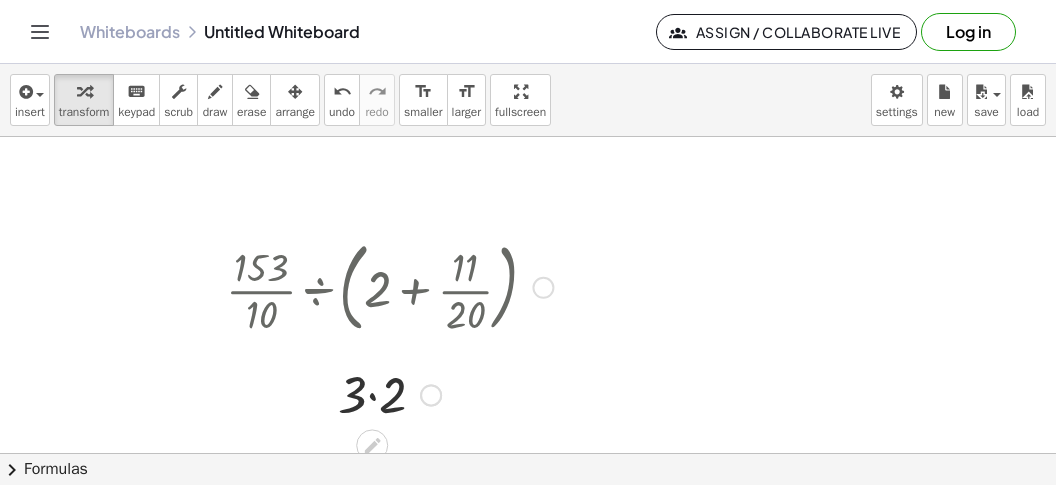 click at bounding box center [389, 393] 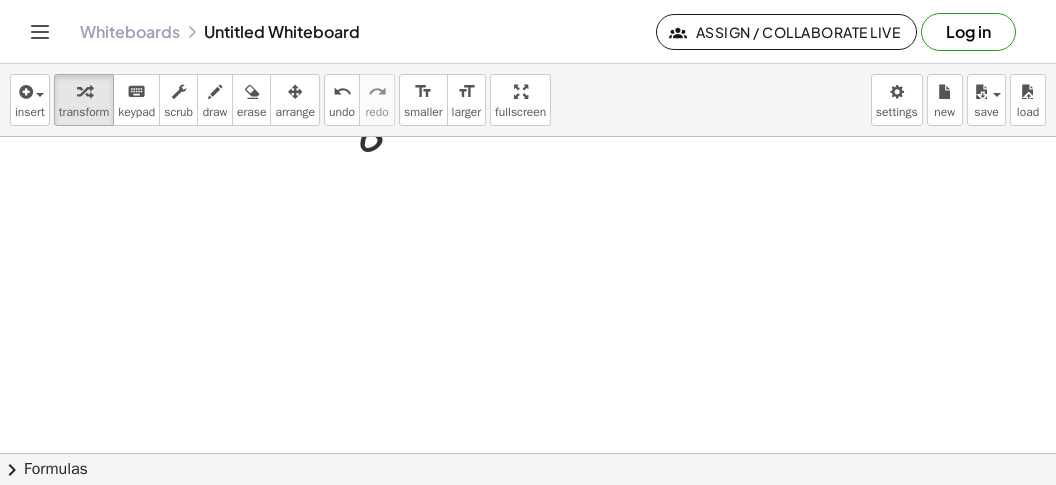 scroll, scrollTop: 1901, scrollLeft: 0, axis: vertical 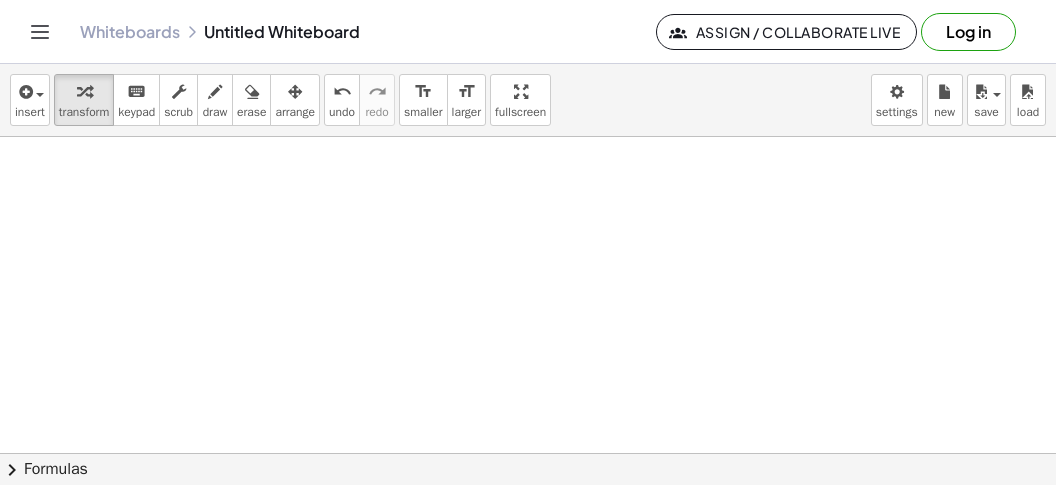 click at bounding box center [528, -497] 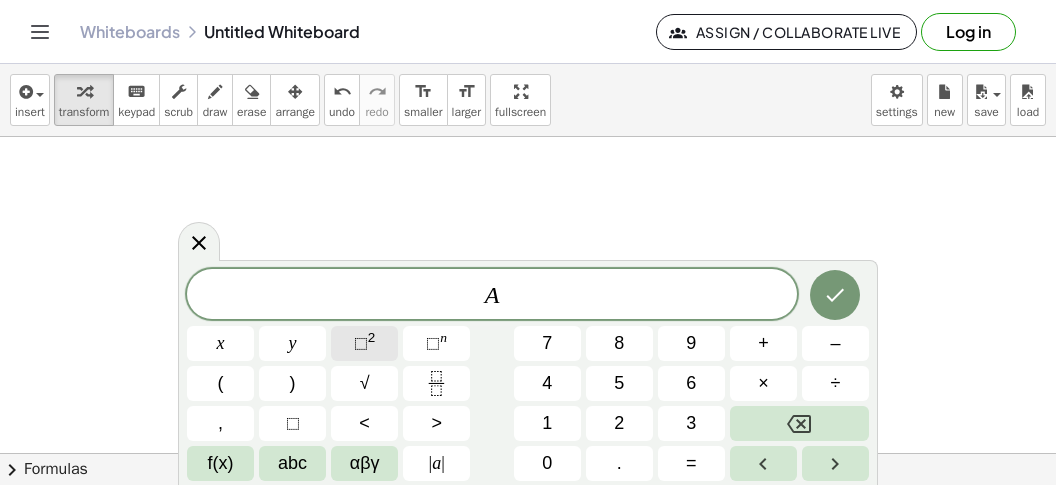 click on "⬚ 2" at bounding box center (364, 343) 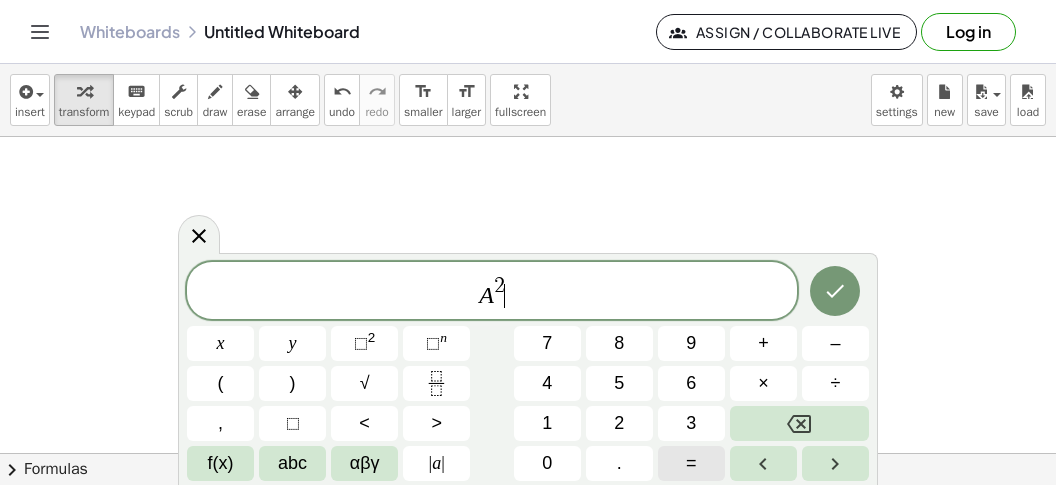 click on "=" at bounding box center [691, 463] 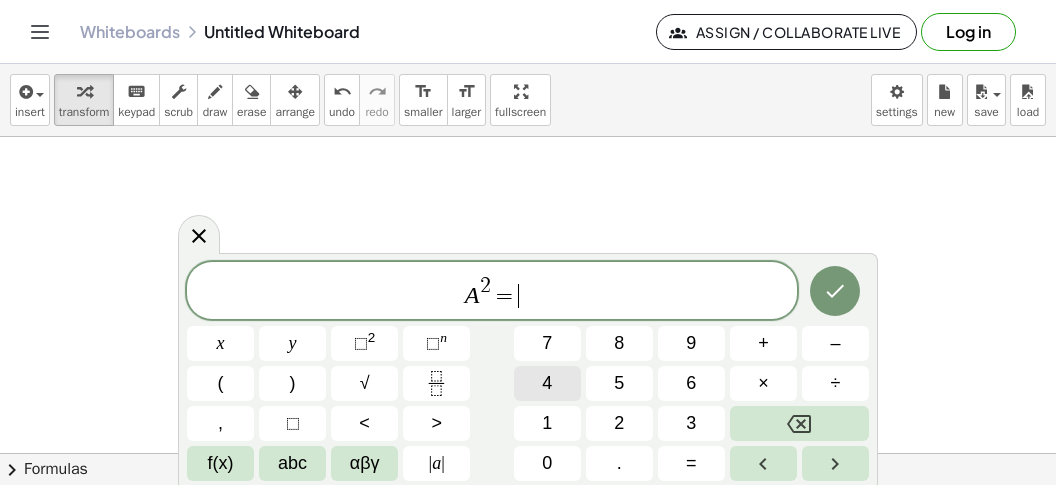 click on "4" at bounding box center (547, 383) 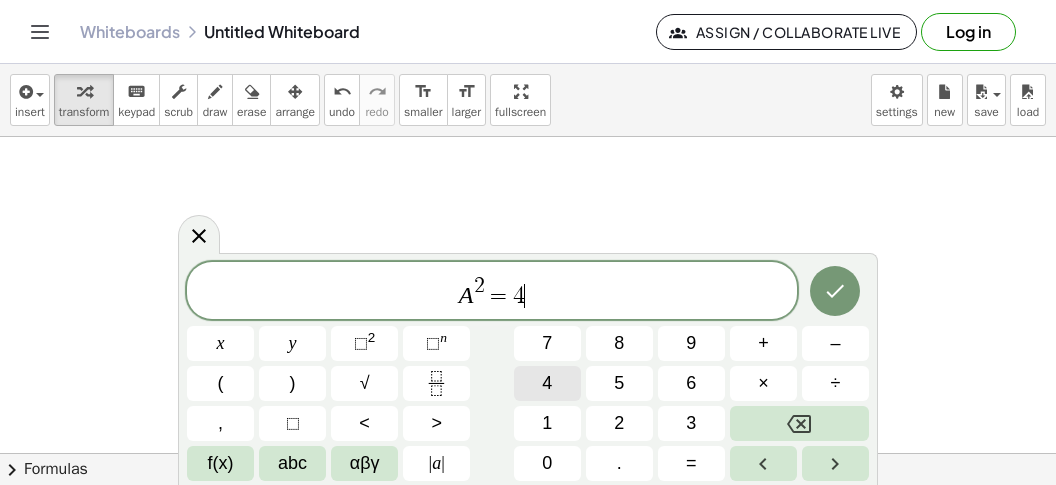 click on "4" at bounding box center [547, 383] 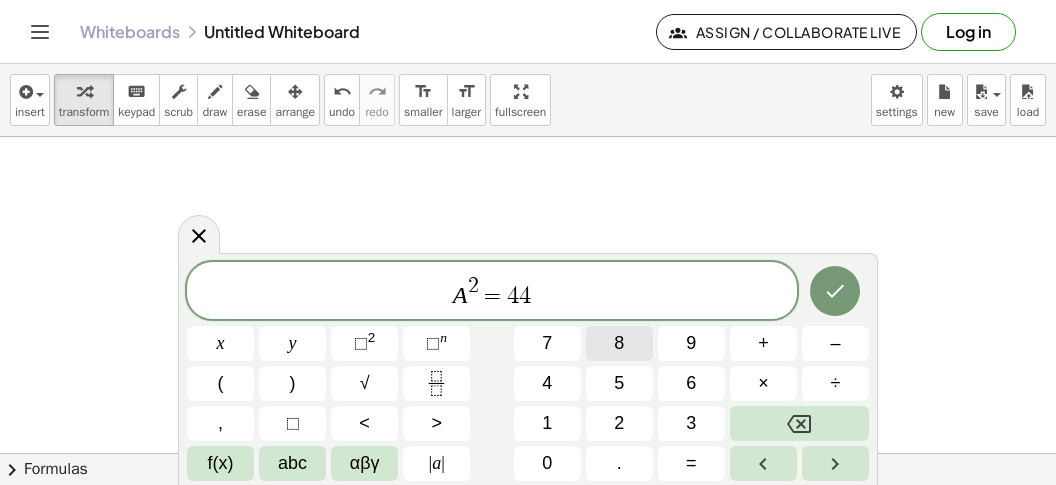 click on "8" at bounding box center (619, 343) 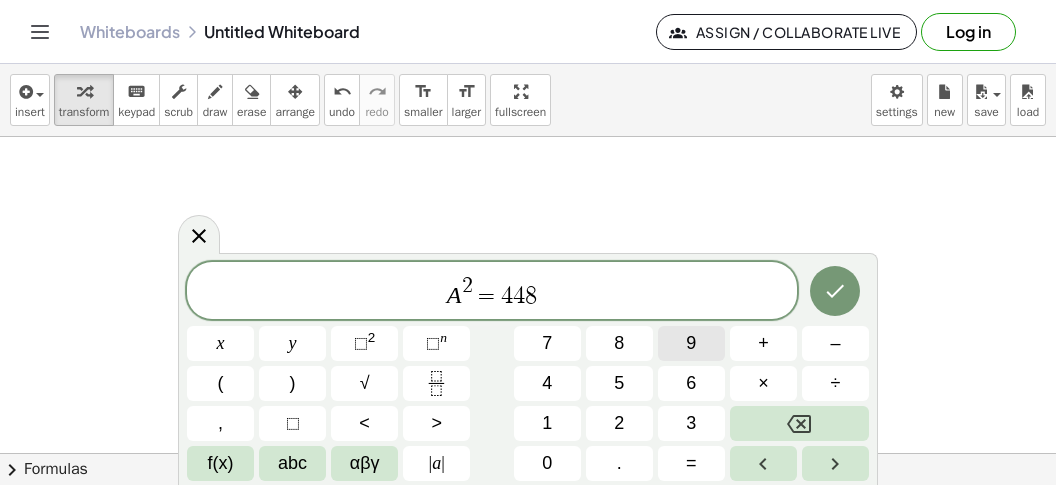 click on "9" at bounding box center (691, 343) 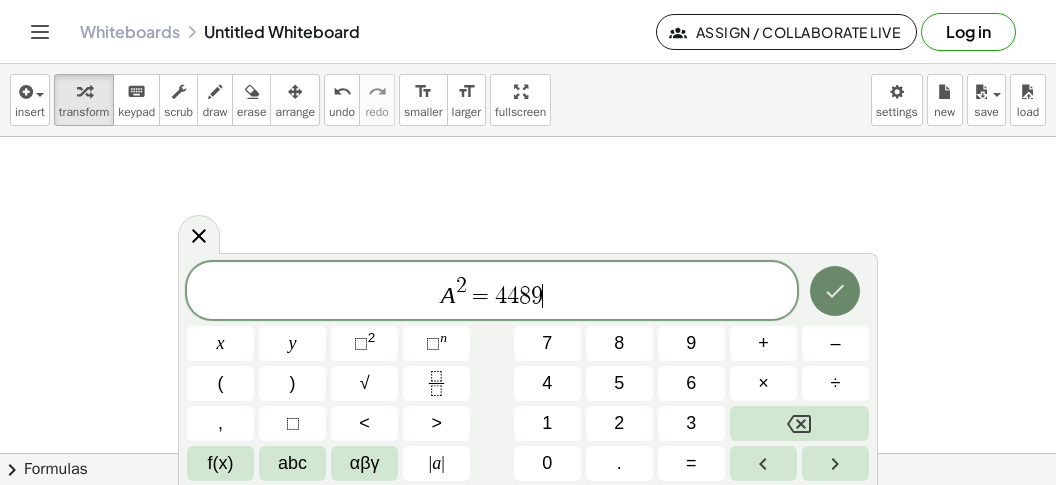 click 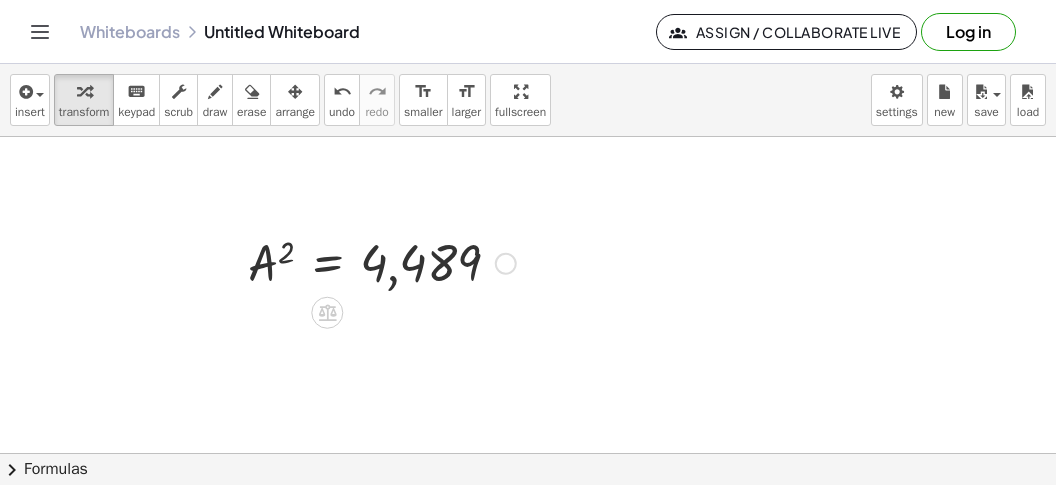 click at bounding box center [382, 262] 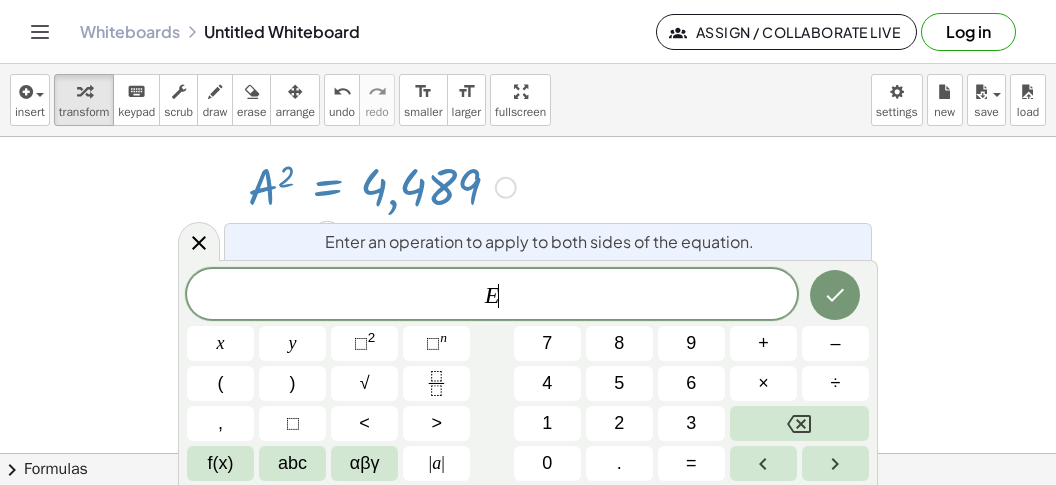 scroll, scrollTop: 1977, scrollLeft: 0, axis: vertical 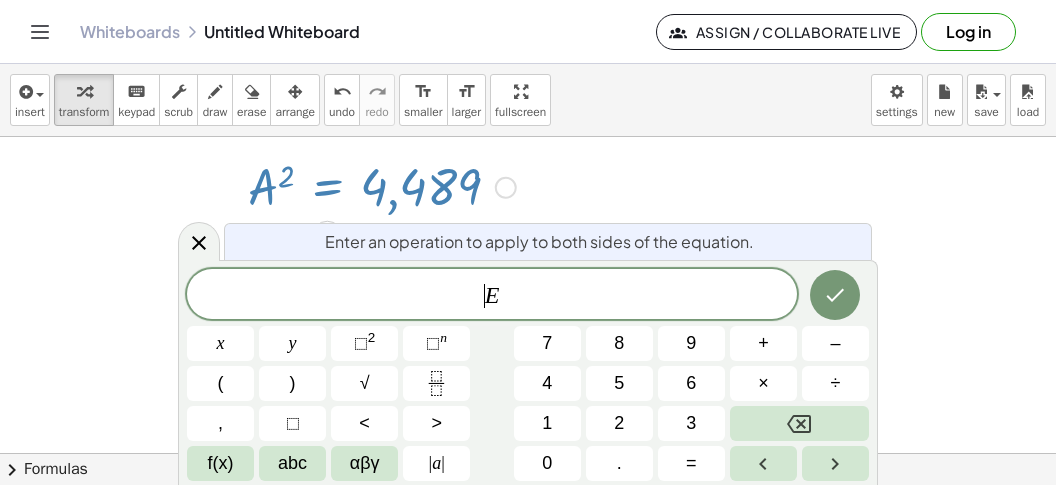 drag, startPoint x: 428, startPoint y: 292, endPoint x: 404, endPoint y: 315, distance: 33.24154 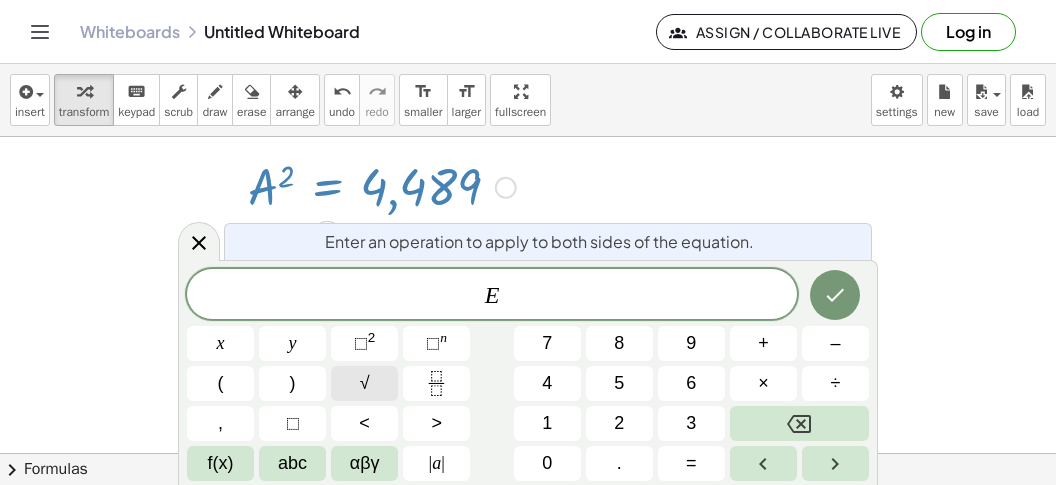 click on "√" at bounding box center [365, 383] 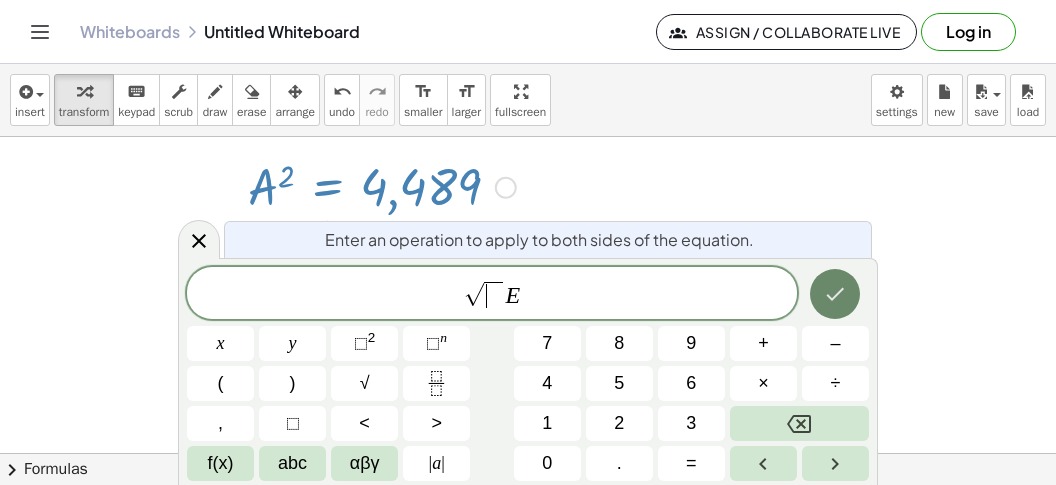 click 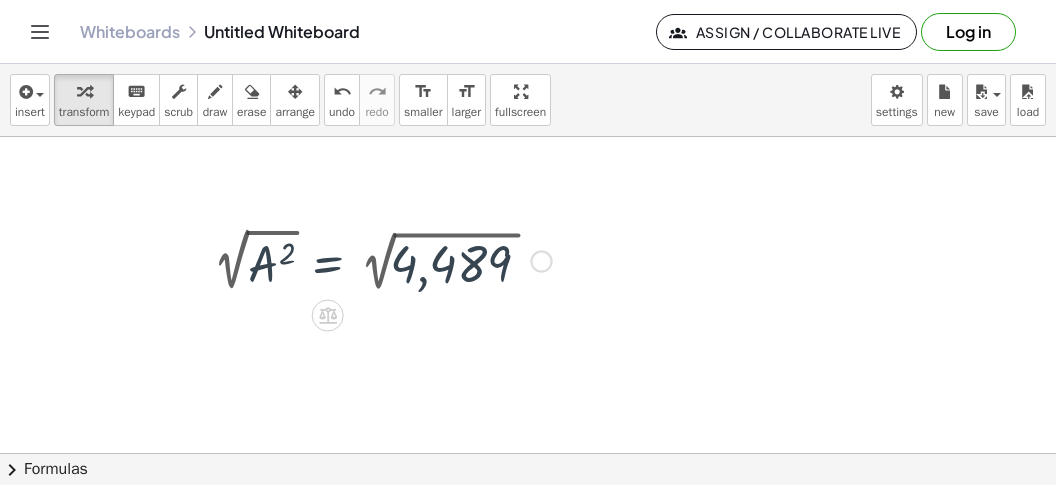 scroll, scrollTop: 1901, scrollLeft: 0, axis: vertical 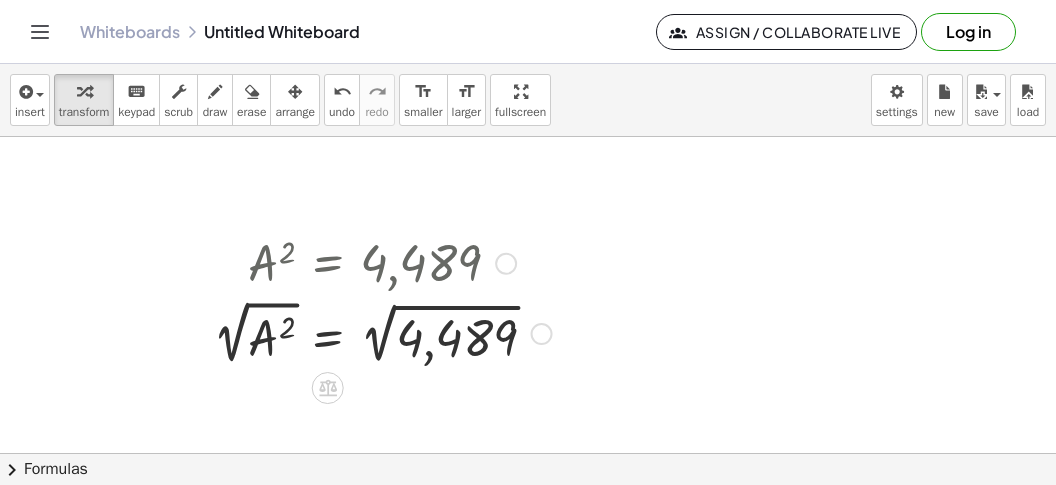 click at bounding box center (382, 332) 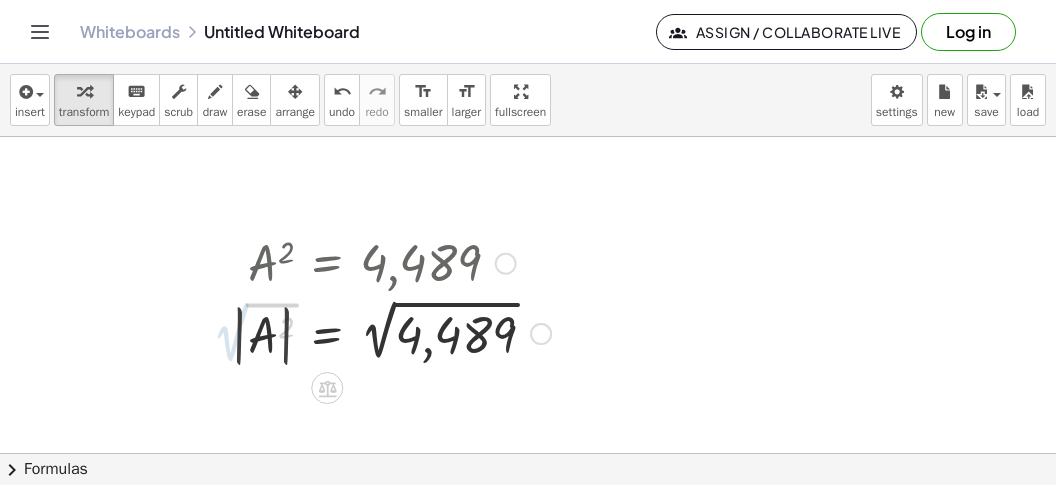 click at bounding box center [391, 332] 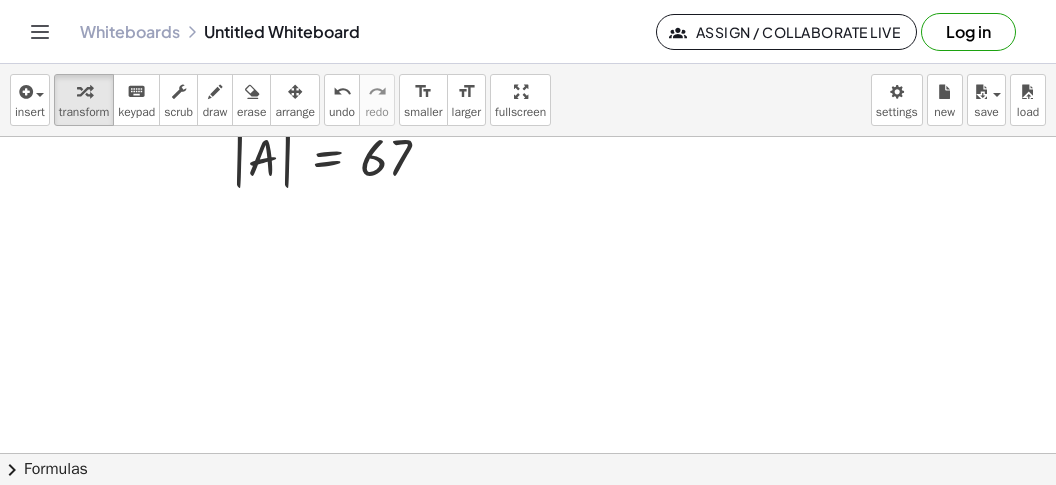 scroll, scrollTop: 2026, scrollLeft: 0, axis: vertical 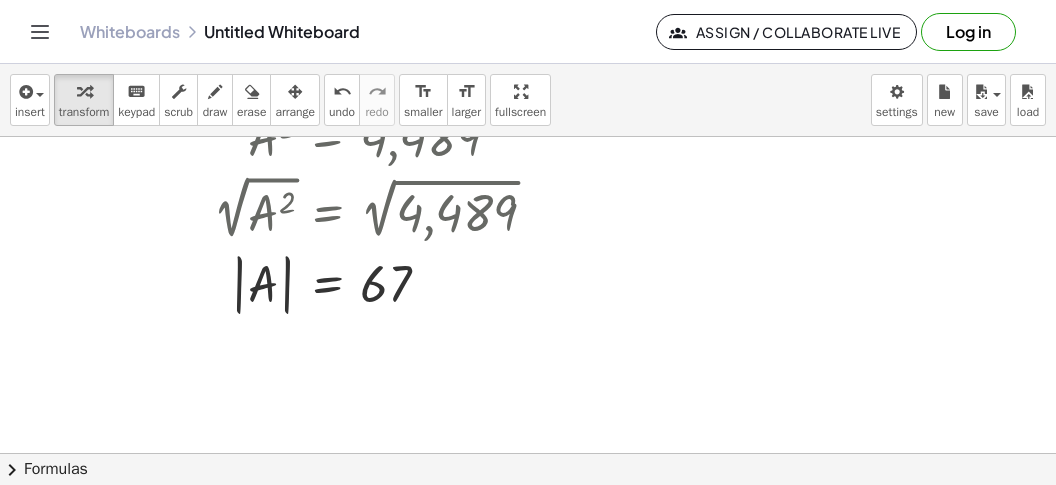 click at bounding box center [528, -622] 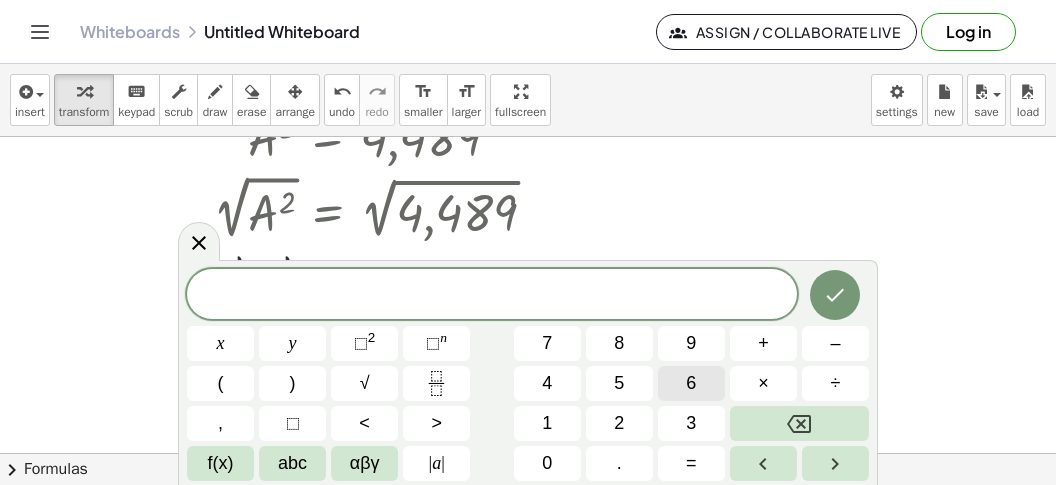 click on "6" at bounding box center (691, 383) 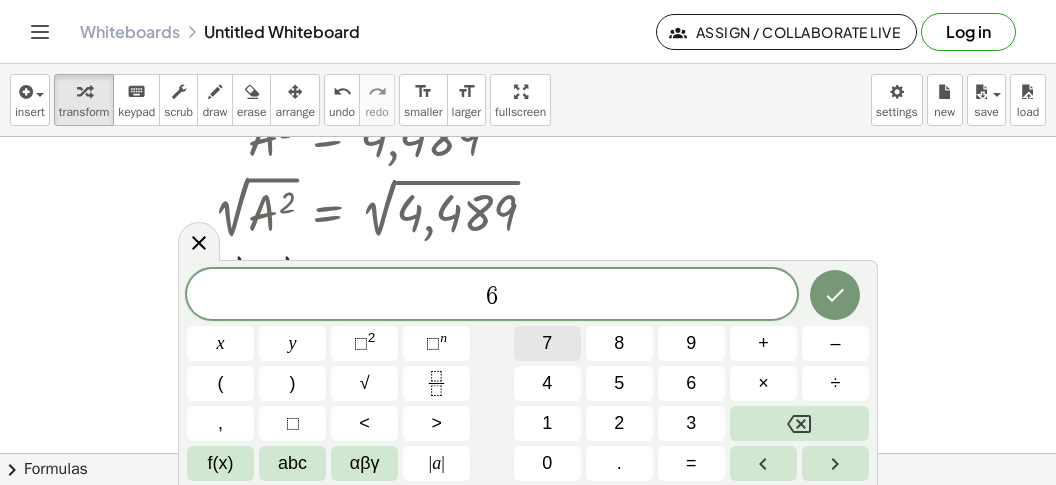 click on "7" at bounding box center [547, 343] 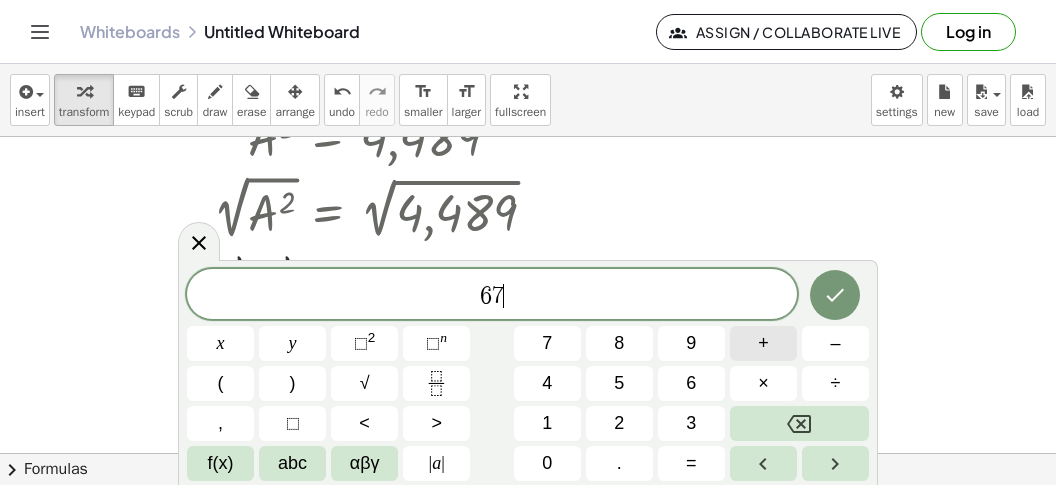 click on "+" at bounding box center (763, 343) 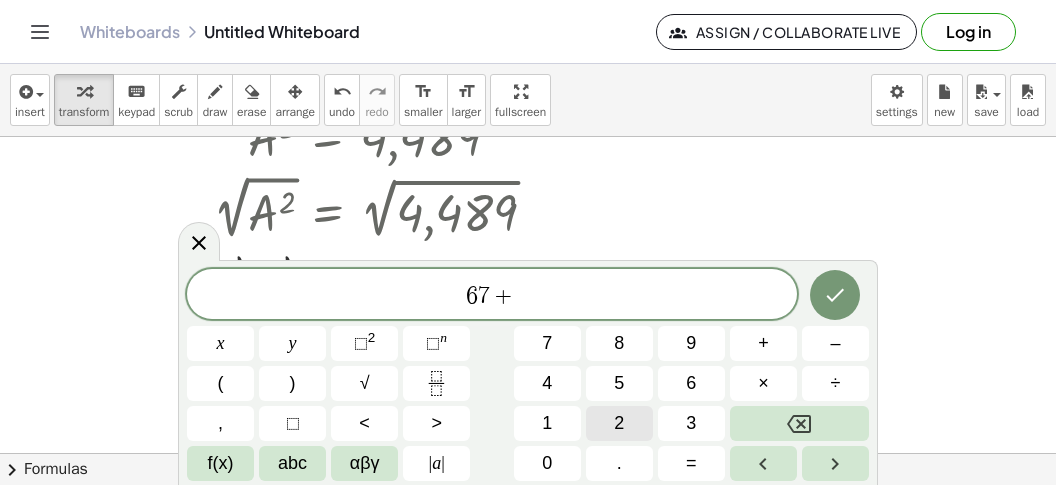 click on "2" at bounding box center (619, 423) 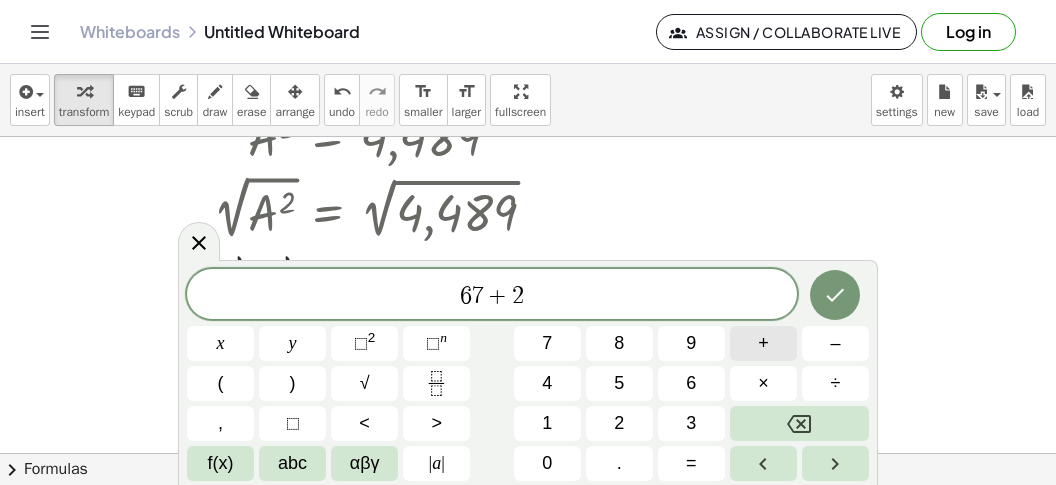 click on "+" at bounding box center (763, 343) 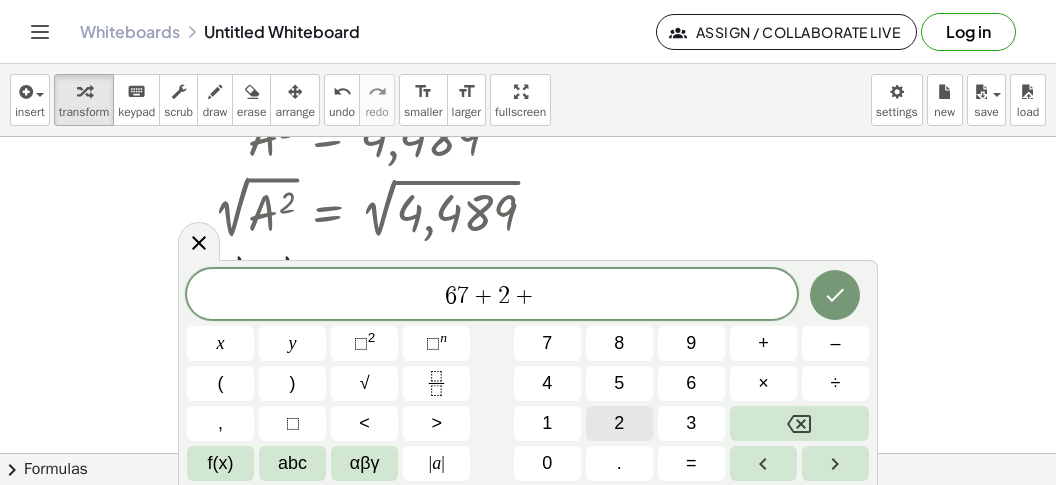 click on "2" at bounding box center [619, 423] 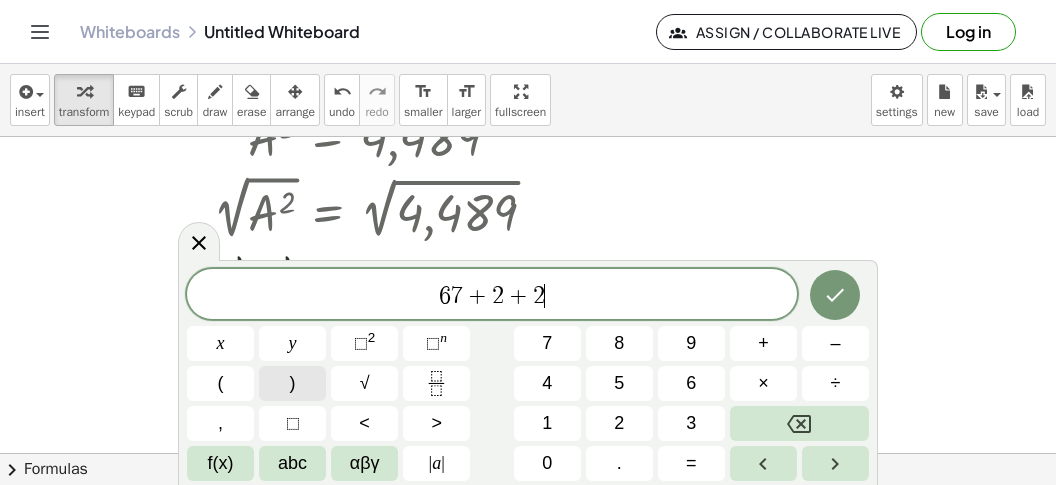 click on ")" at bounding box center (292, 383) 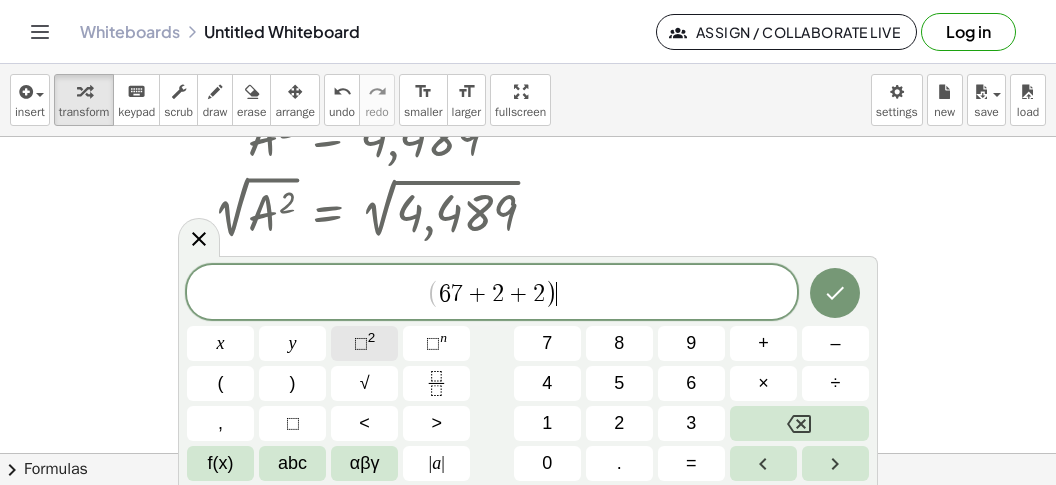 click on "⬚ 2" at bounding box center (364, 343) 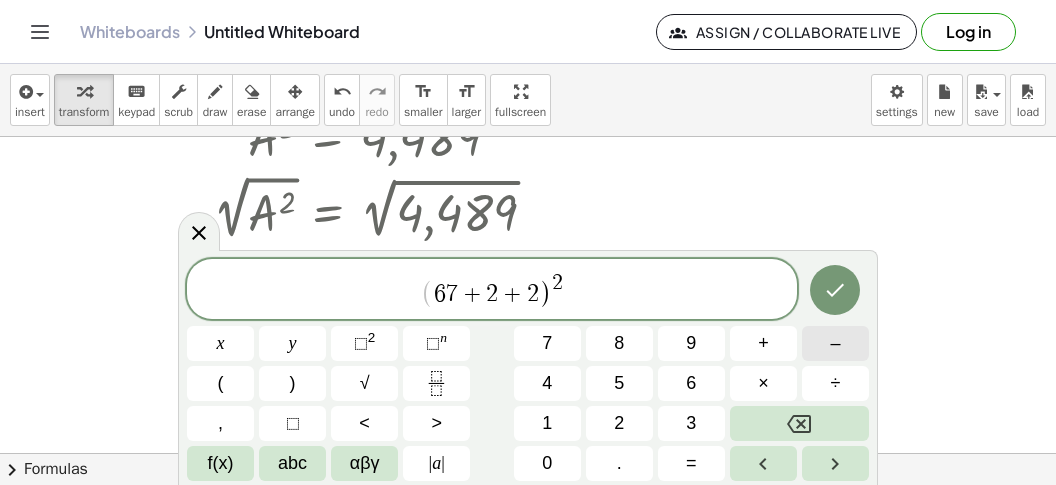click on "–" at bounding box center (835, 343) 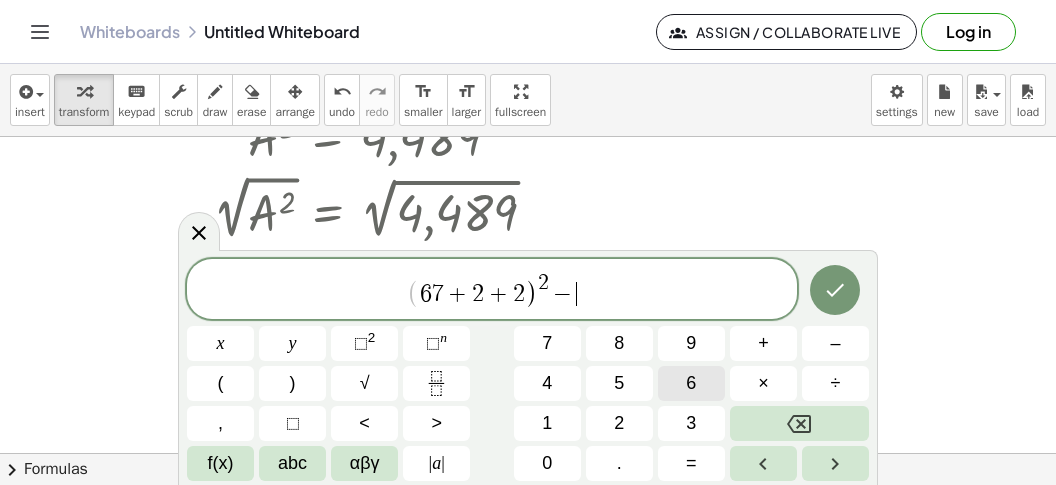 click on "6" at bounding box center (691, 383) 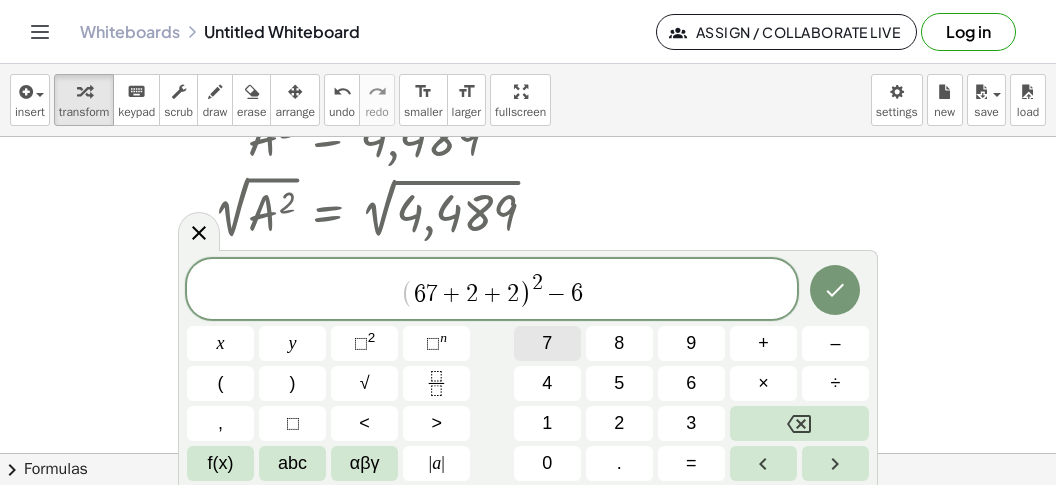 click on "7" at bounding box center [547, 343] 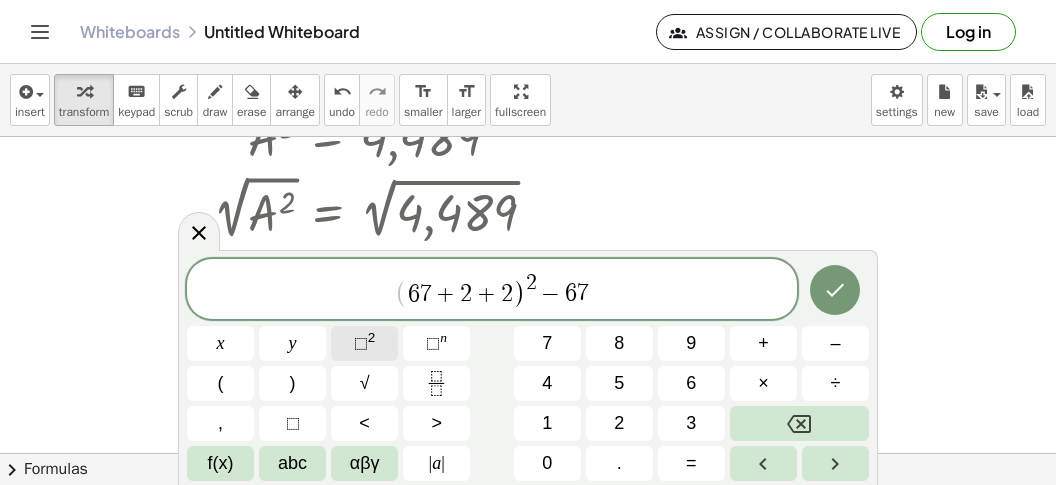 click on "2" at bounding box center (372, 337) 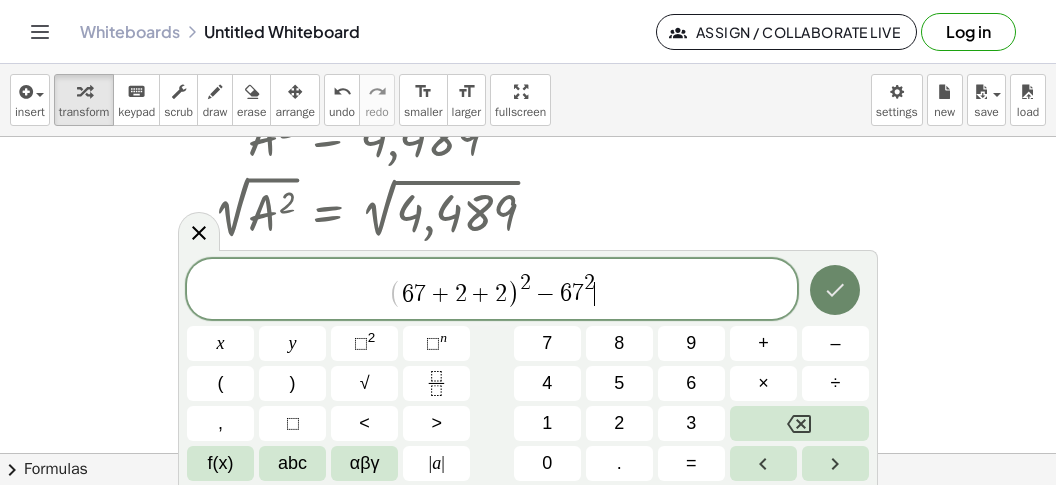 click at bounding box center [835, 290] 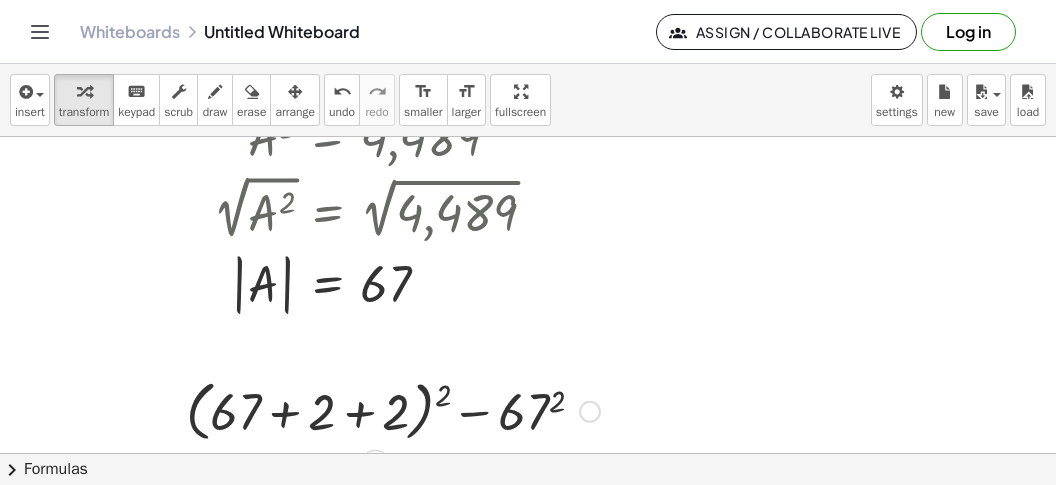 click at bounding box center [393, 410] 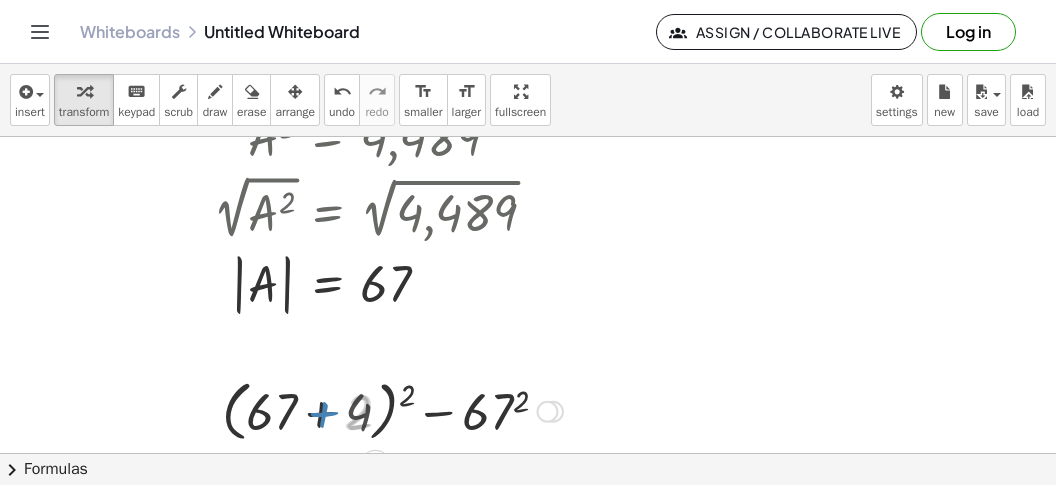 click at bounding box center (393, 410) 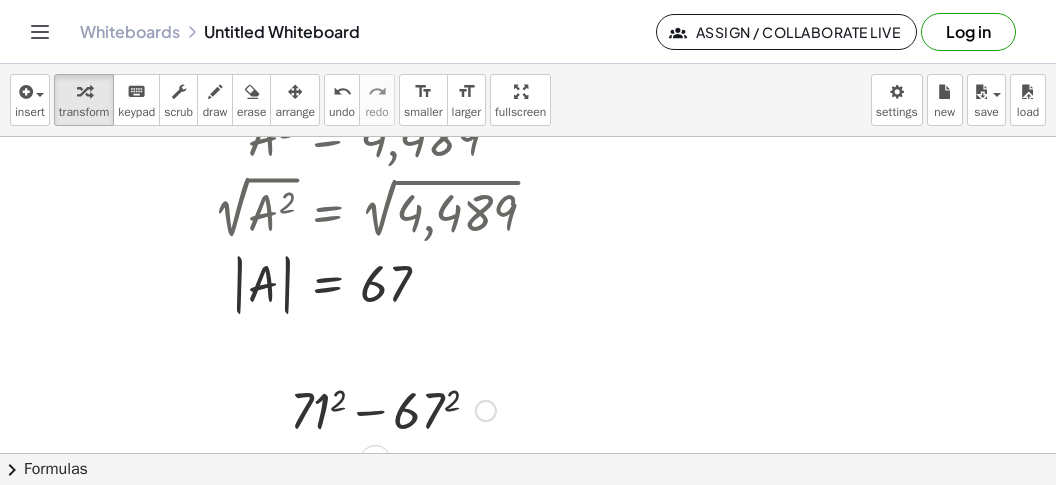 click at bounding box center [393, 409] 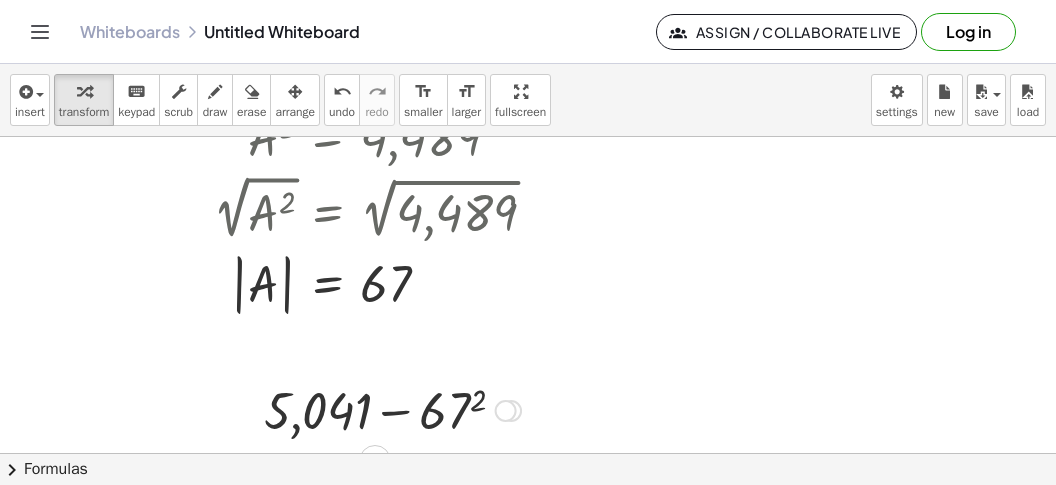 click at bounding box center (392, 409) 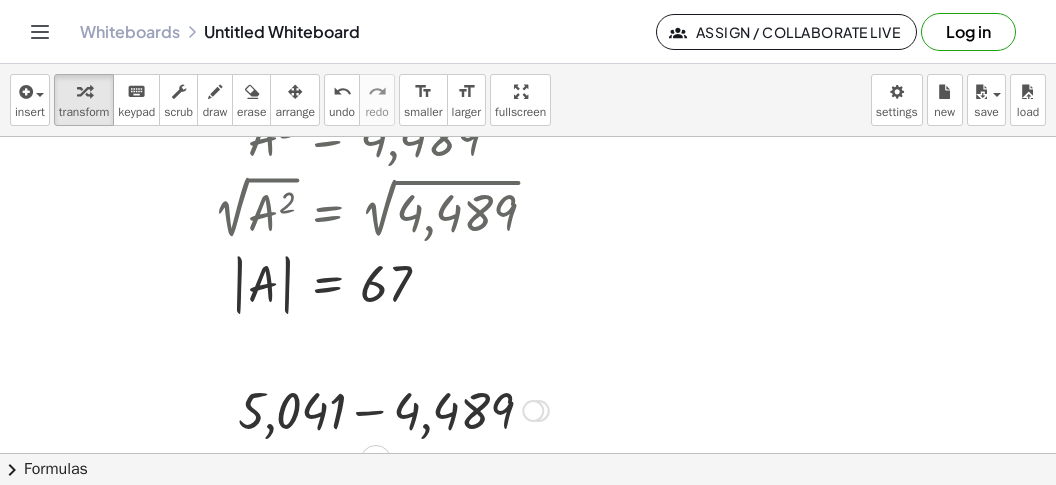 click at bounding box center [393, 409] 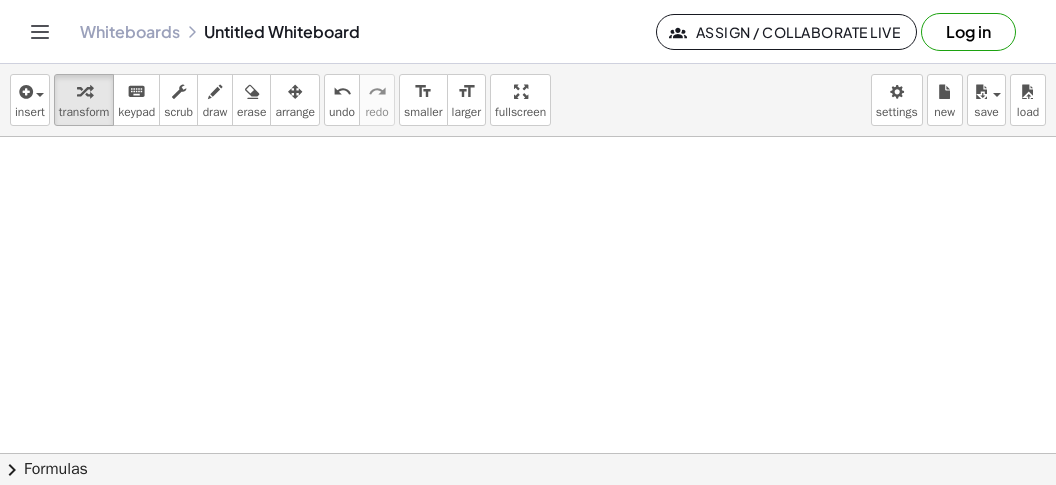 scroll, scrollTop: 2469, scrollLeft: 0, axis: vertical 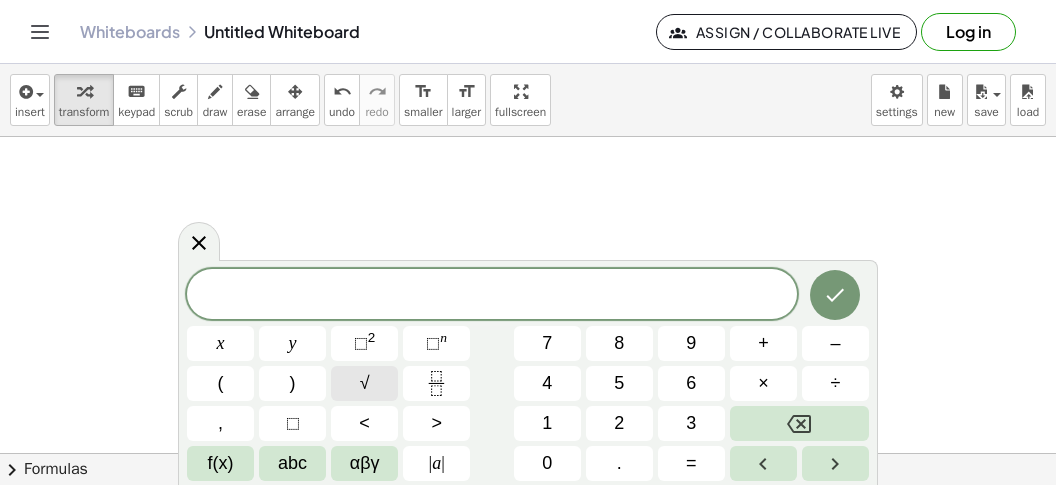 click on "√" at bounding box center [364, 383] 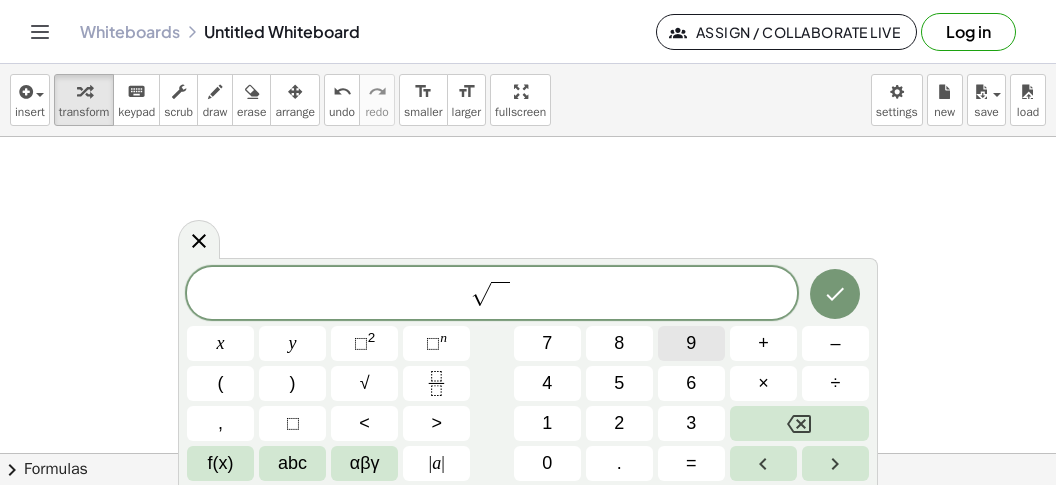 click on "9" at bounding box center (691, 343) 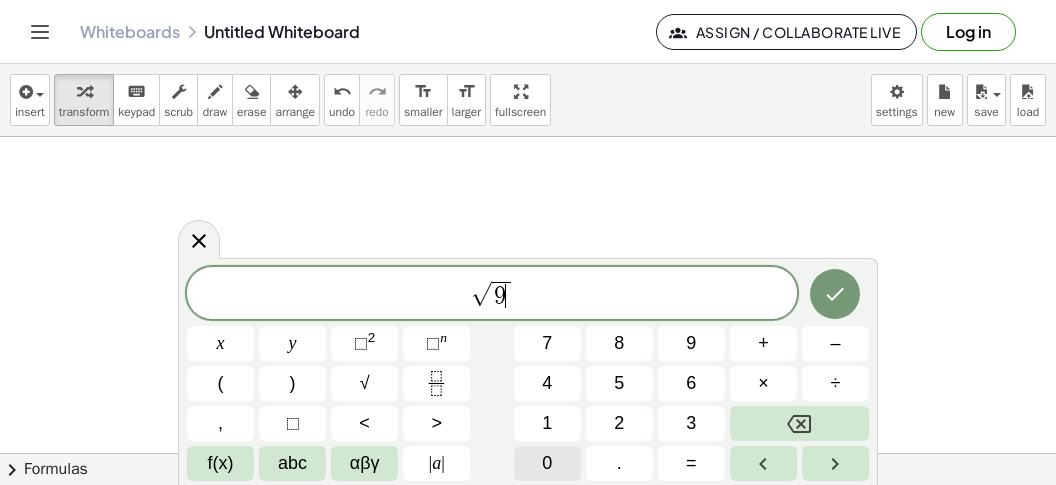 click on "0" at bounding box center [547, 463] 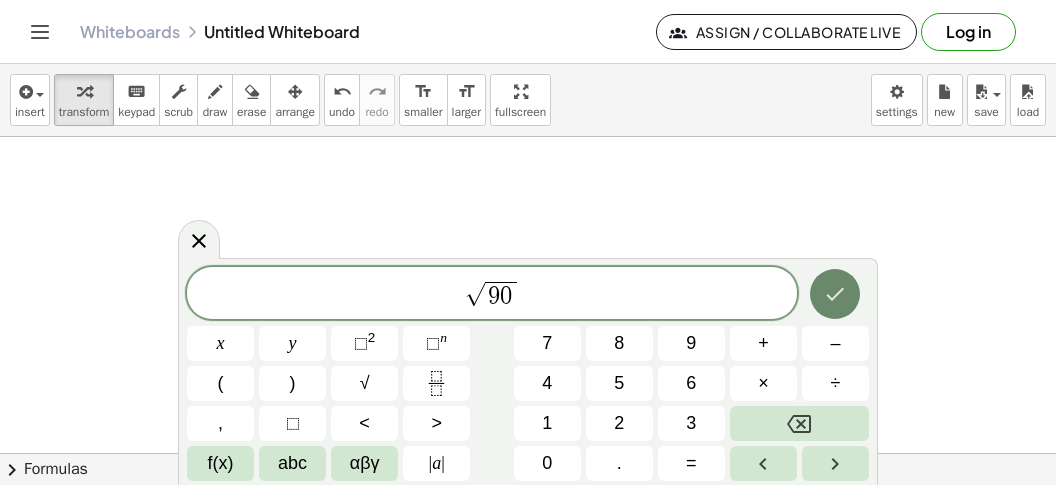 click 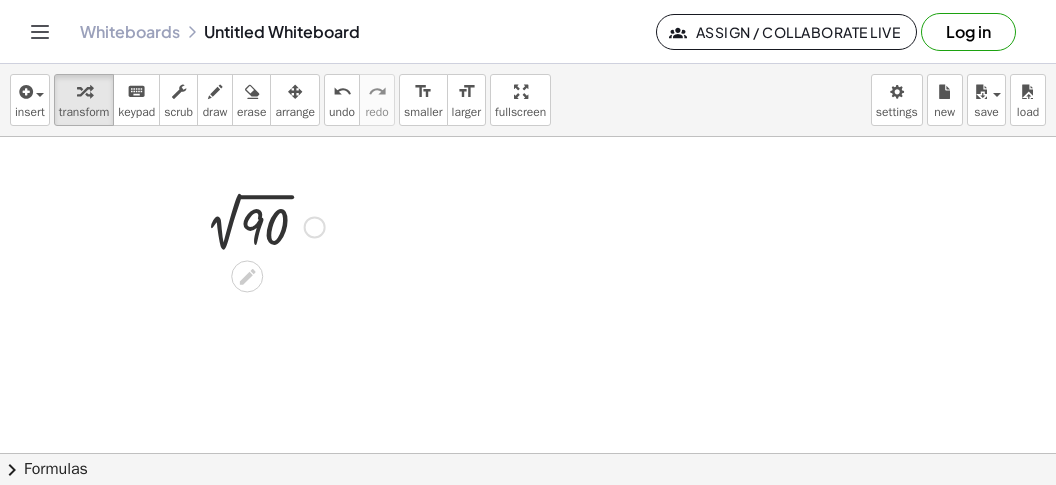 click at bounding box center (259, 225) 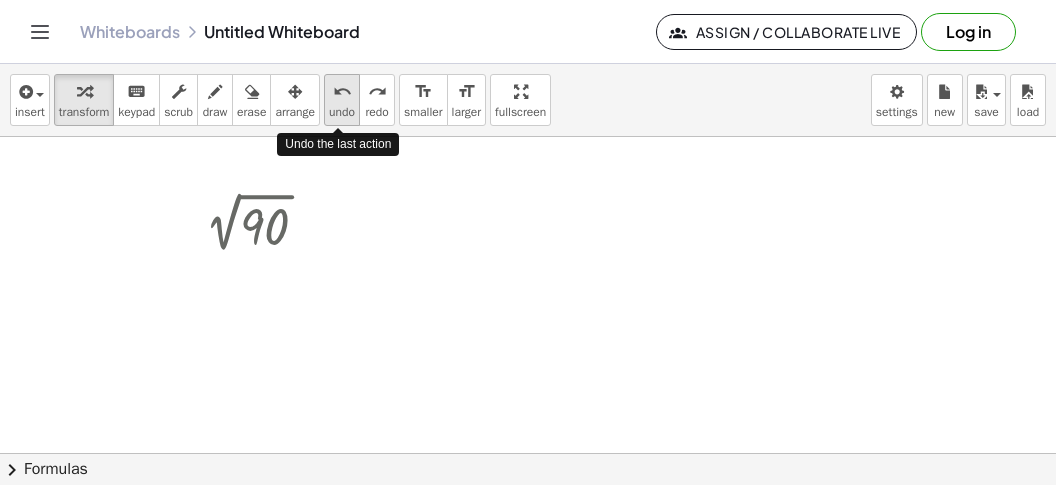 click on "undo undo" at bounding box center (342, 100) 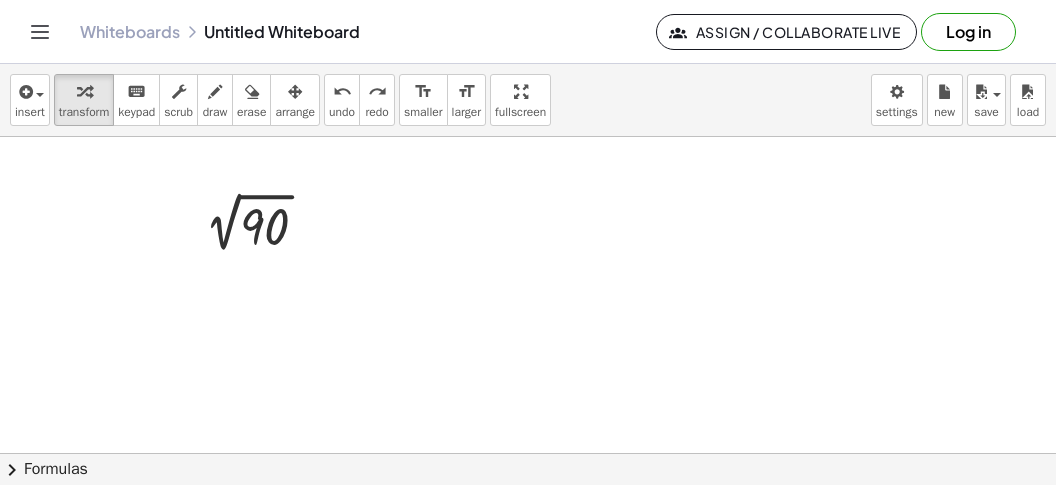 click at bounding box center [528, -906] 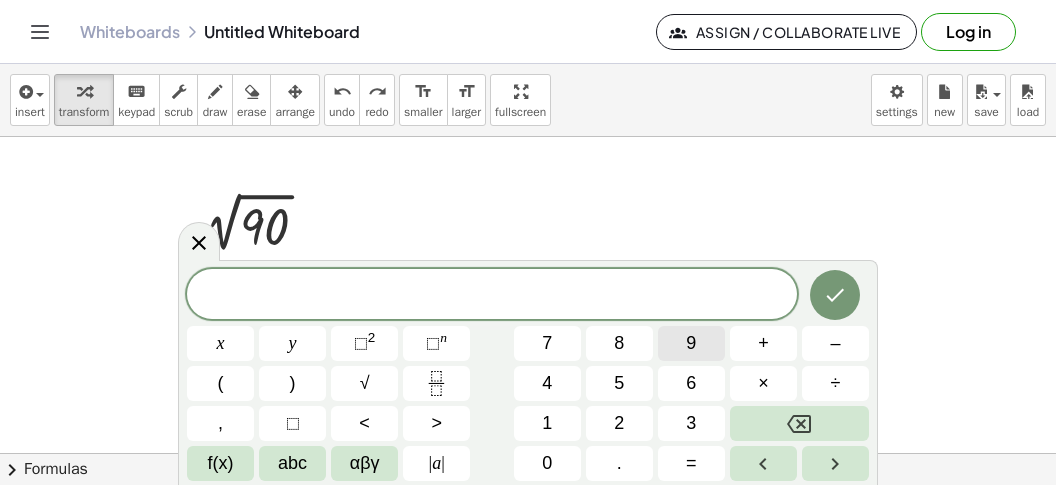 click on "9" at bounding box center (691, 343) 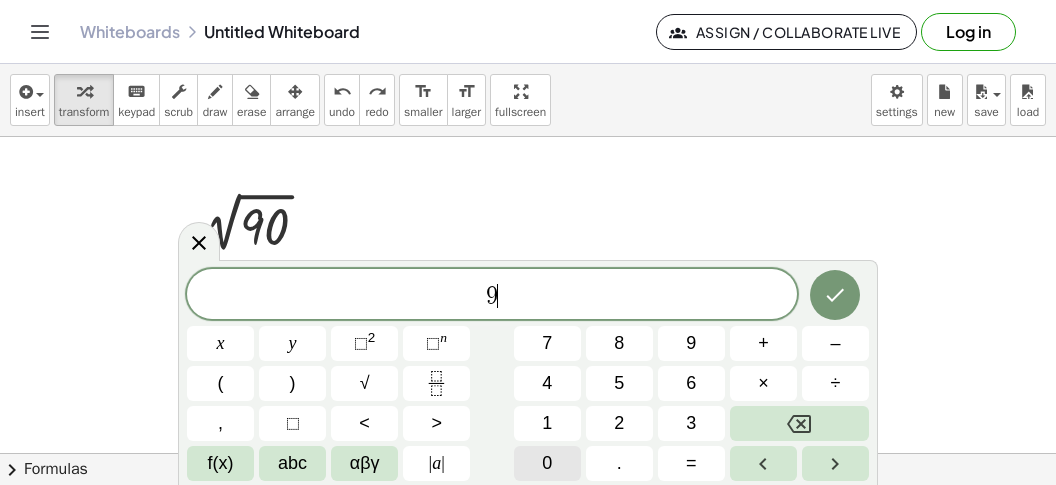 click on "0" at bounding box center [547, 463] 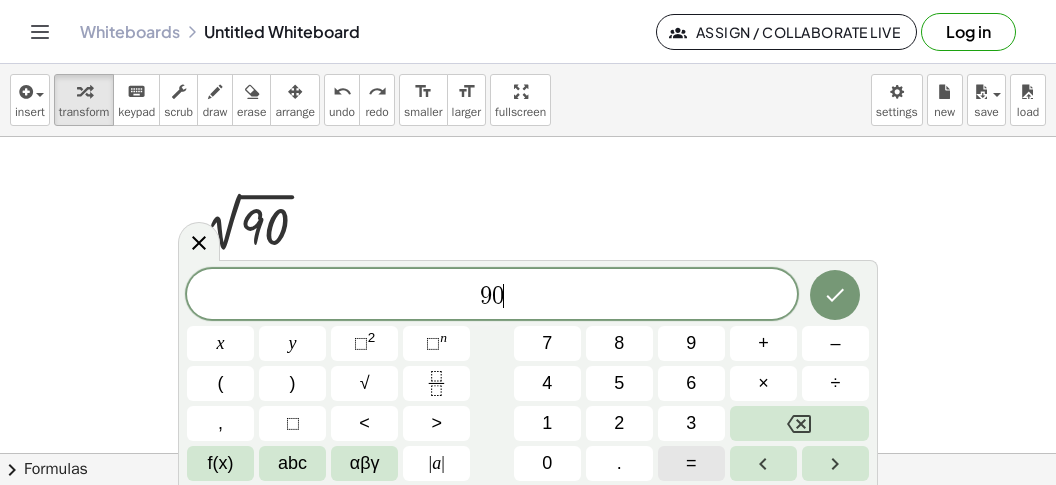 click on "=" at bounding box center (691, 463) 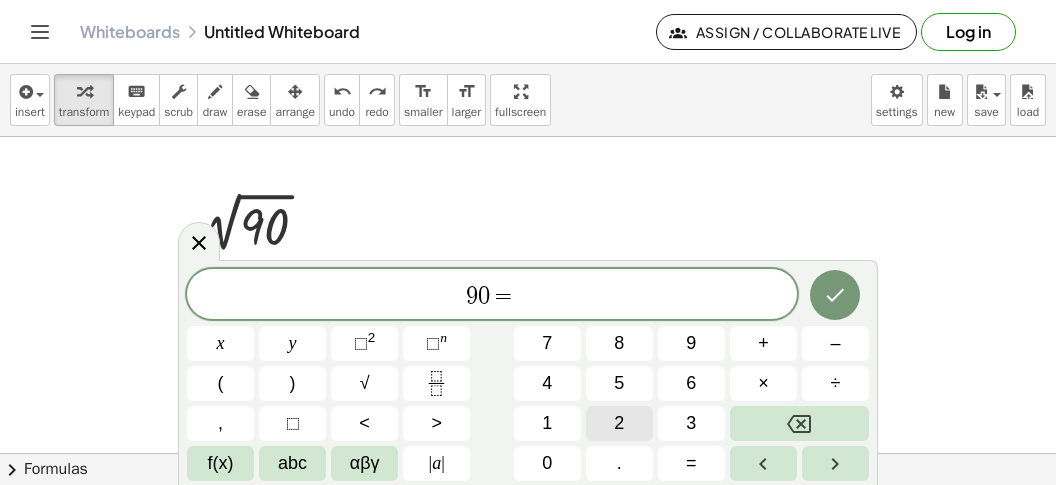 click on "2" at bounding box center [619, 423] 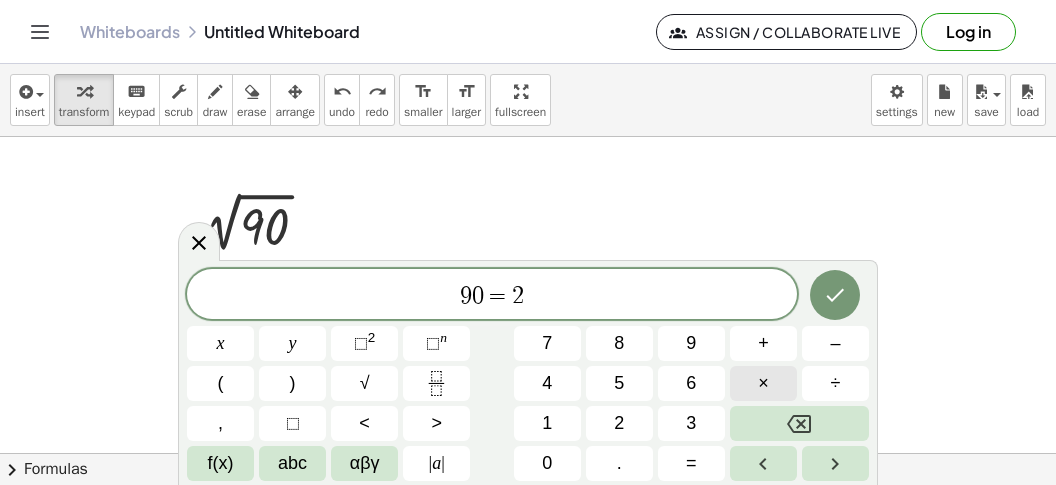 click on "×" at bounding box center (763, 383) 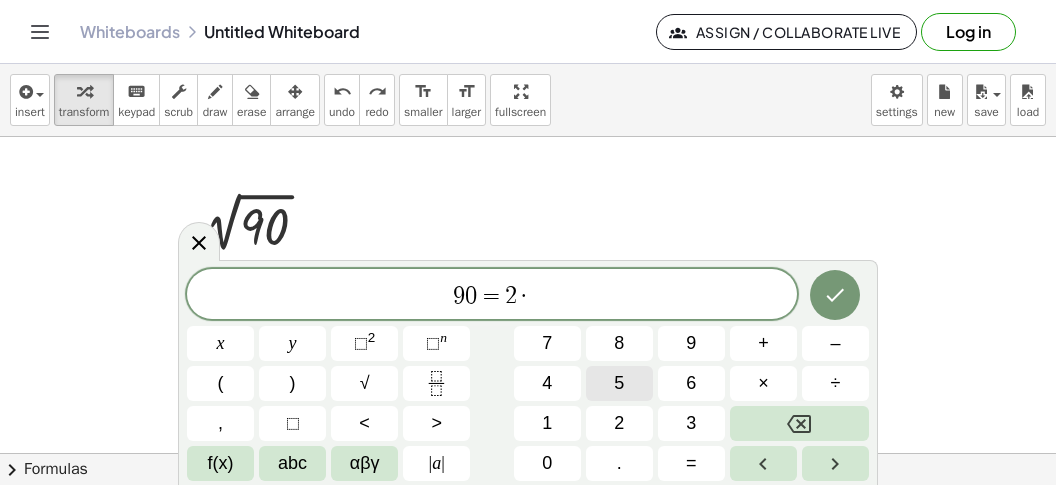 click on "5" at bounding box center [619, 383] 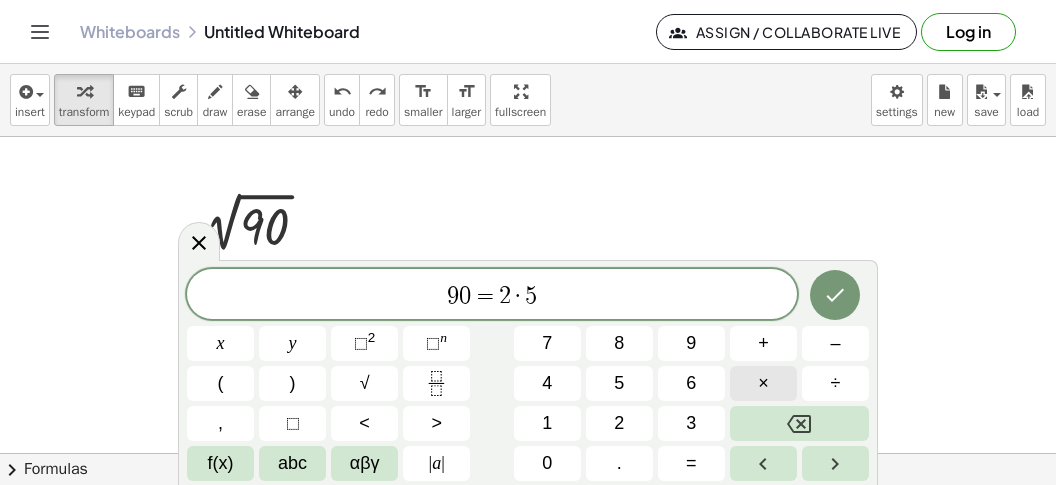 click on "×" at bounding box center [763, 383] 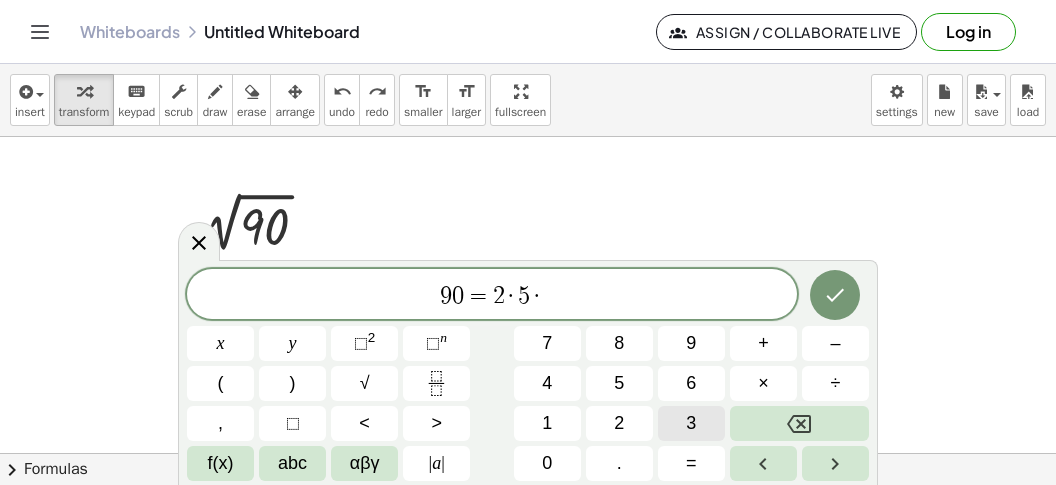 click on "3" at bounding box center [691, 423] 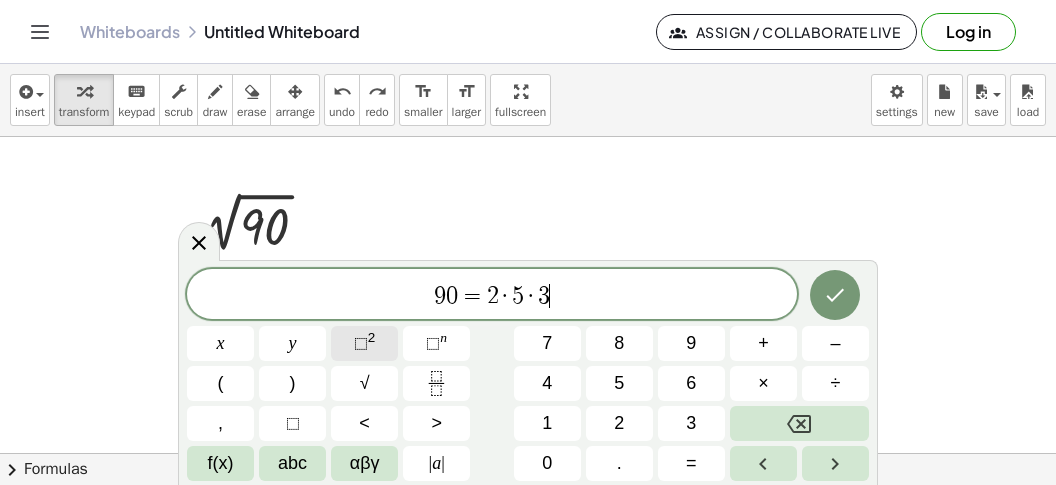 click on "2" at bounding box center (372, 337) 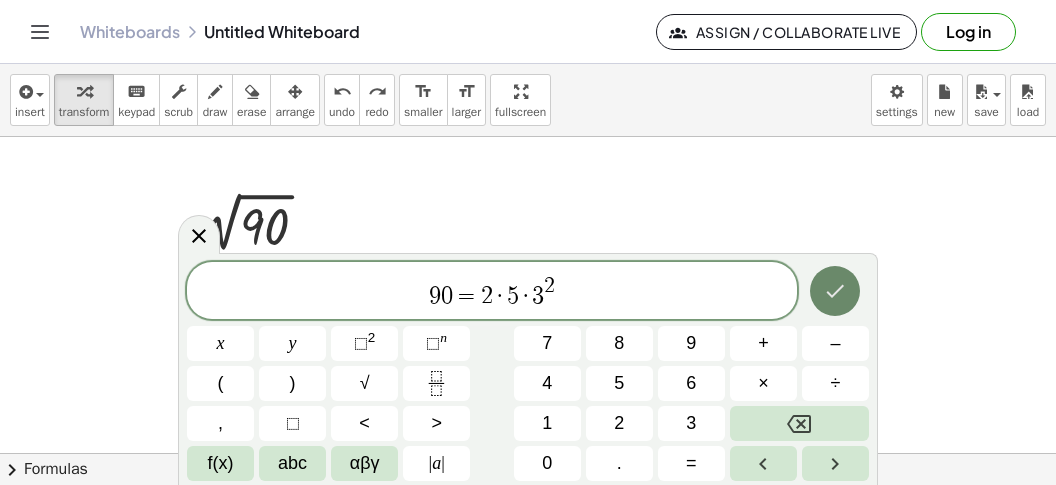 click at bounding box center (835, 291) 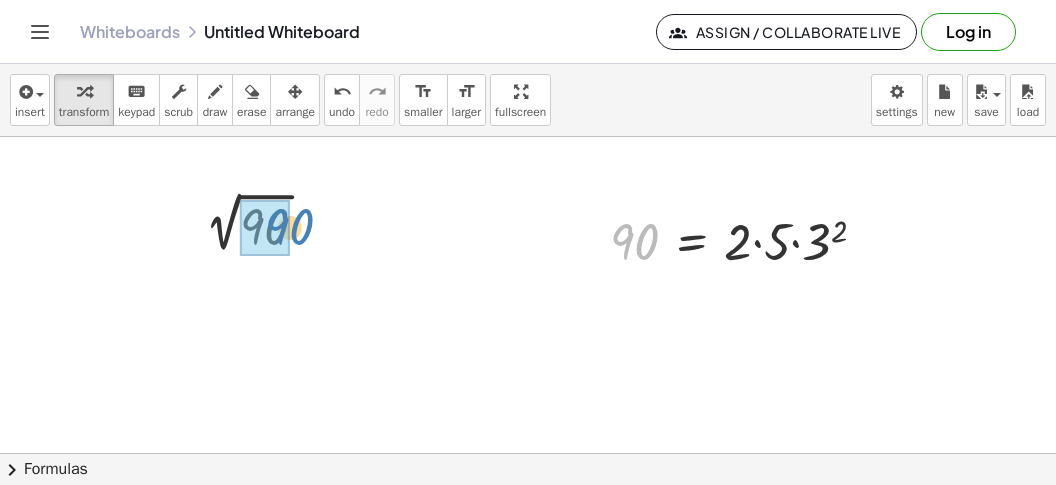 drag, startPoint x: 636, startPoint y: 241, endPoint x: 278, endPoint y: 225, distance: 358.35736 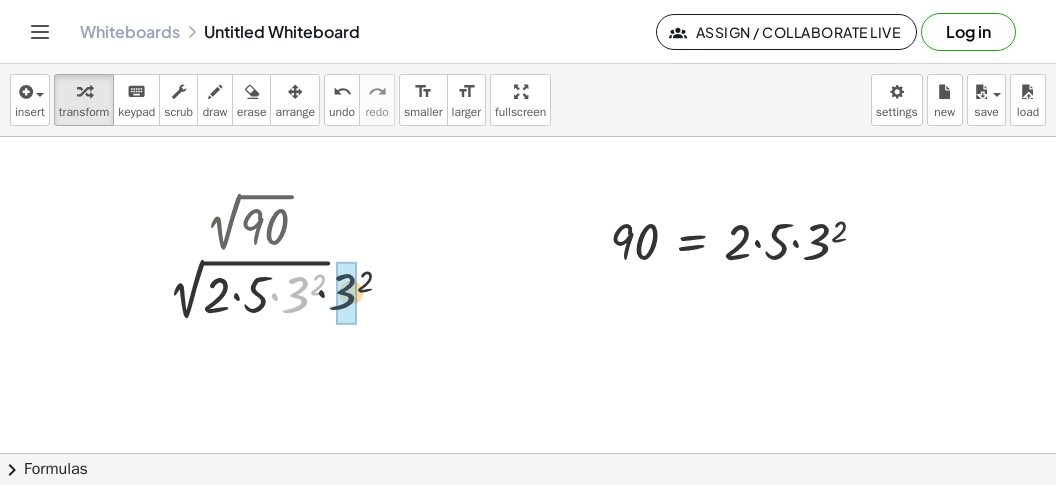 drag, startPoint x: 296, startPoint y: 283, endPoint x: 383, endPoint y: 279, distance: 87.0919 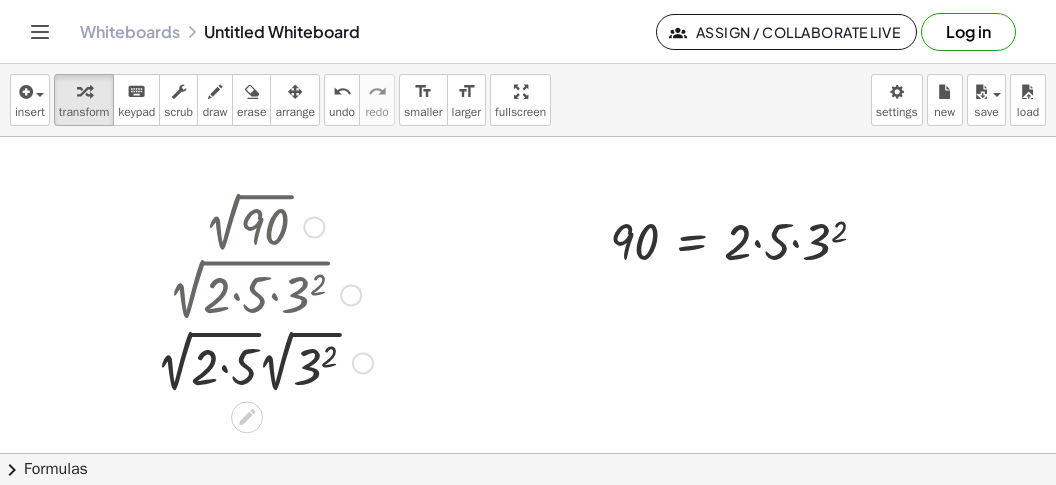 click at bounding box center (264, 361) 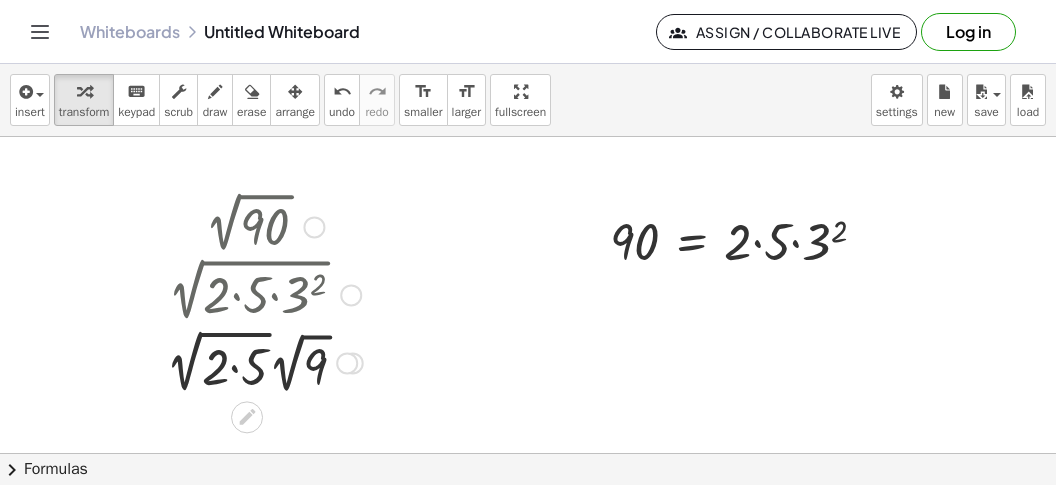click at bounding box center [260, 361] 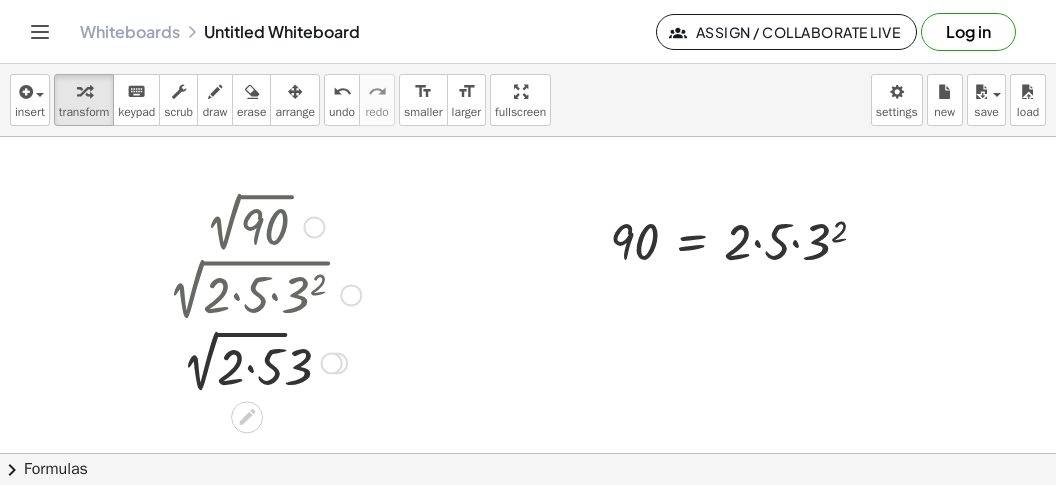 click at bounding box center (259, 361) 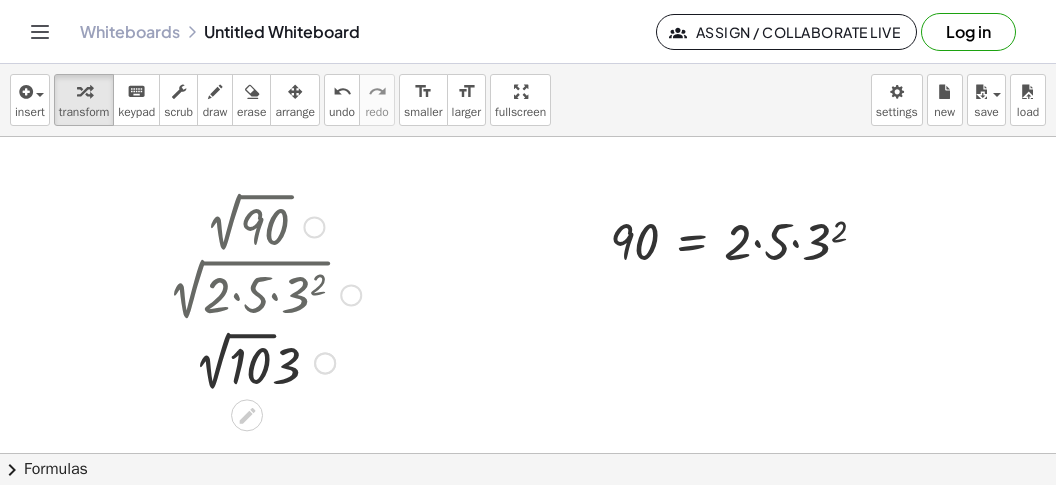 click at bounding box center [259, 361] 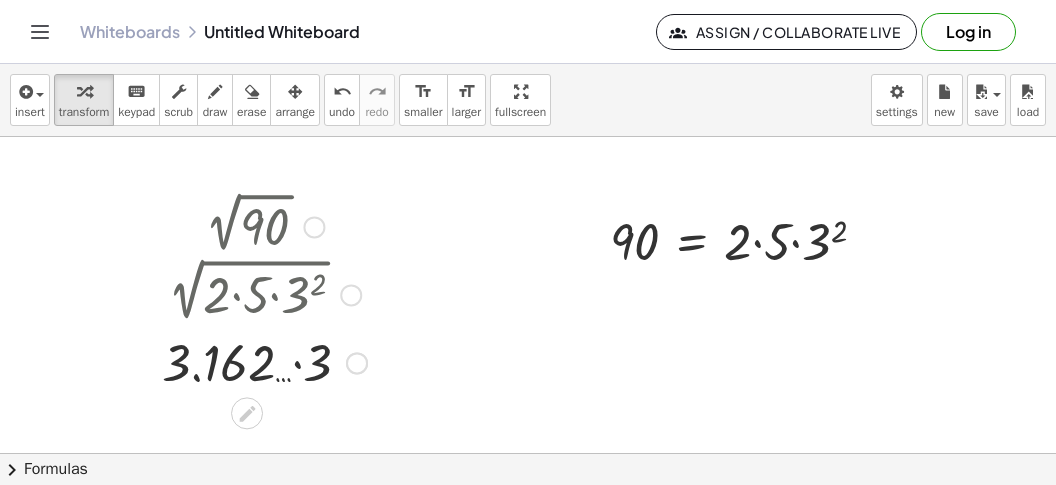 click at bounding box center [262, 361] 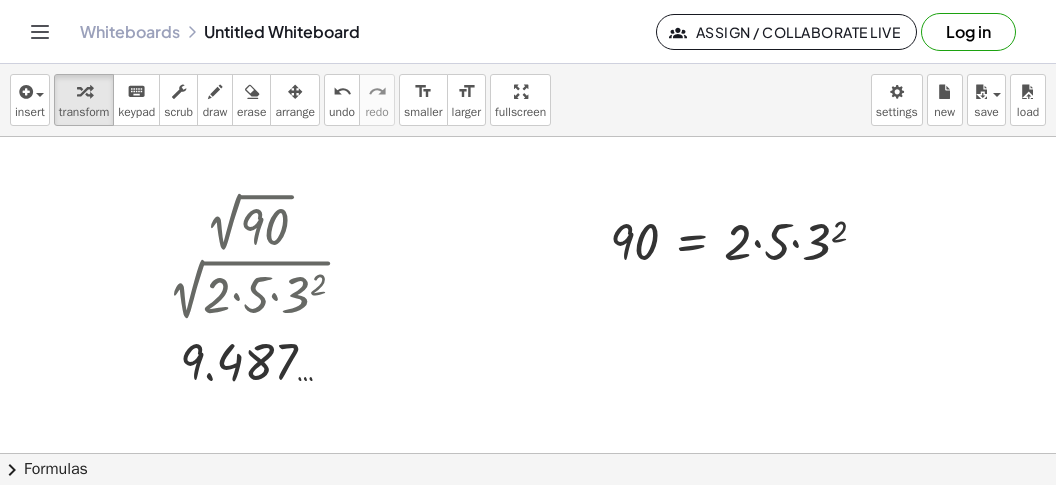 click at bounding box center (528, -906) 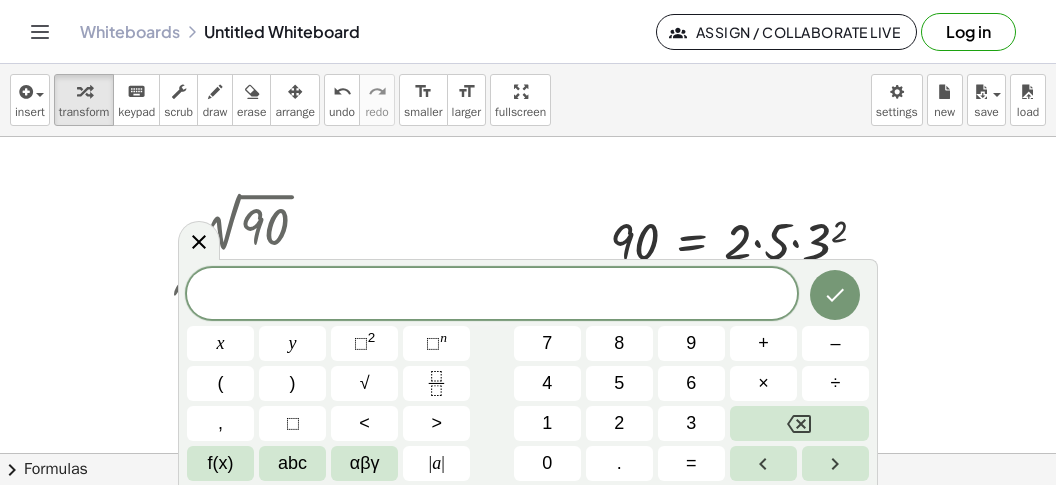 scroll, scrollTop: 18, scrollLeft: 0, axis: vertical 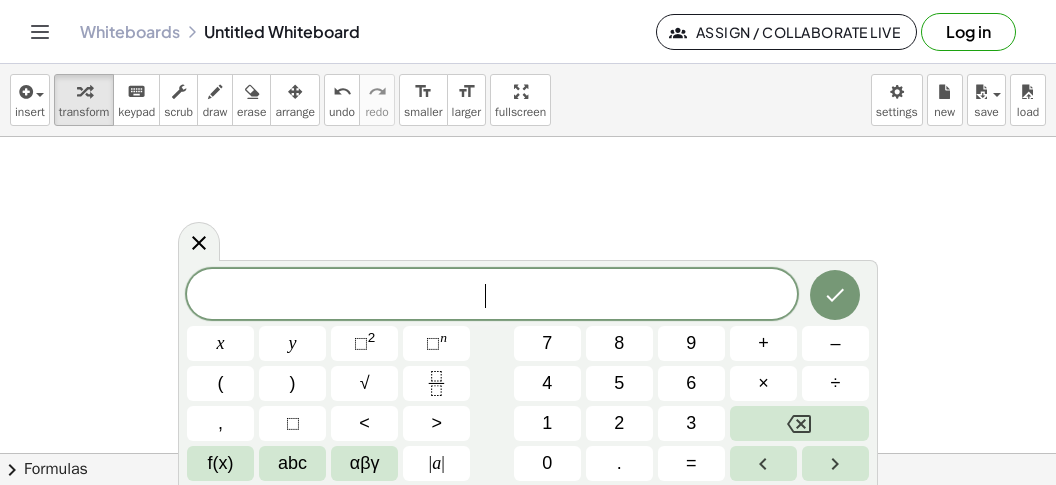 click on "​" at bounding box center [492, 296] 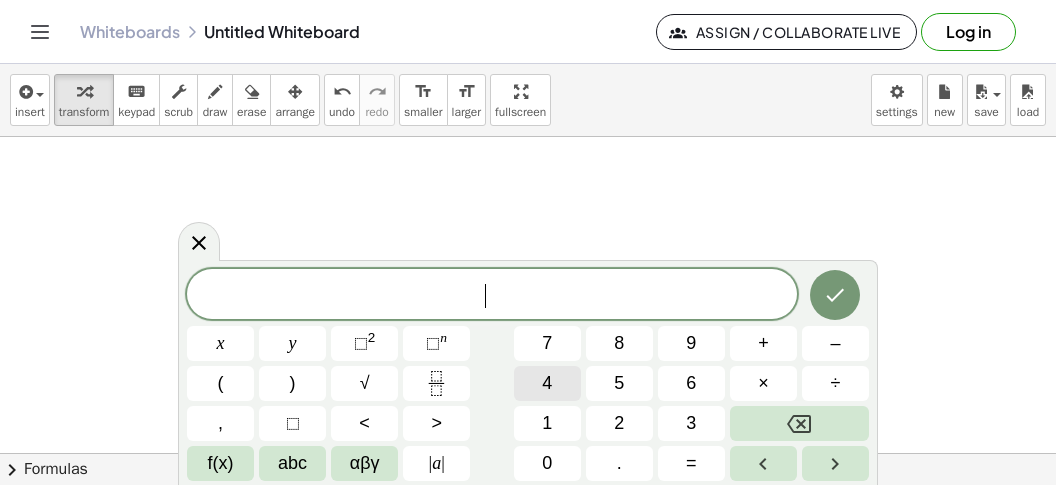 click on "4" at bounding box center [547, 383] 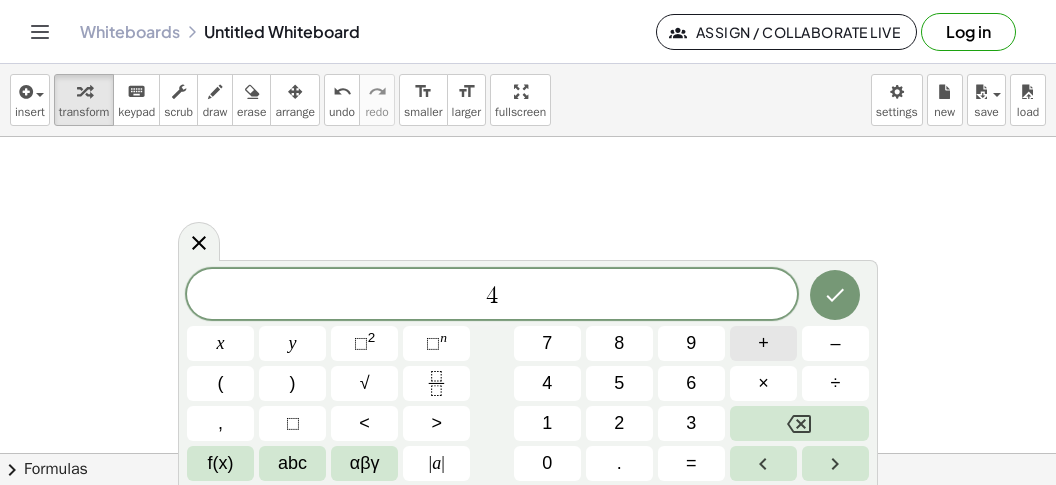 click on "+" at bounding box center (763, 343) 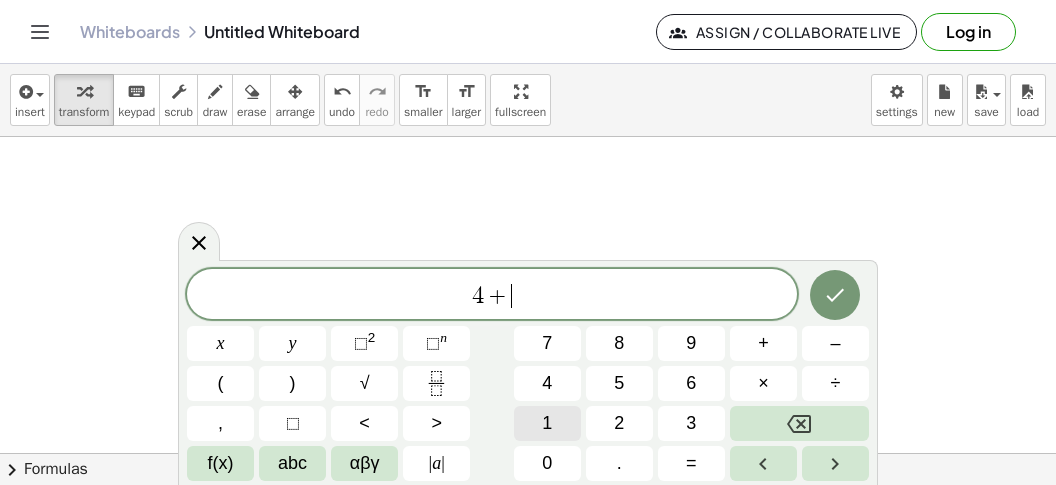 click on "1" at bounding box center [547, 423] 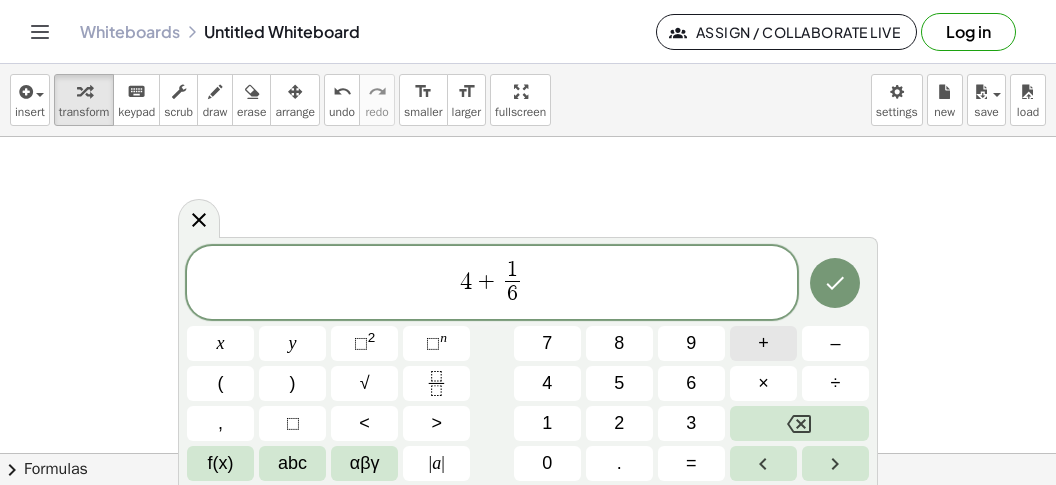 click on "+" at bounding box center [763, 343] 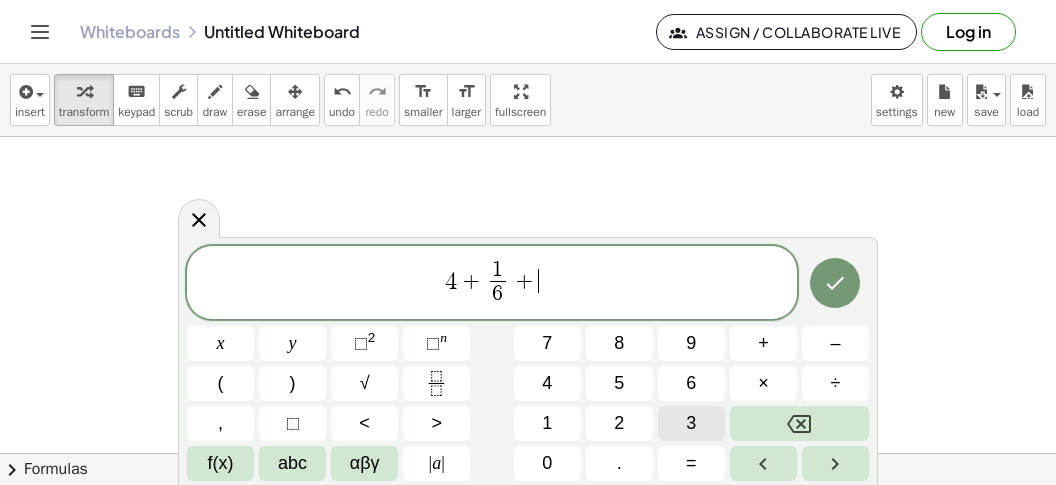 click on "3" at bounding box center (691, 423) 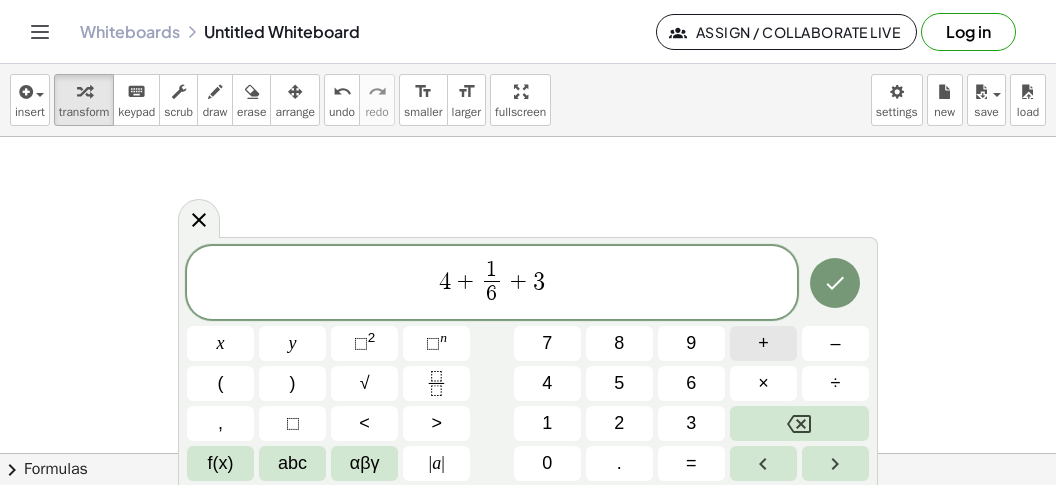 click on "+" at bounding box center (763, 343) 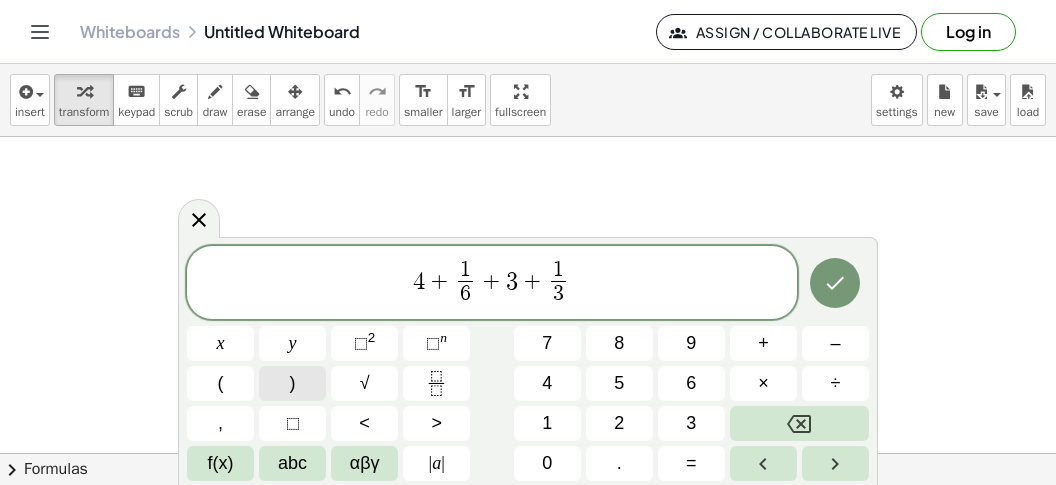 click on ")" at bounding box center (292, 383) 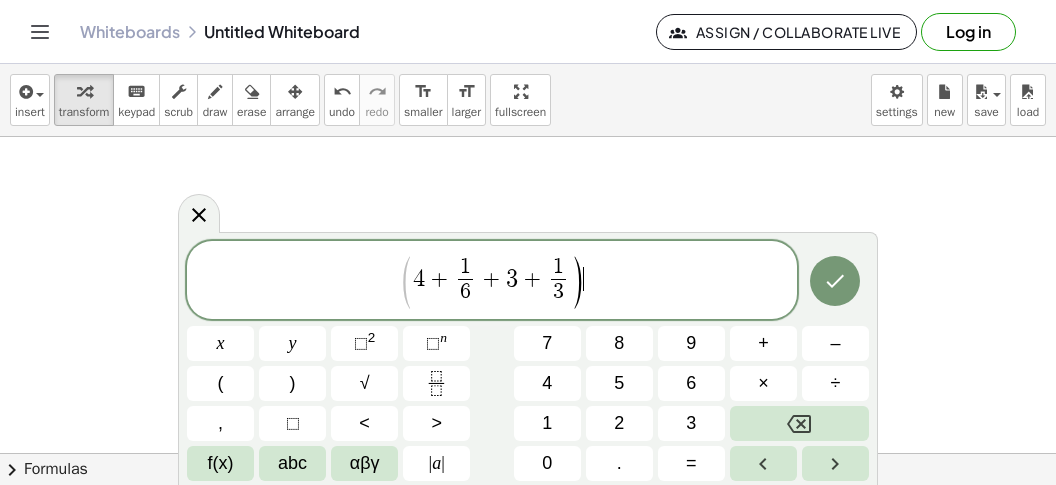 click on "( 4 + 1 6 ​ + 3 + 1 3 ​ ) ​" at bounding box center (492, 281) 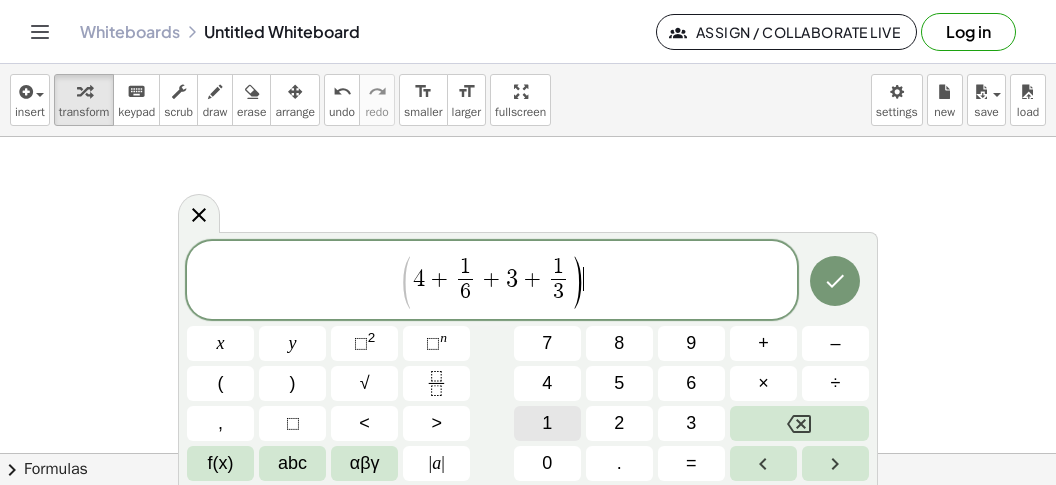 click on "1" at bounding box center (547, 423) 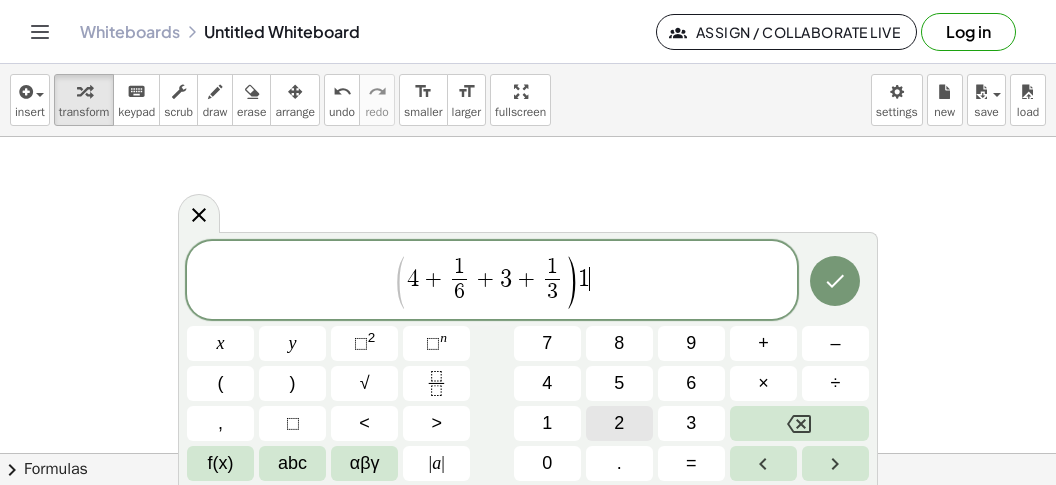click on "2" at bounding box center [619, 423] 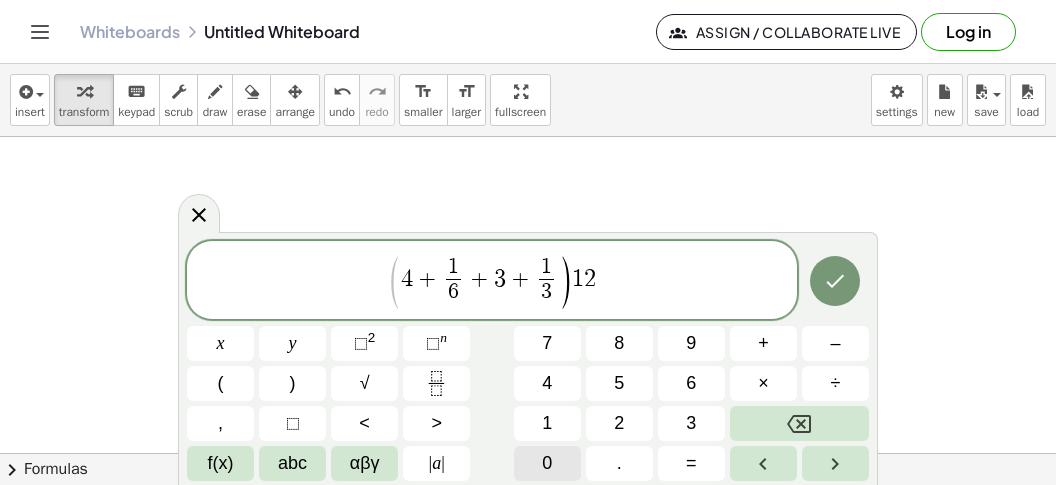 click on "0" at bounding box center (547, 463) 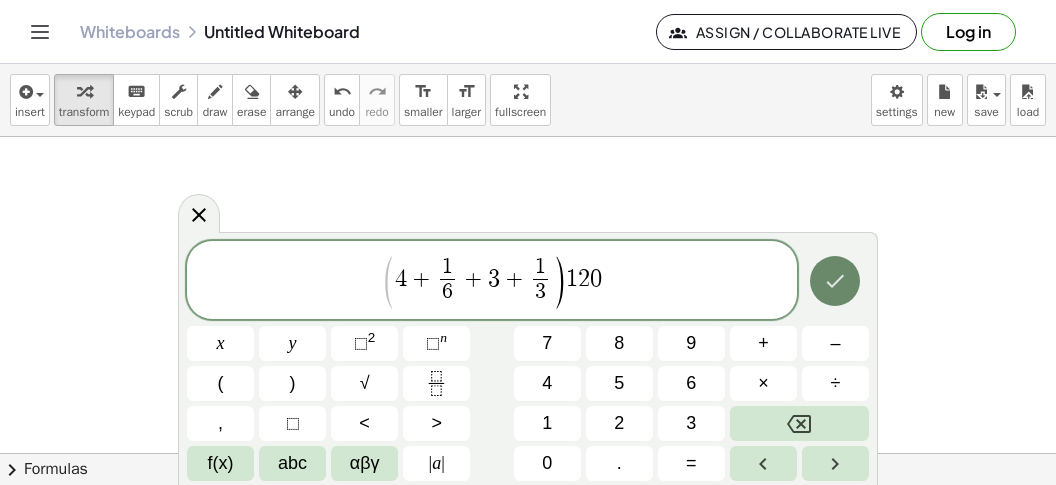 click at bounding box center [835, 281] 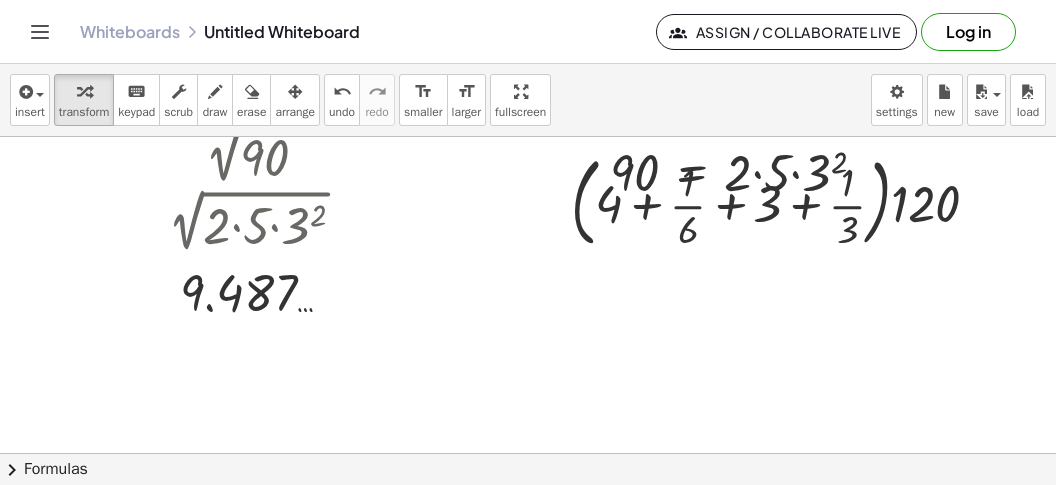 scroll, scrollTop: 2476, scrollLeft: 0, axis: vertical 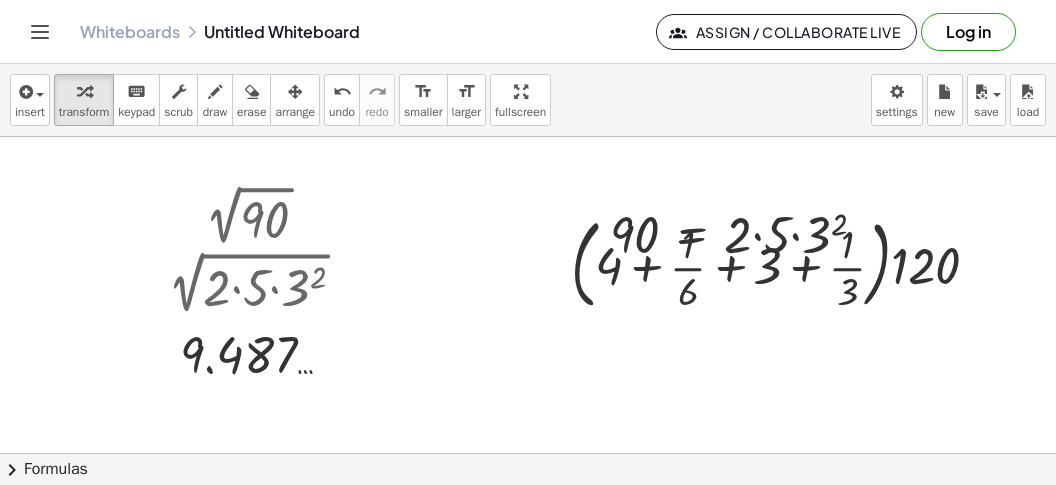 drag, startPoint x: 275, startPoint y: 94, endPoint x: 304, endPoint y: 126, distance: 43.185646 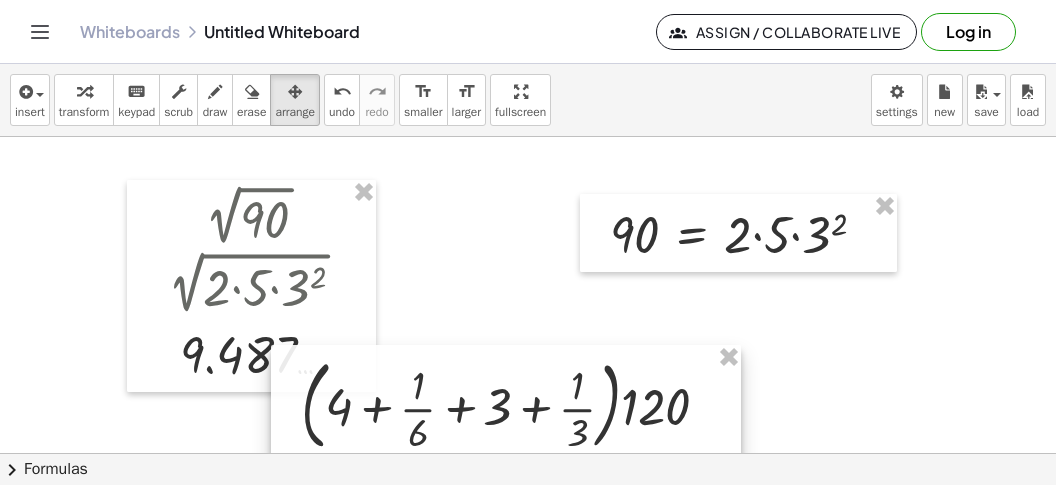 drag, startPoint x: 631, startPoint y: 273, endPoint x: 272, endPoint y: 433, distance: 393.0407 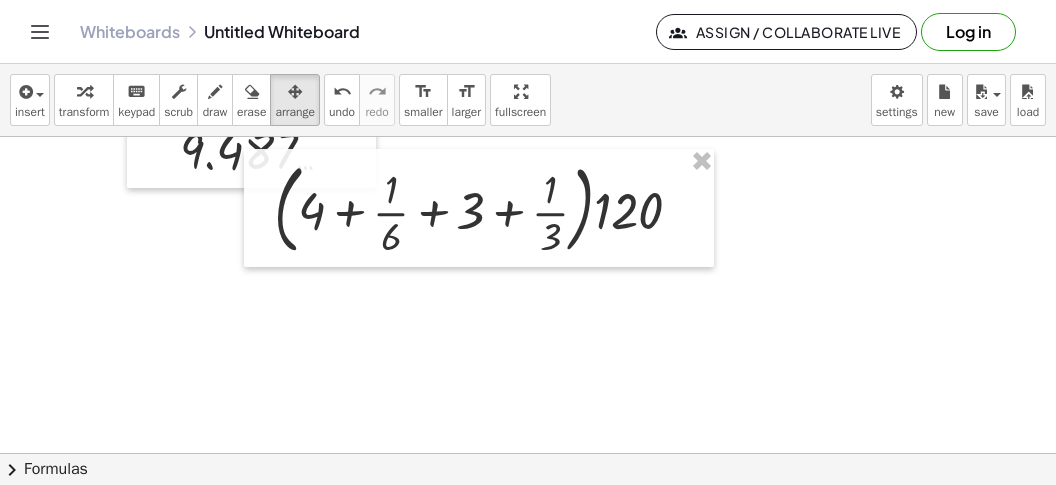 scroll, scrollTop: 2726, scrollLeft: 0, axis: vertical 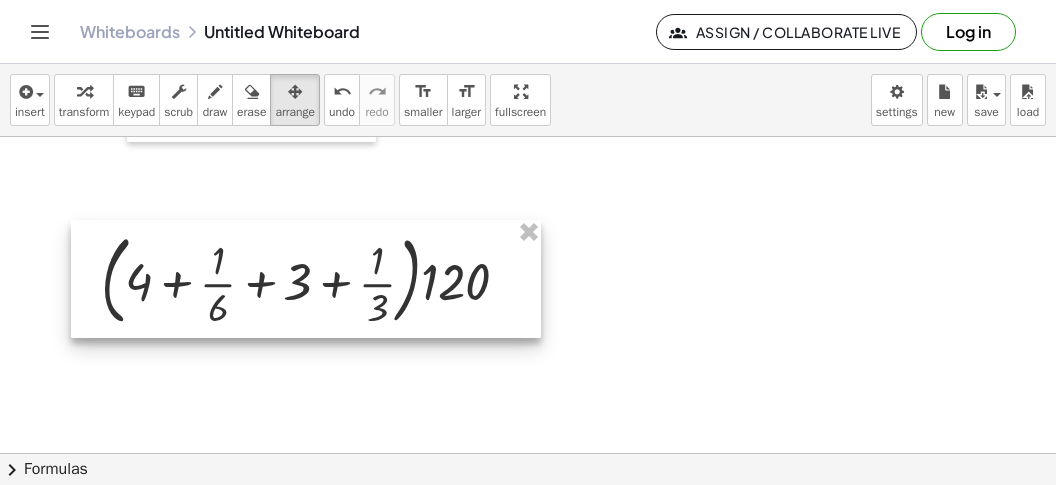 drag, startPoint x: 452, startPoint y: 186, endPoint x: 279, endPoint y: 296, distance: 205.00975 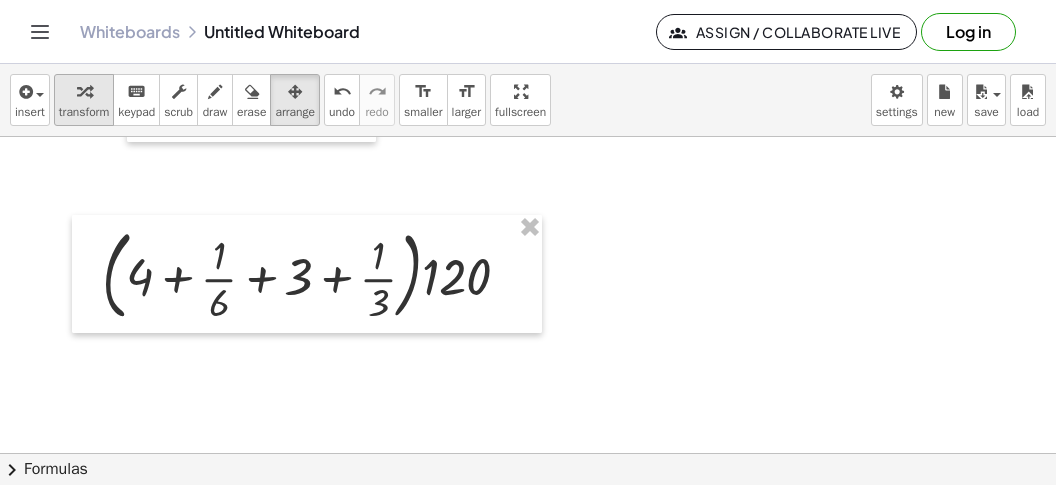 click on "transform" at bounding box center (84, 112) 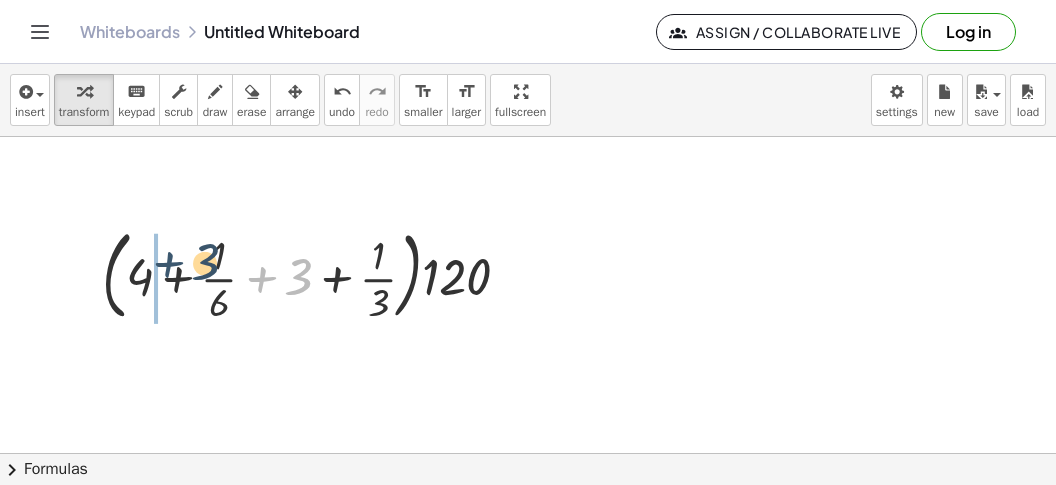 drag, startPoint x: 270, startPoint y: 278, endPoint x: 144, endPoint y: 274, distance: 126.06348 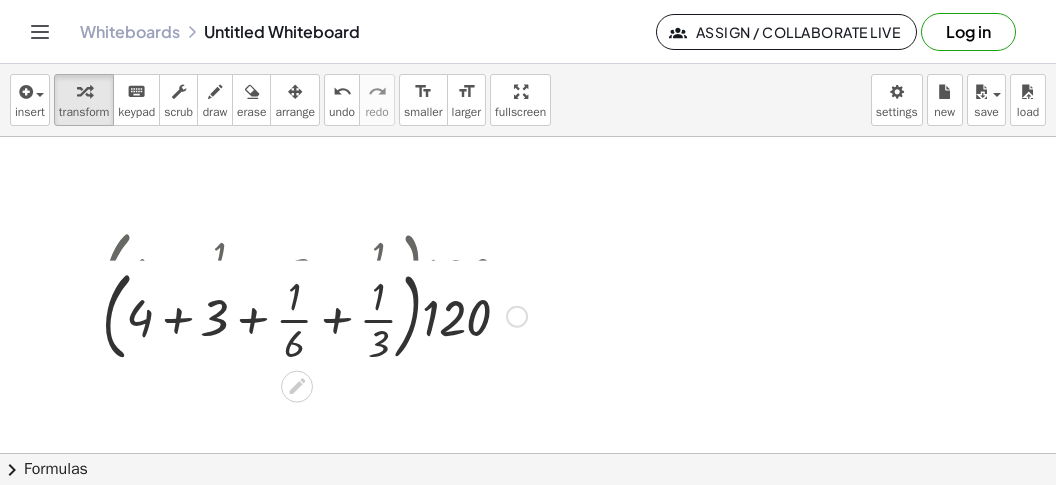 drag, startPoint x: 169, startPoint y: 283, endPoint x: 172, endPoint y: 306, distance: 23.194826 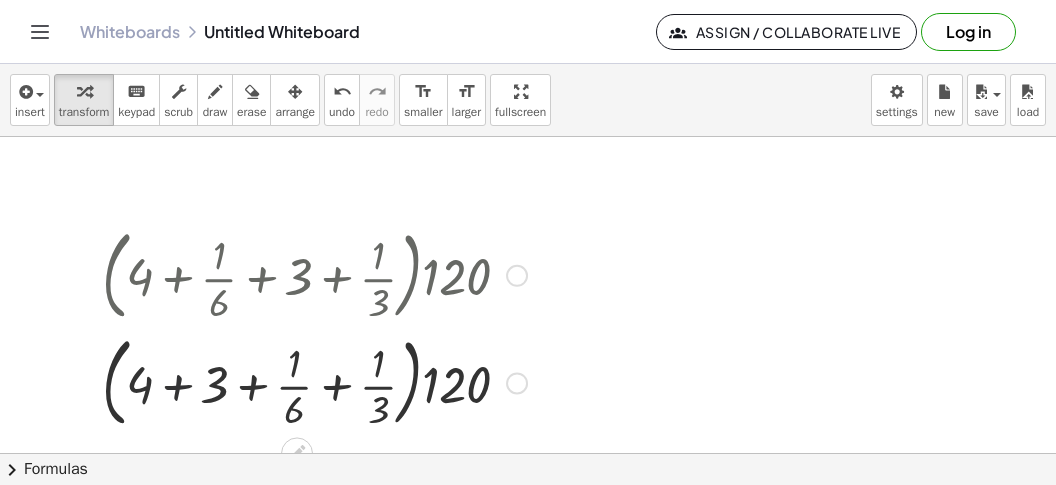 click at bounding box center (314, 382) 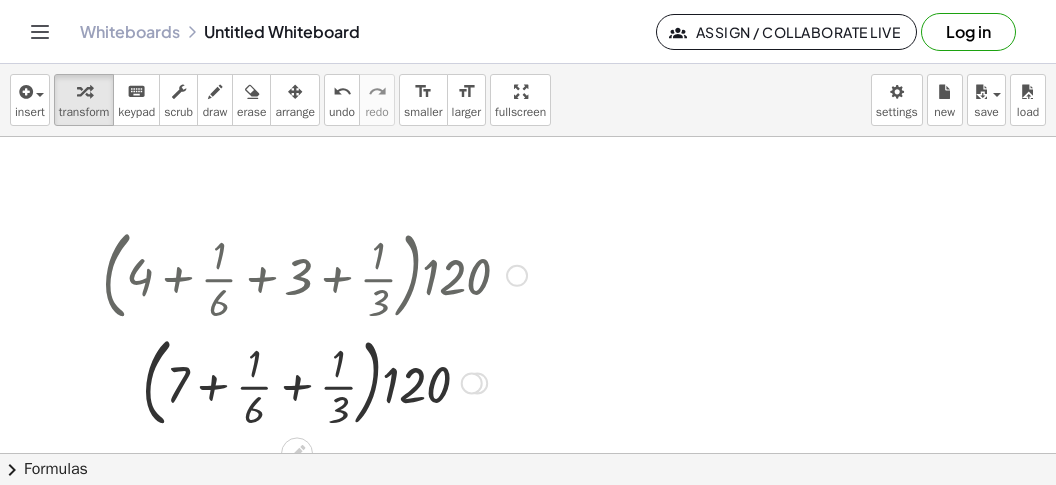 click at bounding box center (314, 382) 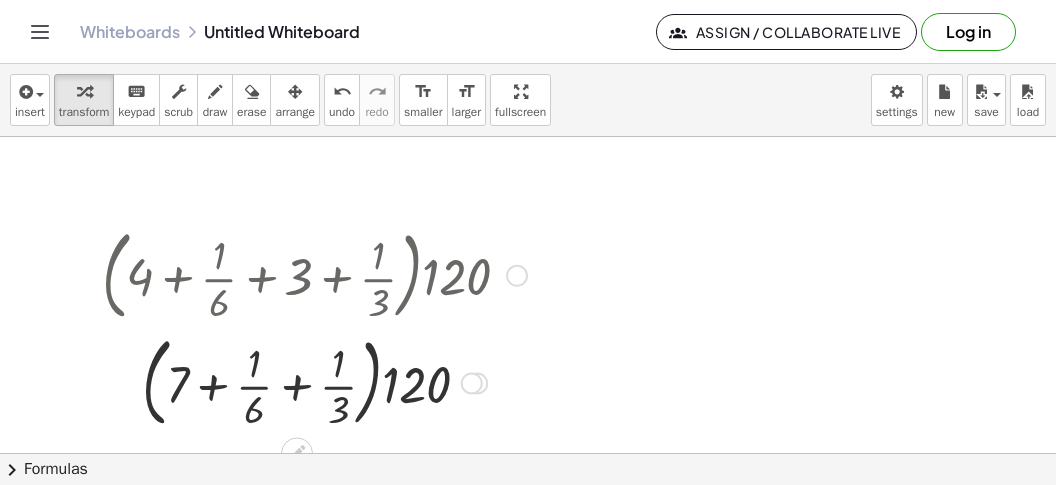 click at bounding box center [314, 382] 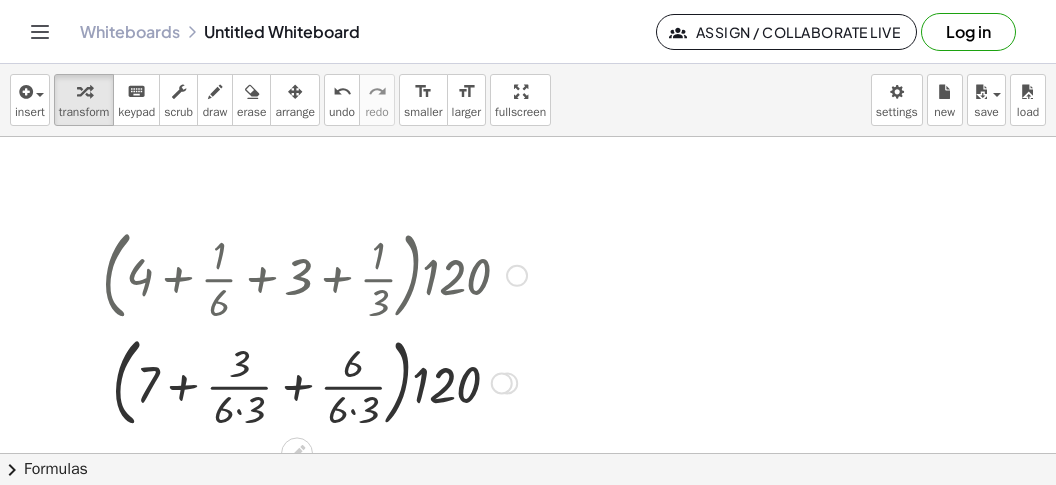 click at bounding box center (314, 382) 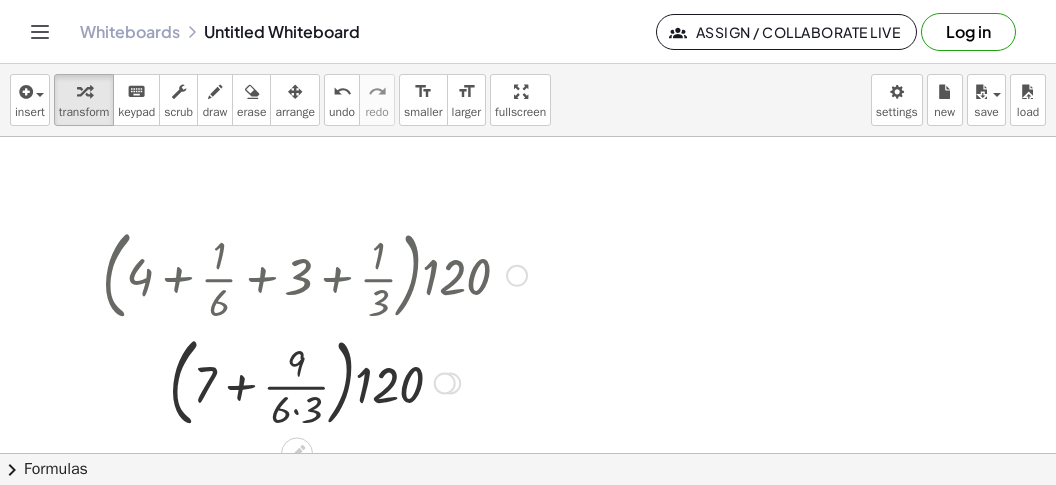 click at bounding box center (314, 382) 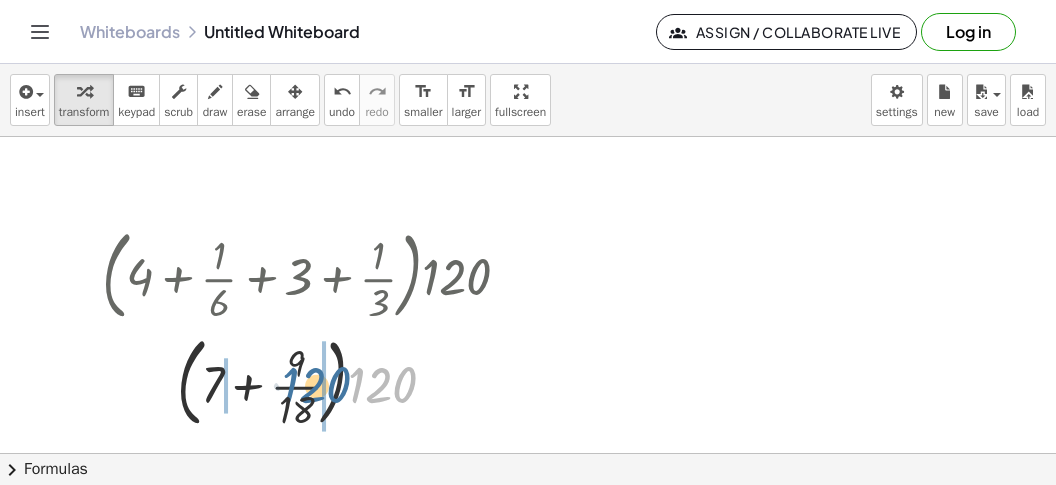 drag, startPoint x: 363, startPoint y: 391, endPoint x: 294, endPoint y: 391, distance: 69 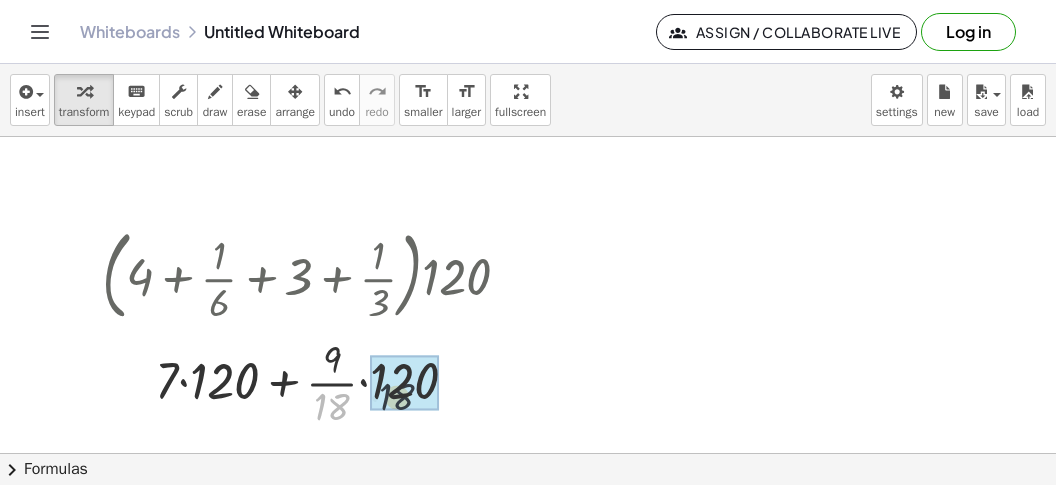 drag, startPoint x: 317, startPoint y: 404, endPoint x: 387, endPoint y: 391, distance: 71.19691 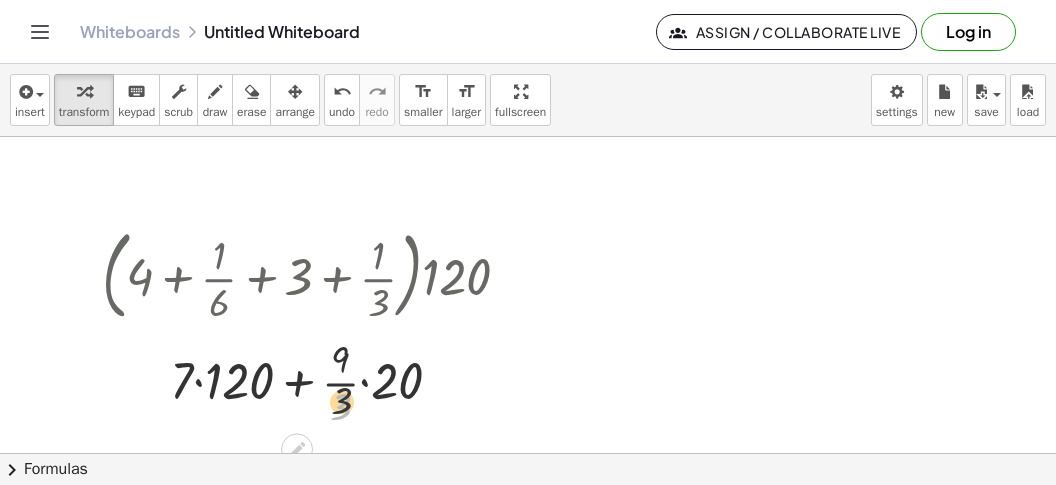 click on "· 3 + 7 · + 9 · · 120 · · 3 · 20" at bounding box center [297, 383] 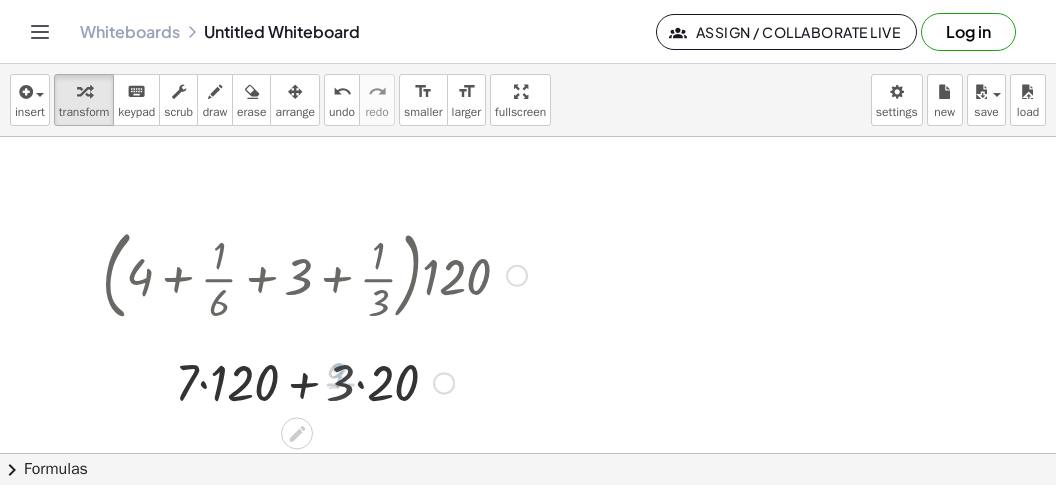 click at bounding box center (314, 381) 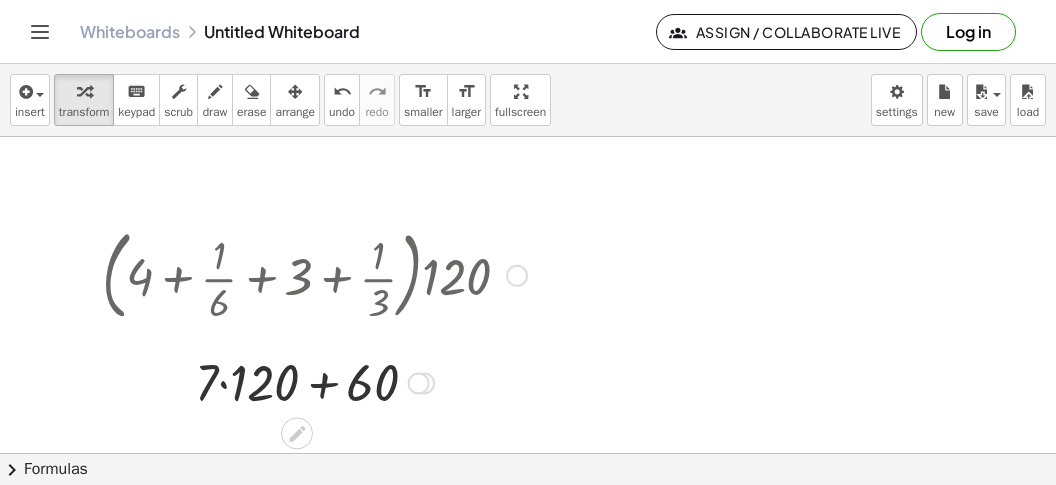 click at bounding box center (314, 381) 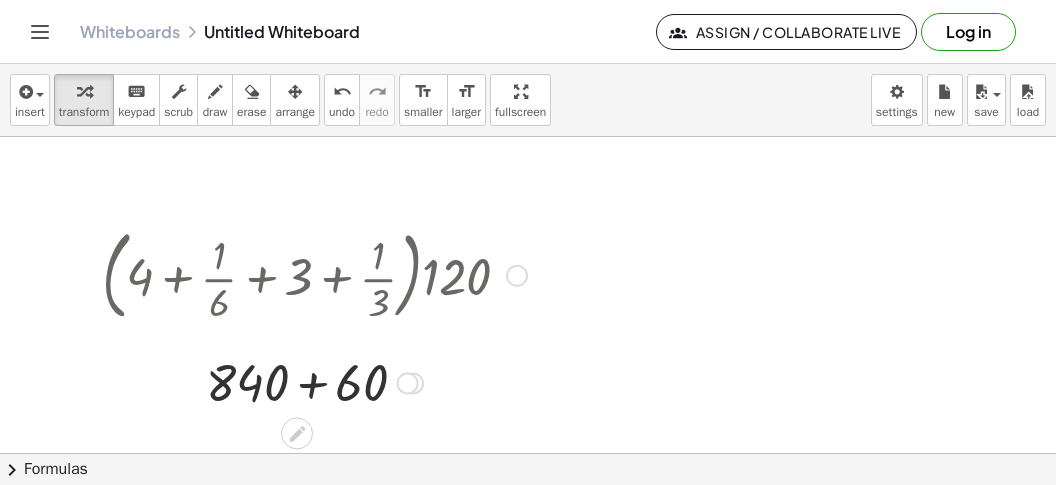 click at bounding box center [314, 381] 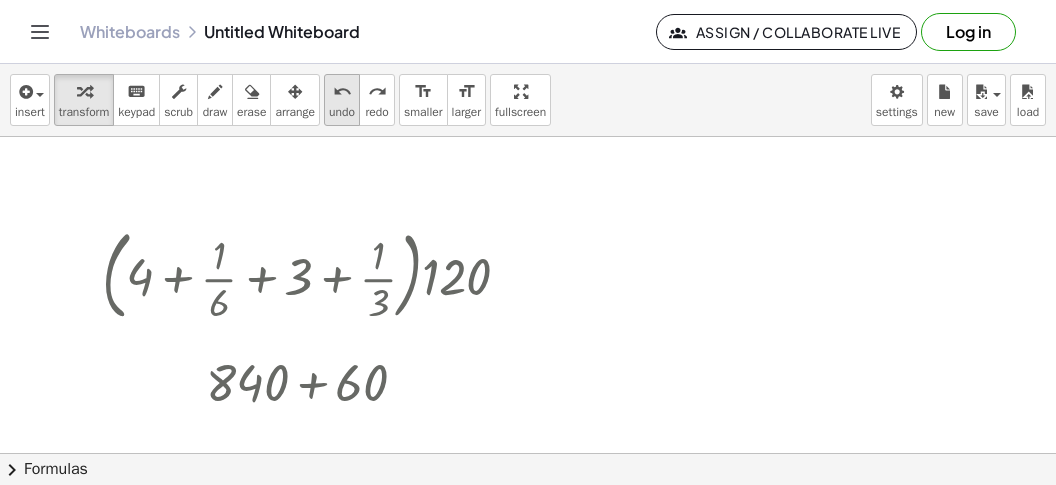 click on "undo" at bounding box center [342, 92] 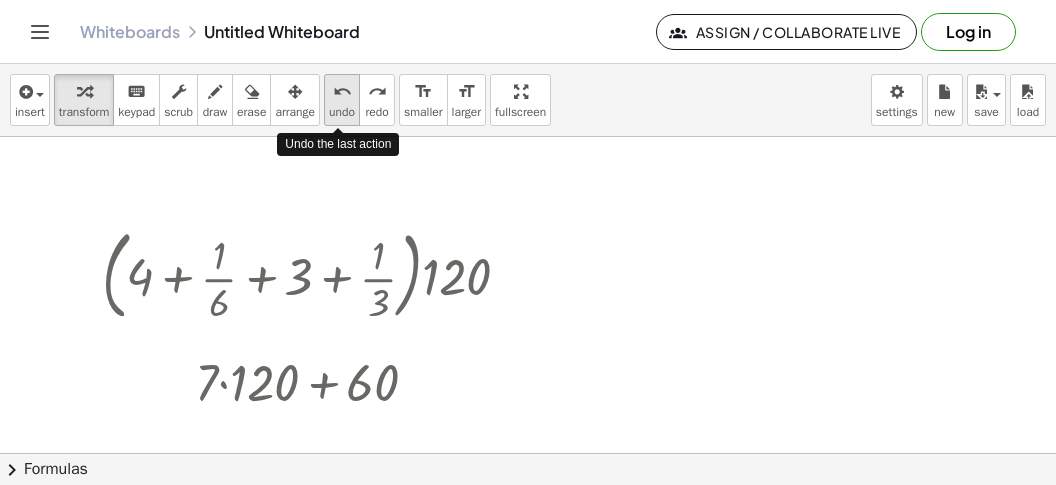 click on "undo" at bounding box center [342, 92] 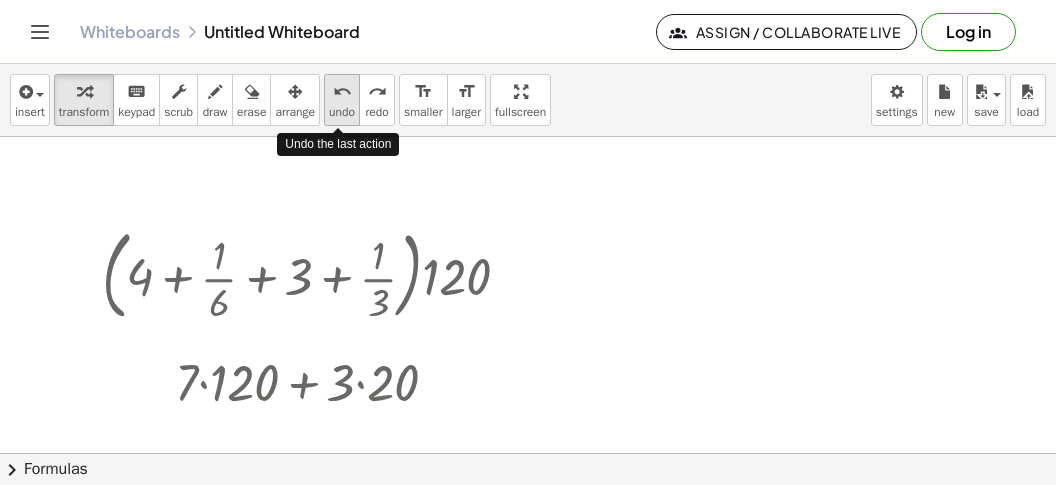 click on "undo" at bounding box center [342, 92] 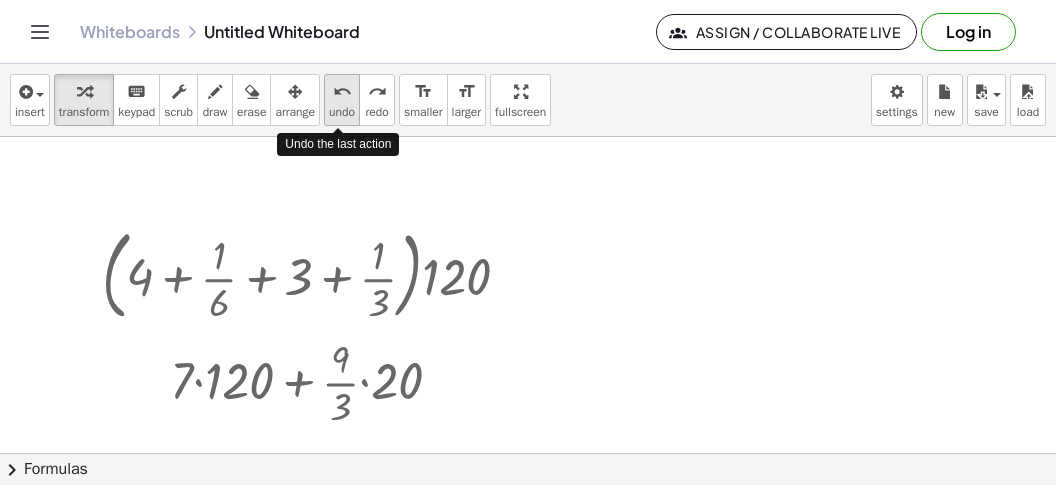 click on "undo" at bounding box center (342, 92) 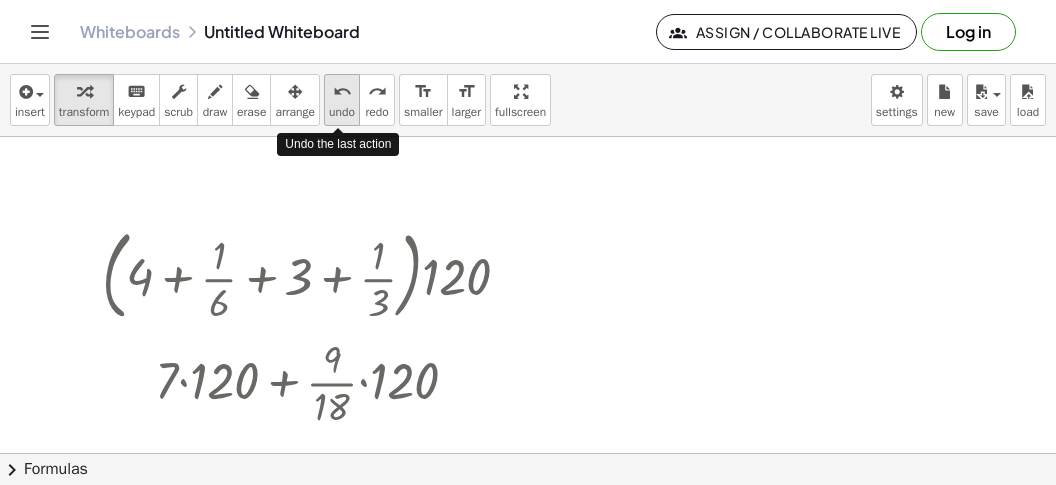click on "undo" at bounding box center (342, 92) 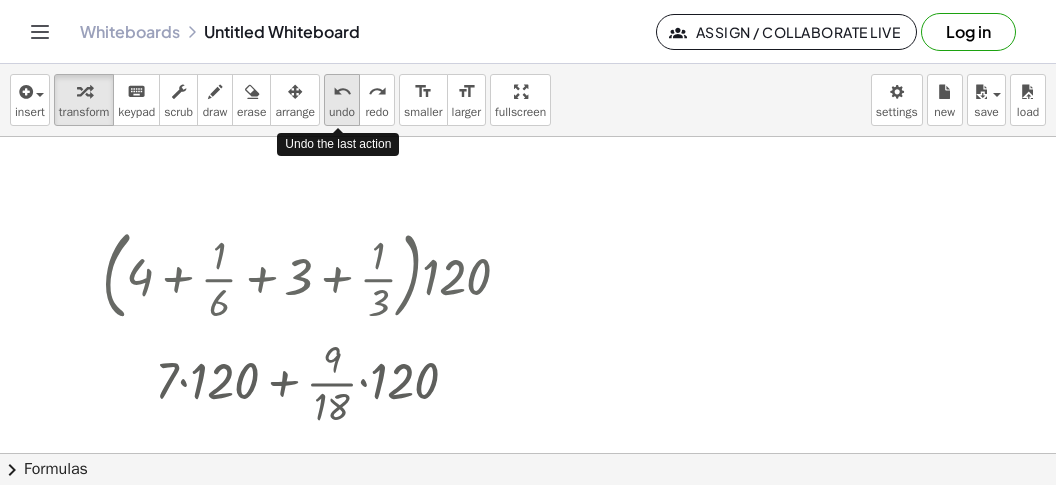 click on "undo" at bounding box center [342, 92] 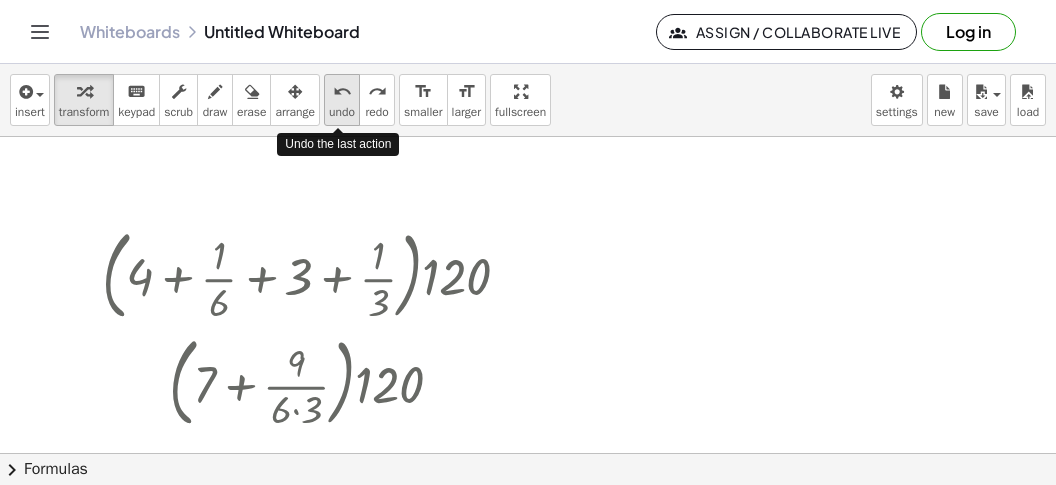 click on "undo" at bounding box center [342, 92] 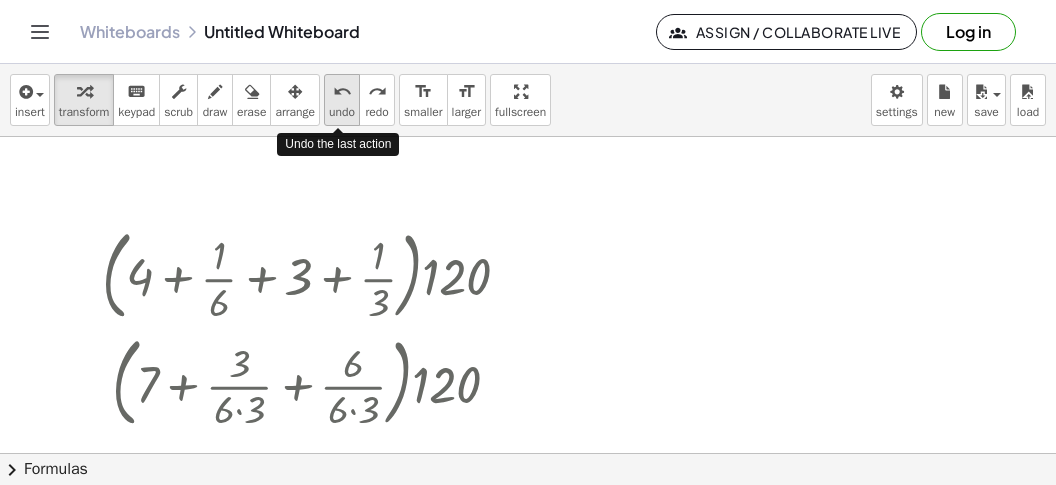 click on "undo" at bounding box center [342, 92] 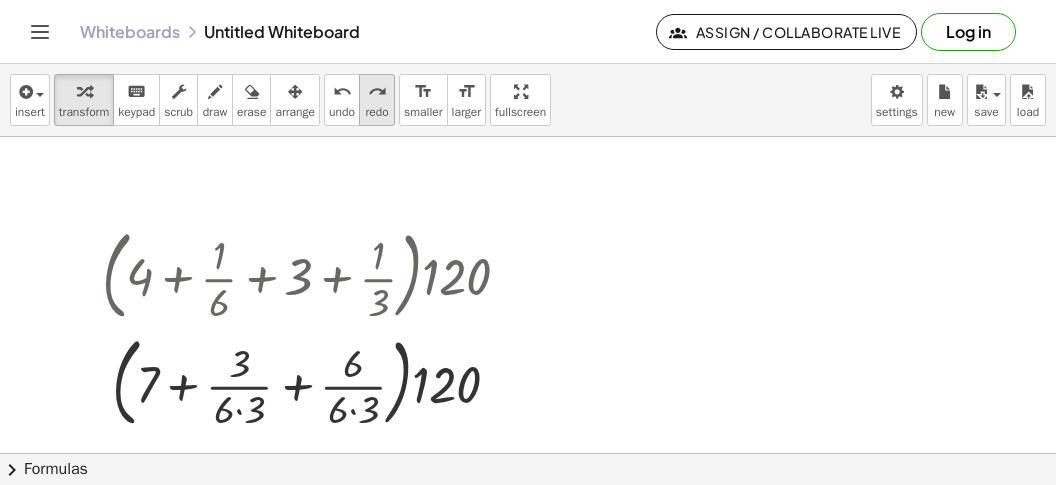 click on "redo" at bounding box center [376, 112] 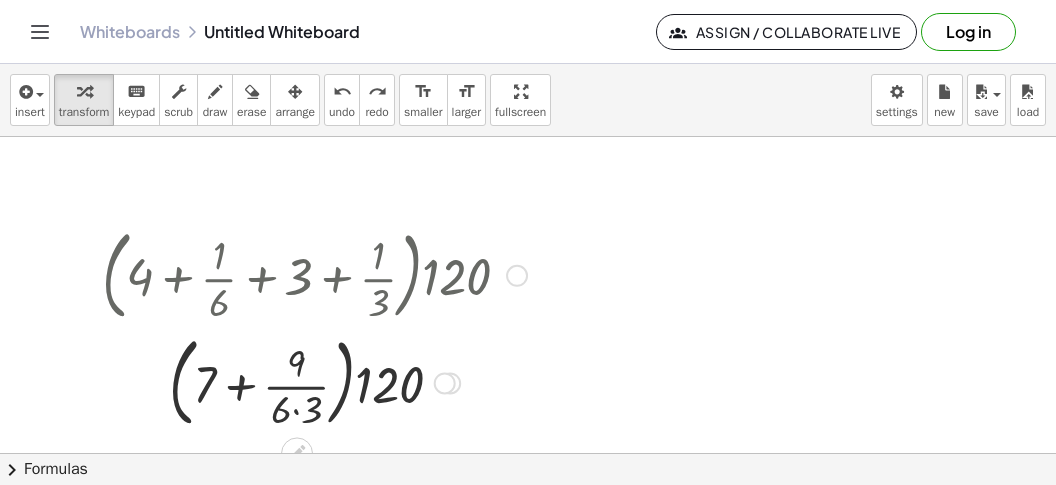 click at bounding box center (314, 382) 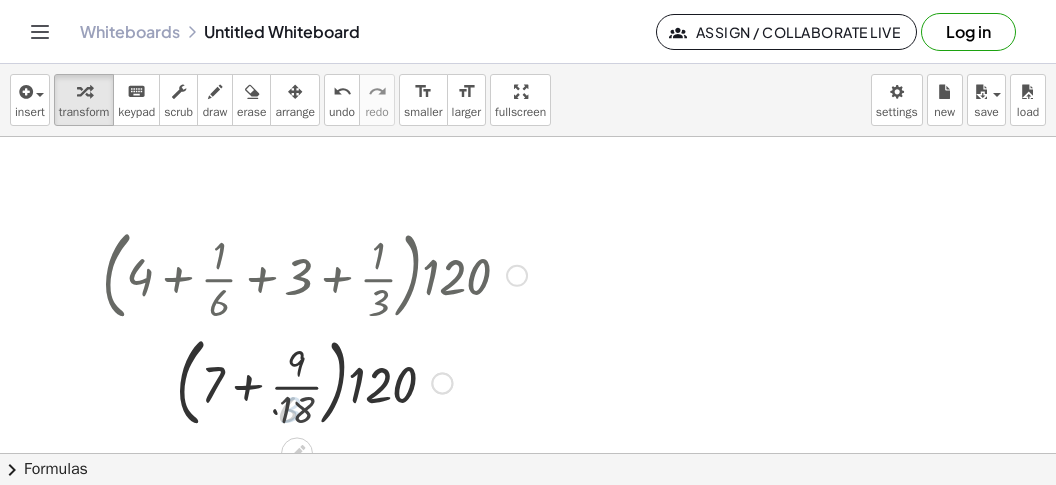 click at bounding box center [314, 382] 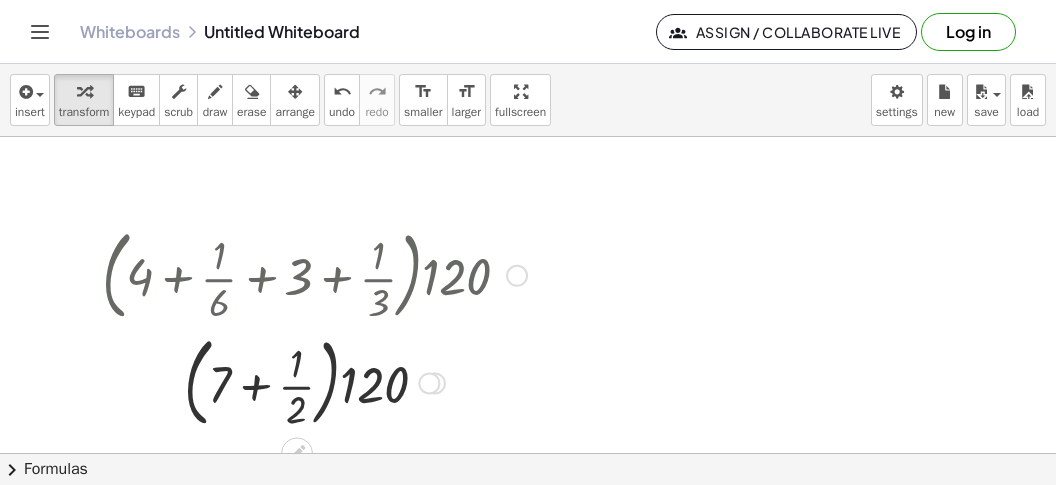click at bounding box center (314, 382) 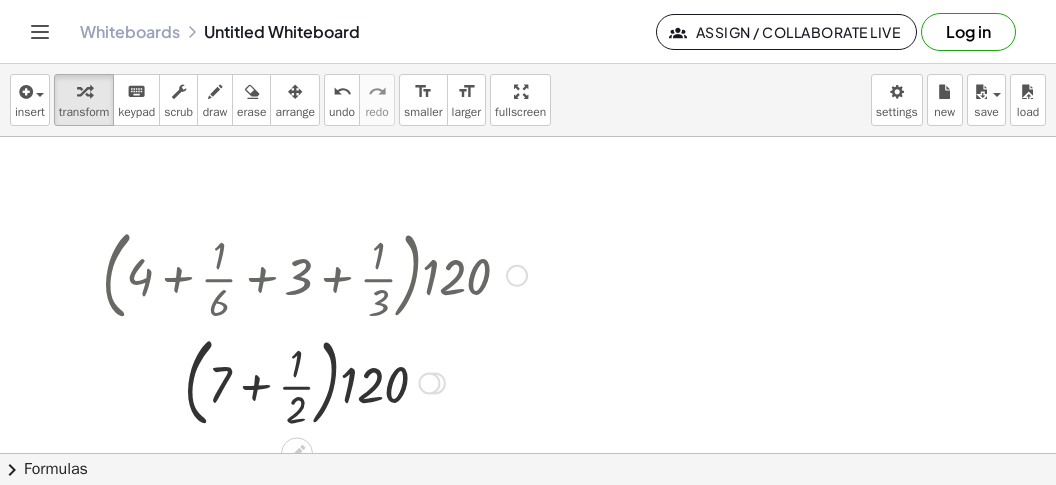 click at bounding box center [314, 382] 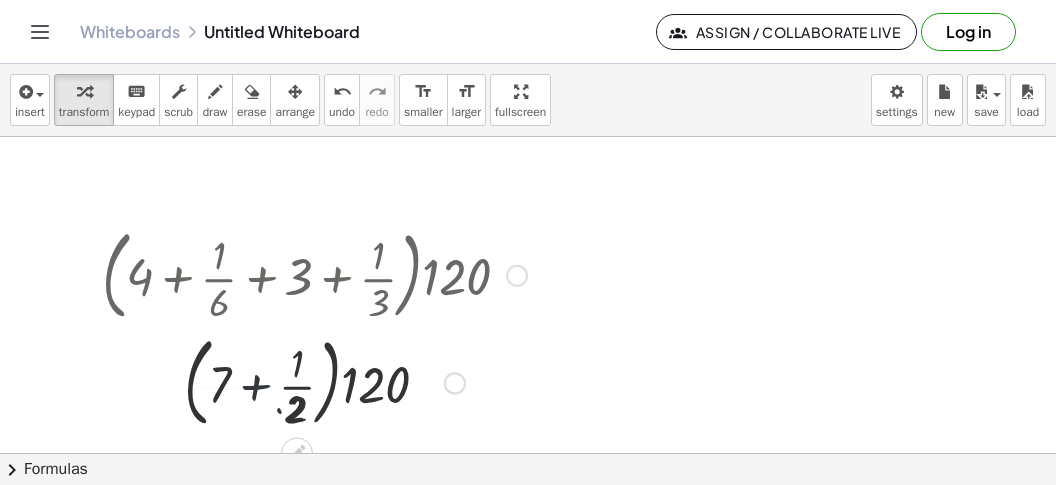 click at bounding box center (314, 382) 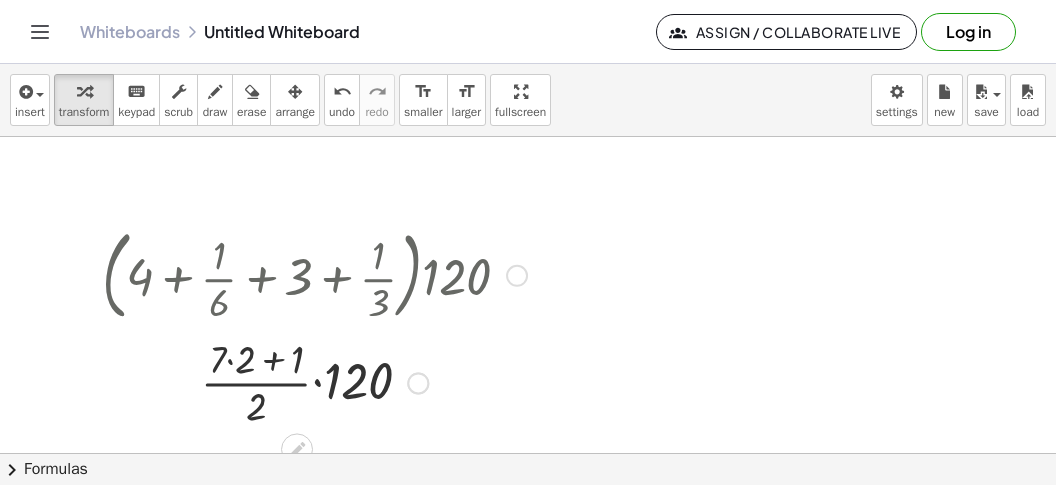 click at bounding box center (314, 381) 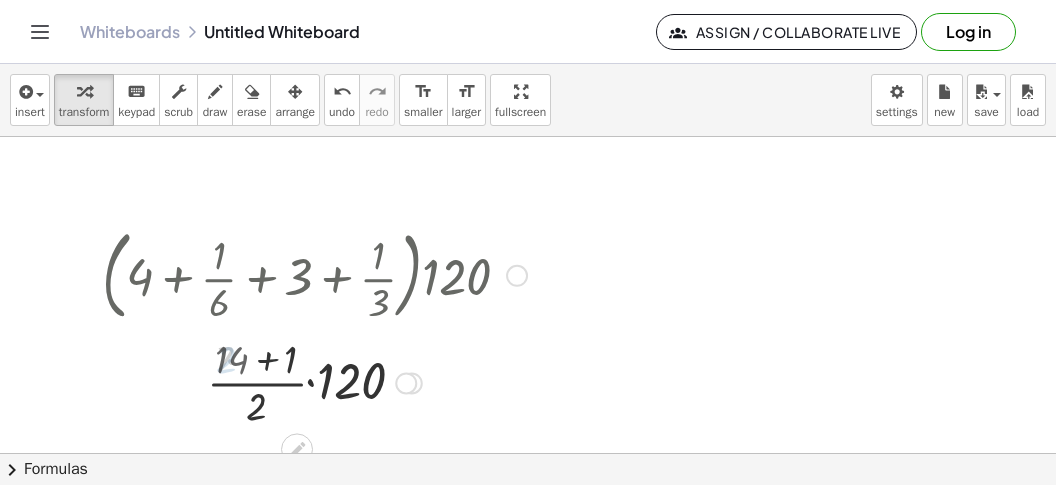 click at bounding box center (314, 381) 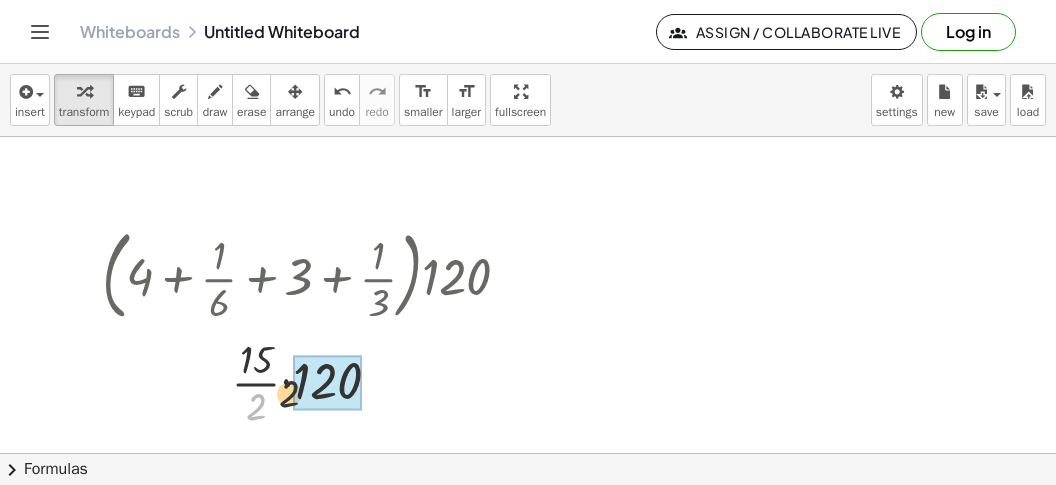 drag, startPoint x: 252, startPoint y: 404, endPoint x: 312, endPoint y: 381, distance: 64.25729 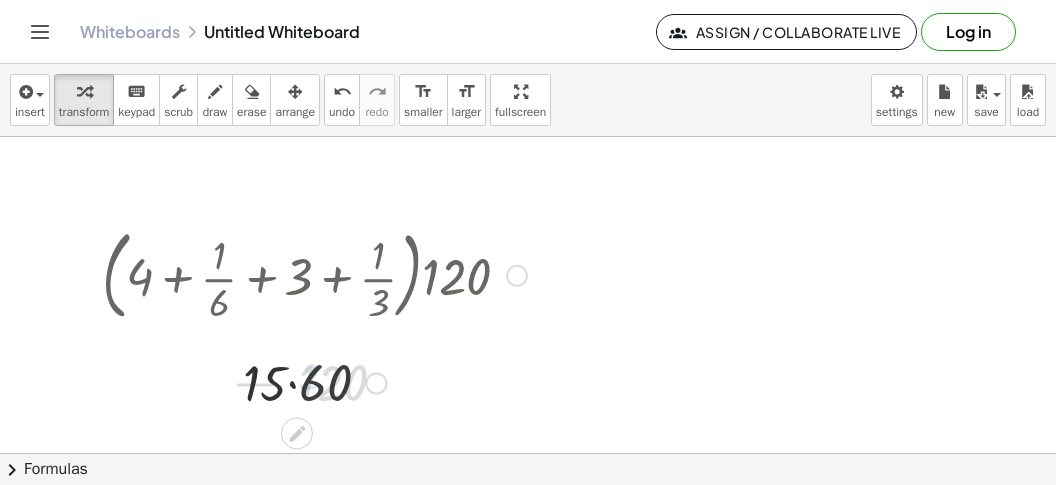 click at bounding box center [314, 381] 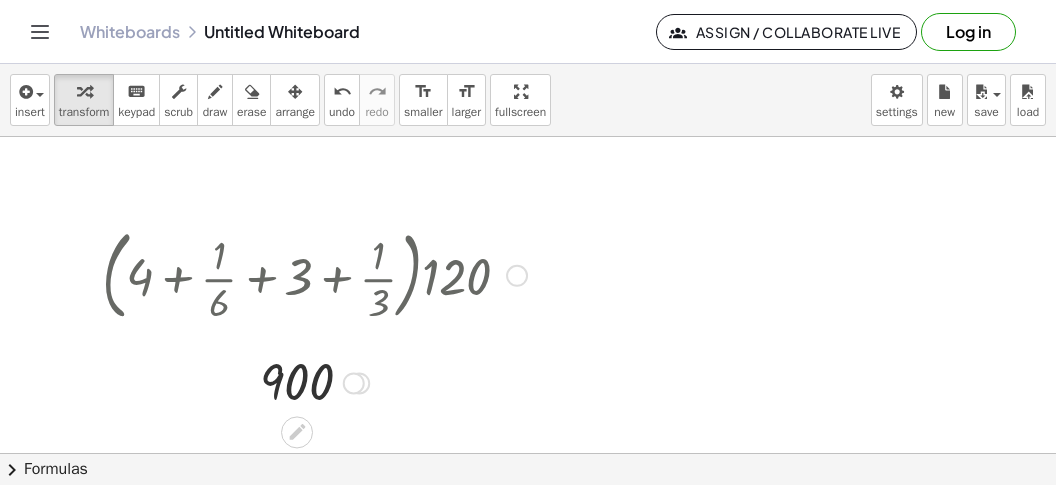 drag, startPoint x: 271, startPoint y: 278, endPoint x: 159, endPoint y: 281, distance: 112.04017 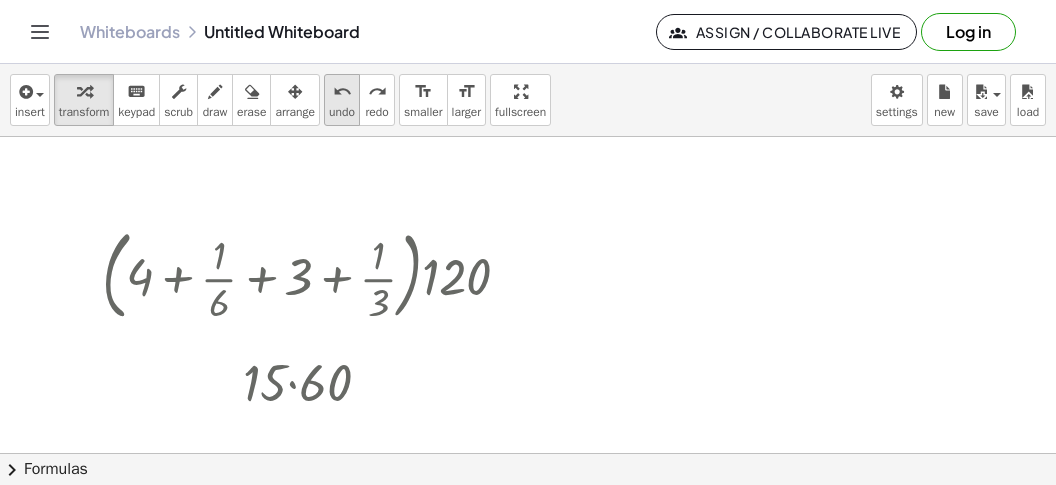 click on "undo" at bounding box center (342, 92) 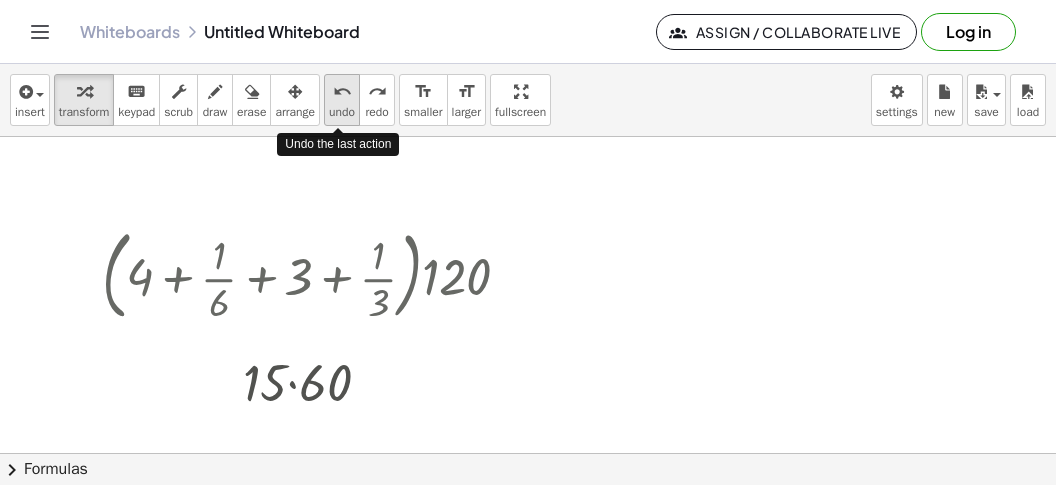 click on "undo" at bounding box center (342, 92) 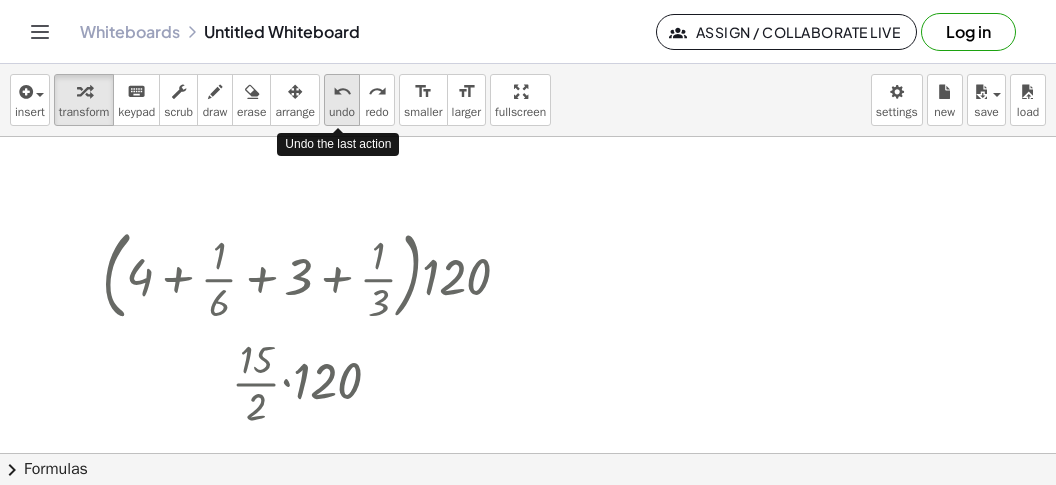 click on "undo" at bounding box center (342, 92) 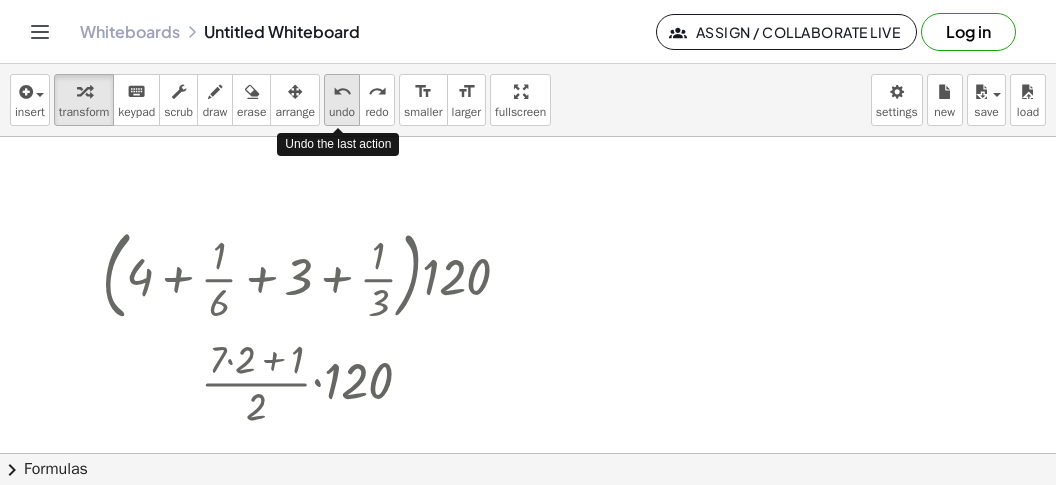 click on "undo" at bounding box center (342, 92) 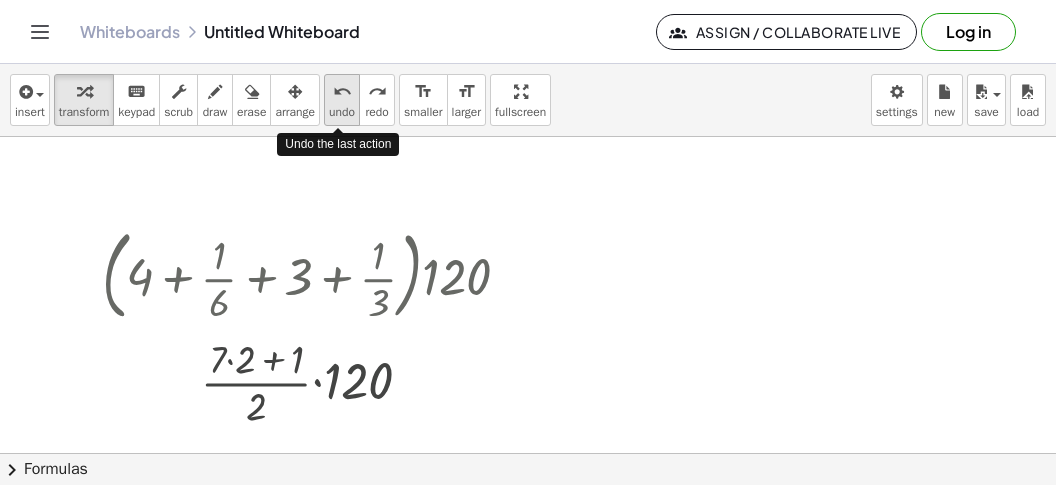 click on "undo" at bounding box center [342, 92] 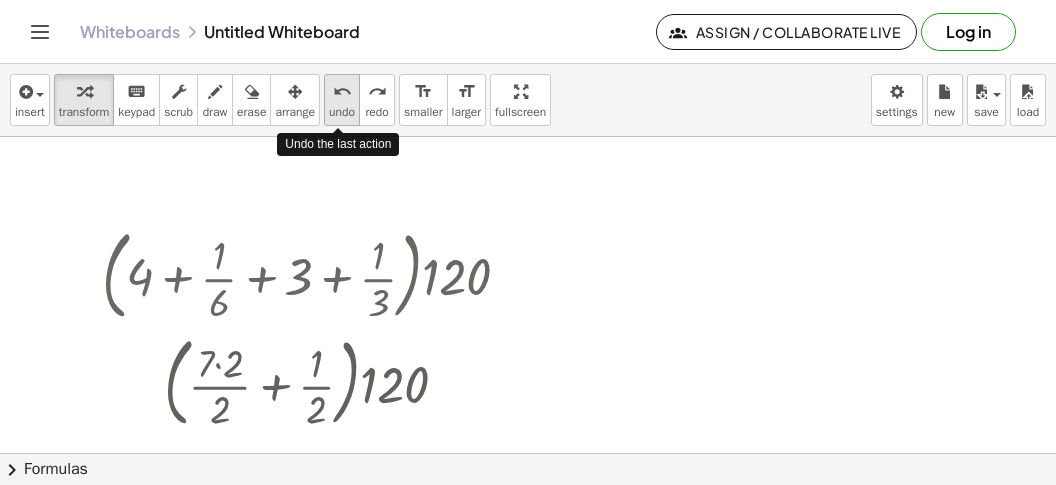 click on "undo" at bounding box center (342, 92) 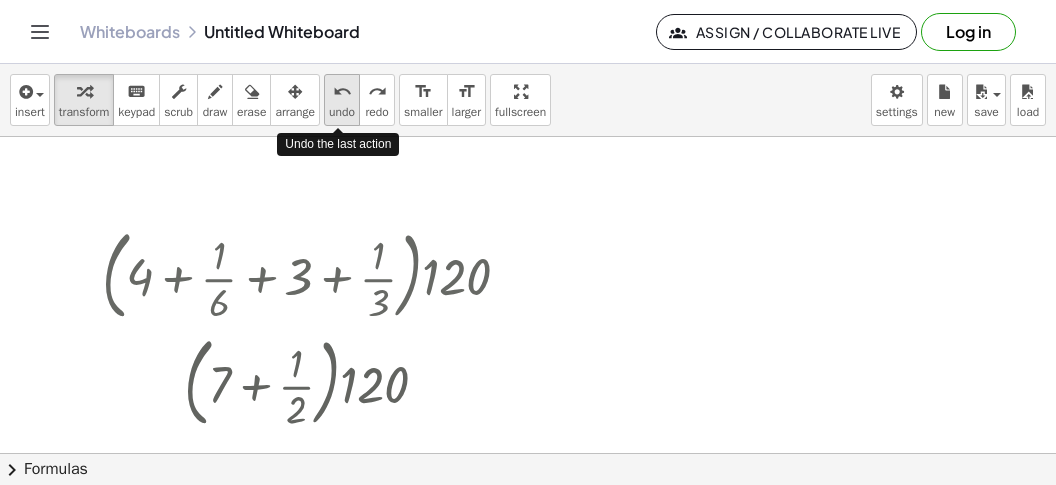 click on "undo" at bounding box center (342, 92) 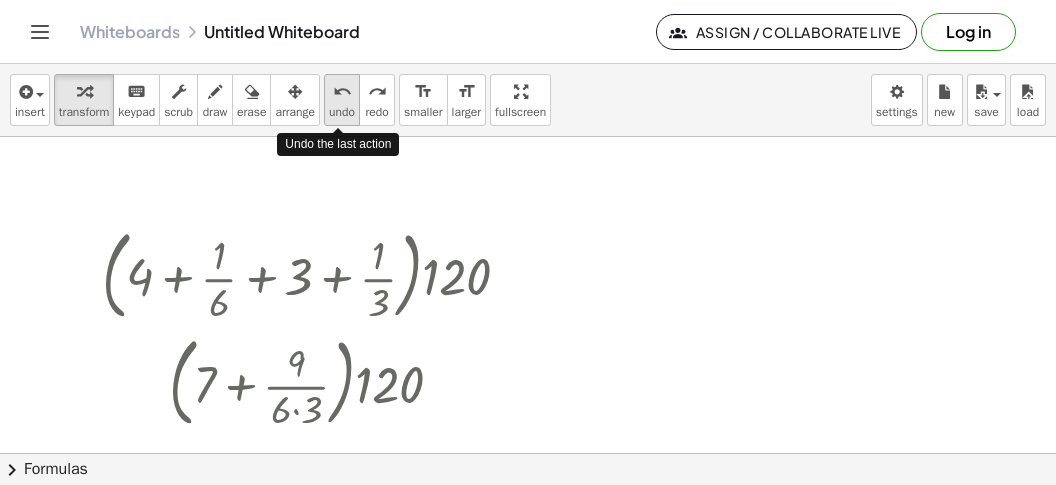 click on "undo" at bounding box center [342, 92] 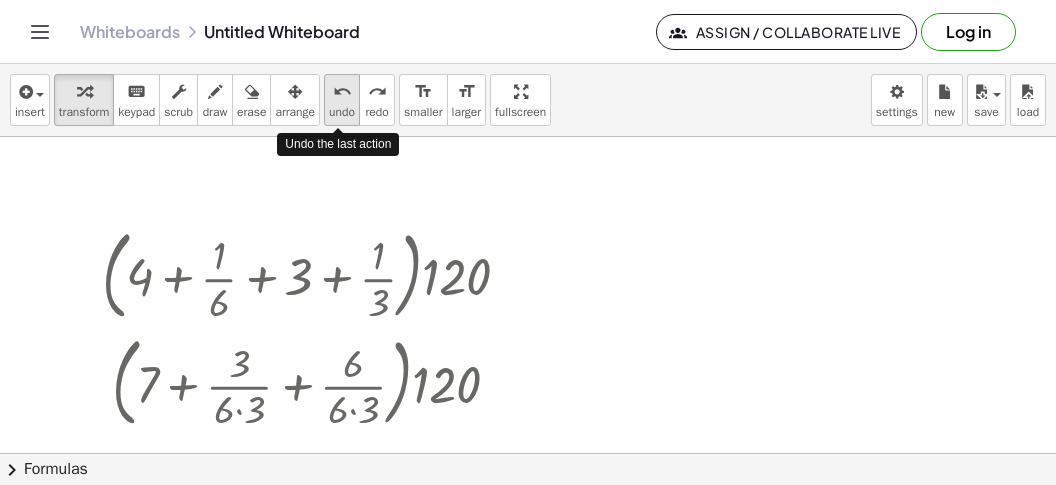 click on "undo" at bounding box center (342, 92) 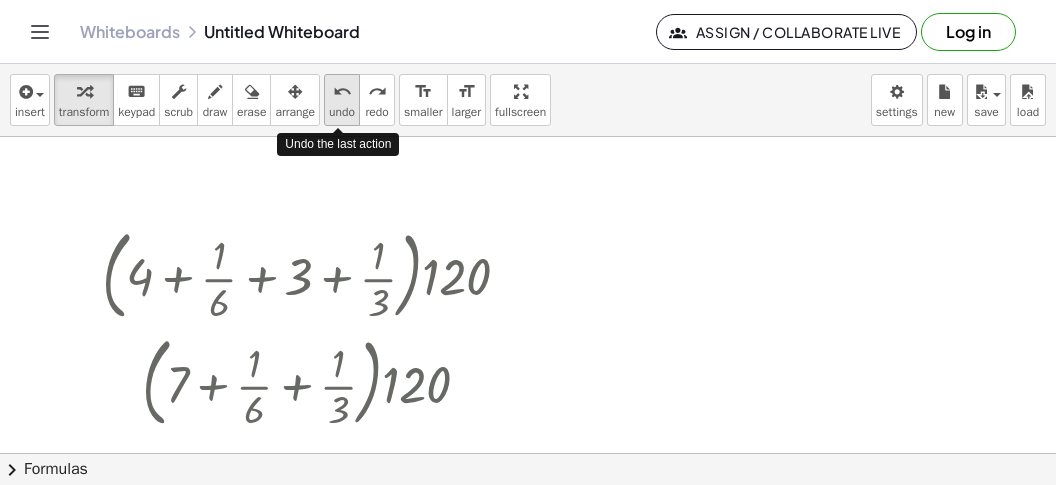 click on "undo" at bounding box center (342, 92) 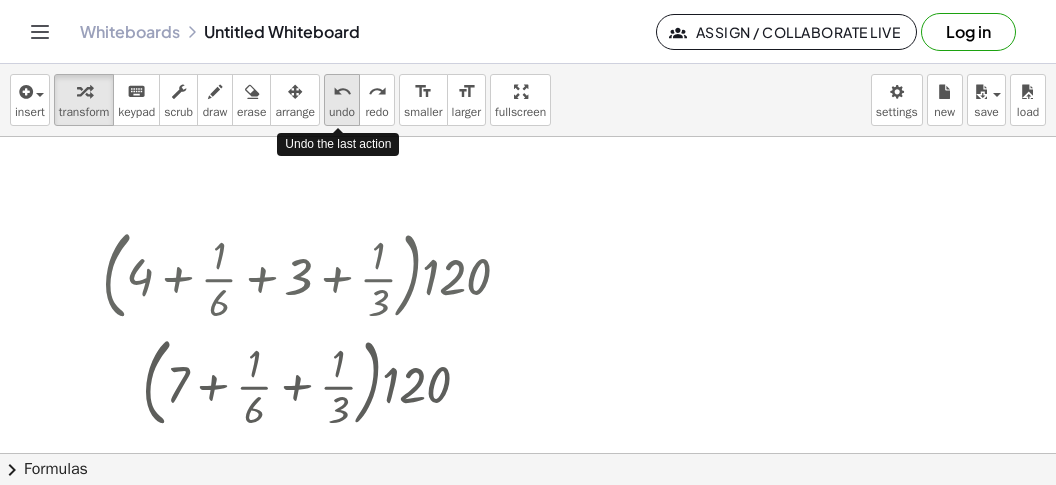 click on "undo" at bounding box center [342, 92] 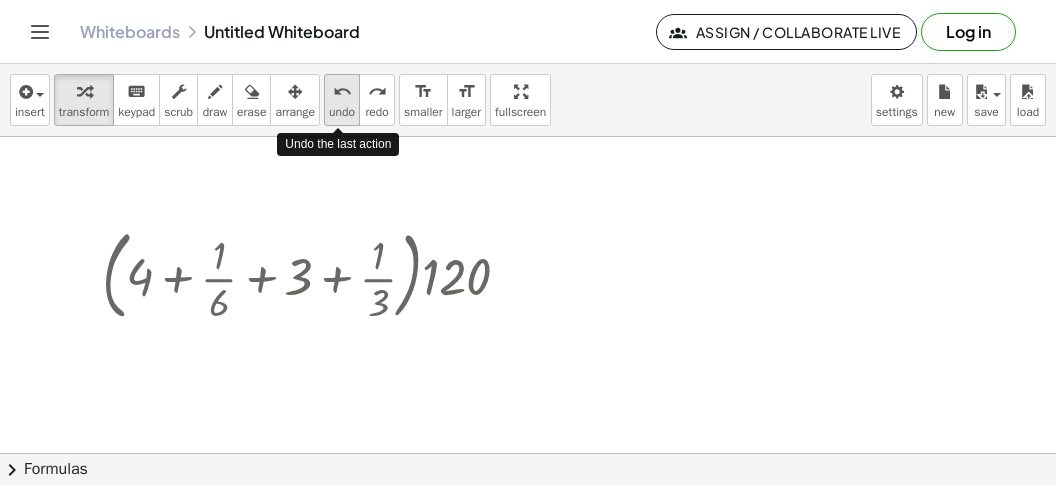 click on "undo" at bounding box center (342, 92) 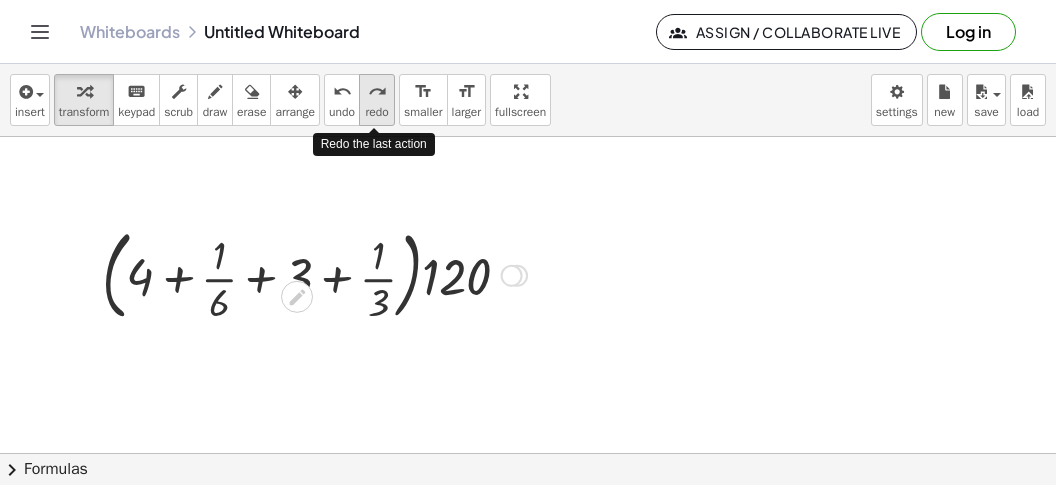 click on "redo" at bounding box center (377, 92) 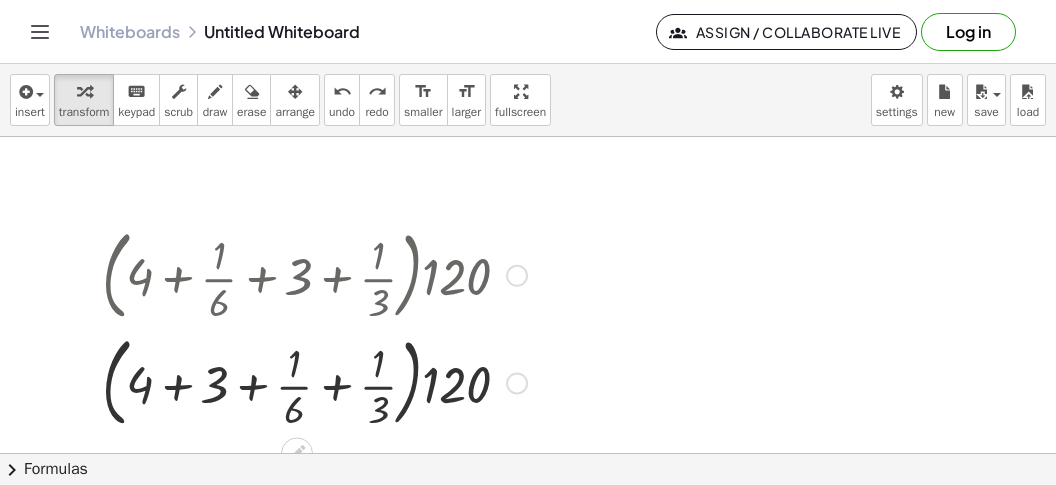 drag, startPoint x: 175, startPoint y: 386, endPoint x: 208, endPoint y: 388, distance: 33.06055 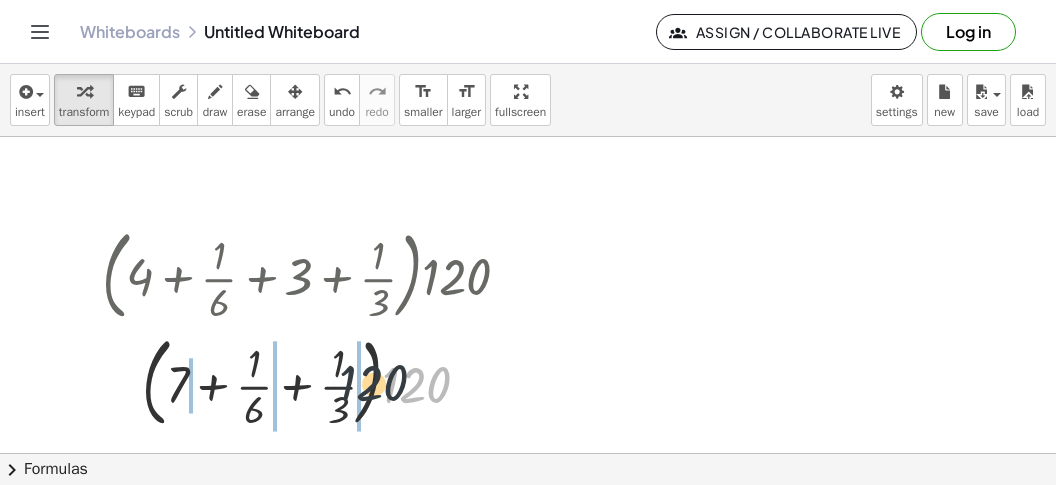 drag, startPoint x: 411, startPoint y: 391, endPoint x: 292, endPoint y: 380, distance: 119.507324 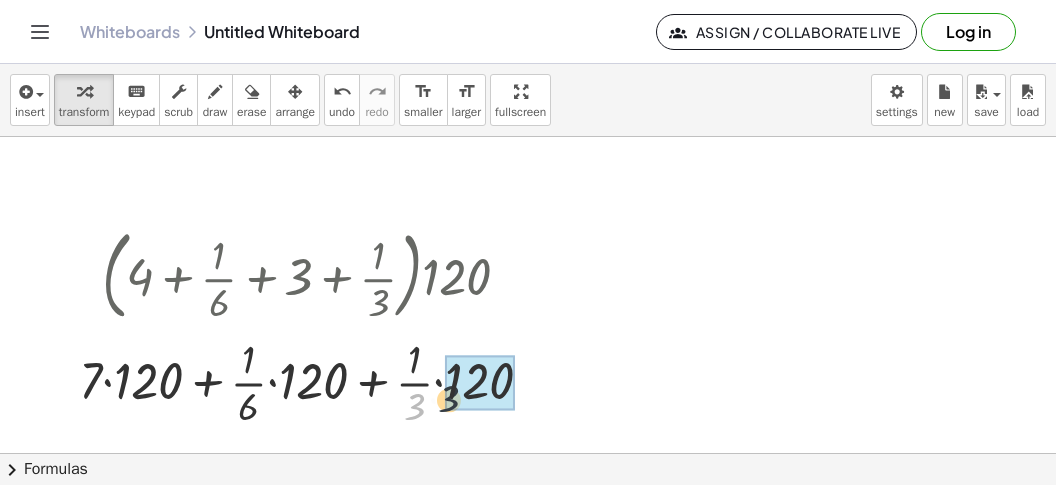 drag, startPoint x: 402, startPoint y: 410, endPoint x: 468, endPoint y: 393, distance: 68.154236 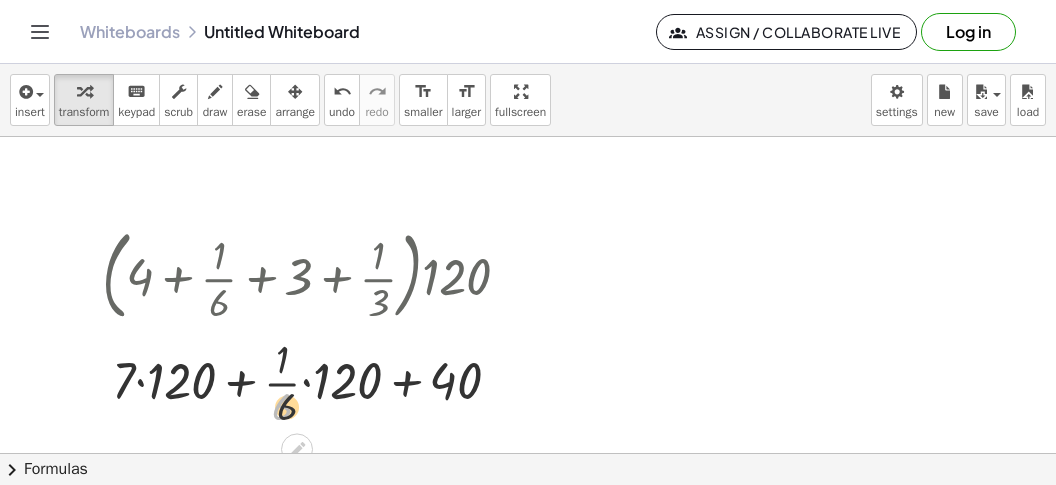 click on "· 6 + + · 1 · 6 + 7 · · 120 · · 120 40" at bounding box center (297, 383) 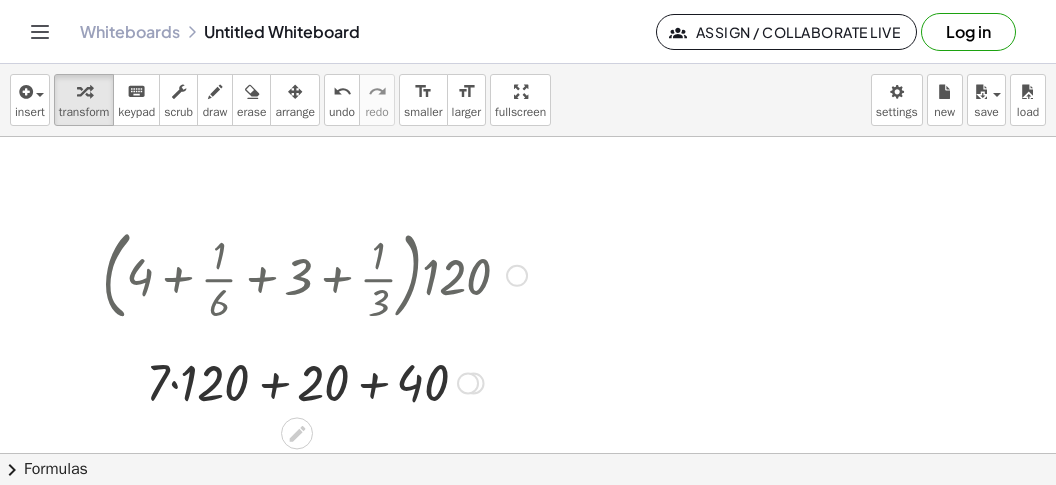 click at bounding box center [314, 381] 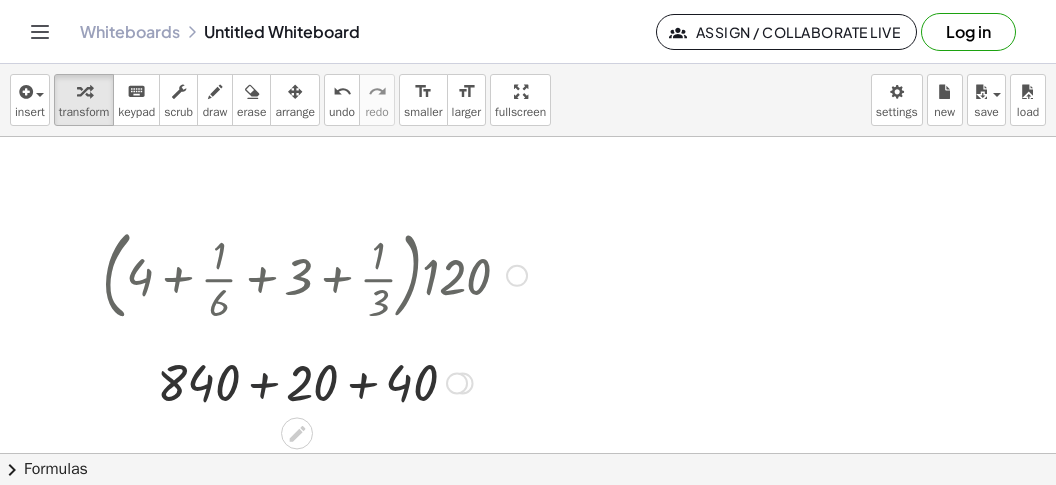 click at bounding box center (314, 381) 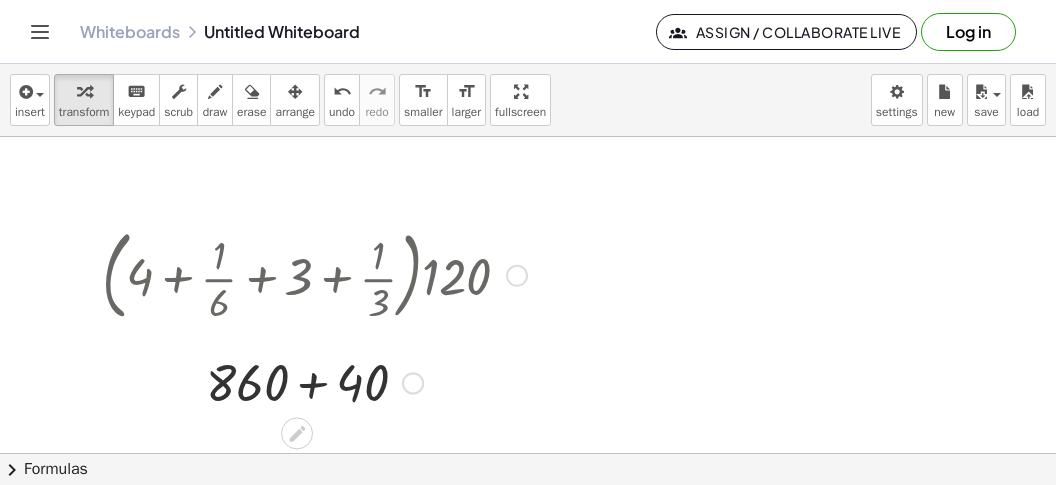 click at bounding box center (314, 381) 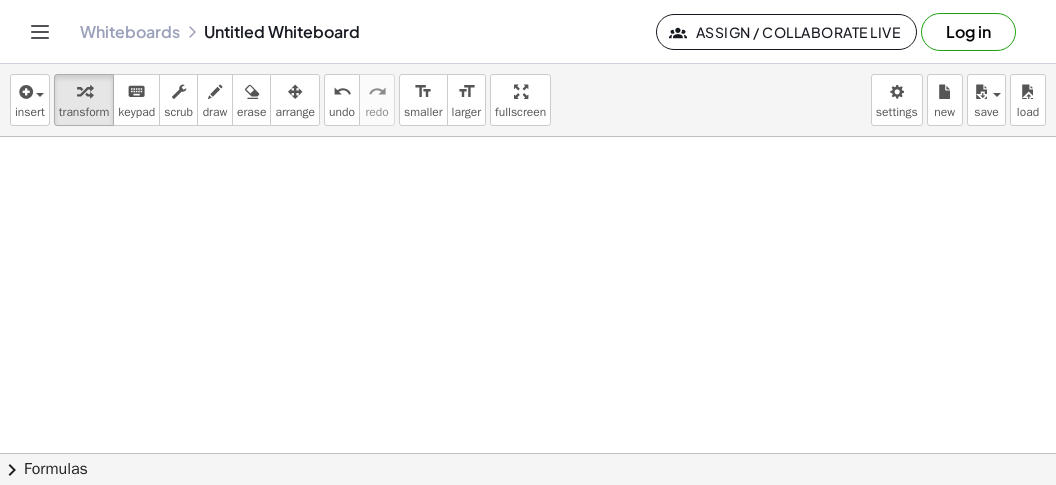 scroll, scrollTop: 3169, scrollLeft: 0, axis: vertical 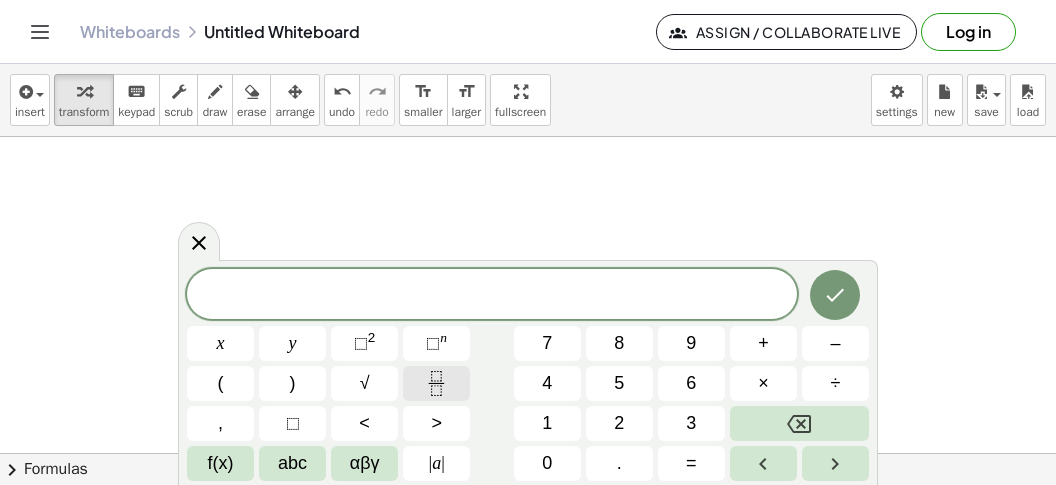 click at bounding box center [436, 383] 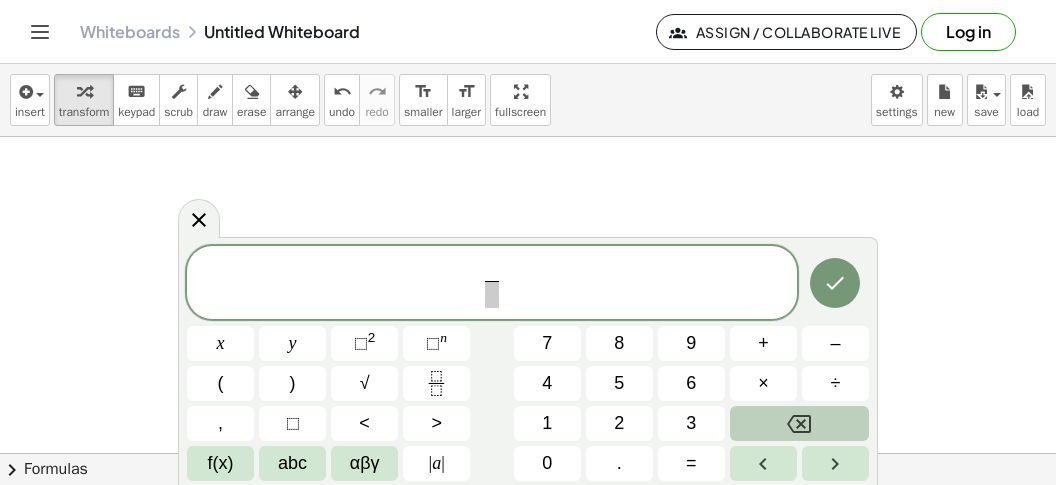 click 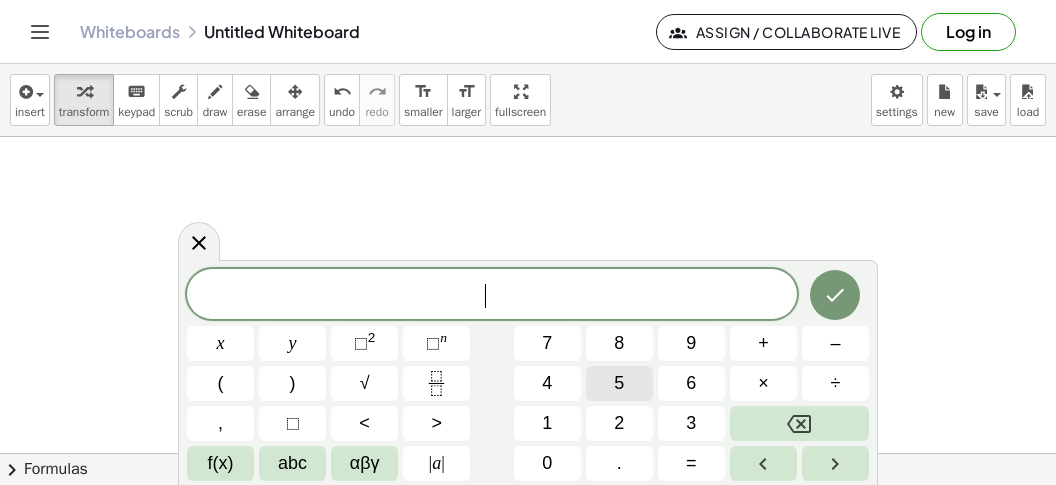 click on "5" at bounding box center (619, 383) 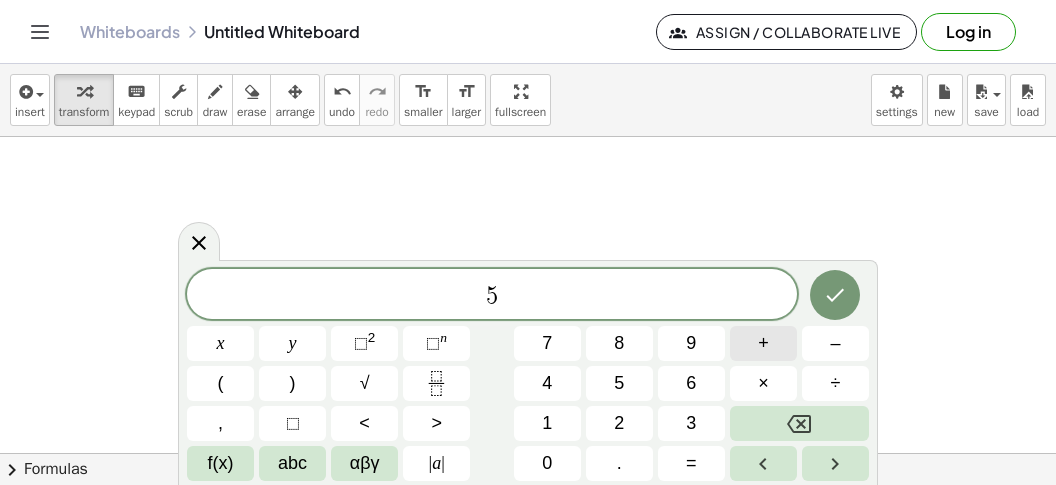 click on "+" at bounding box center (763, 343) 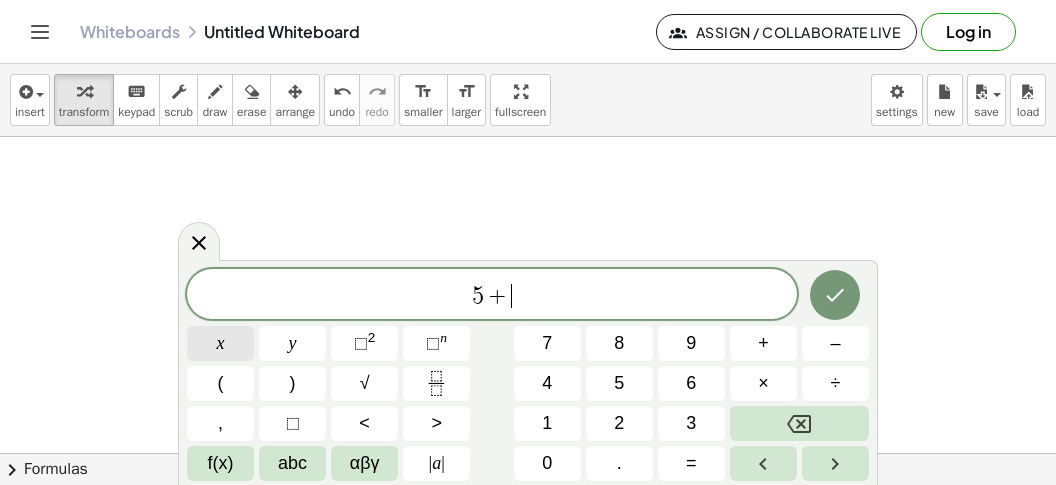 click on "x" at bounding box center [221, 343] 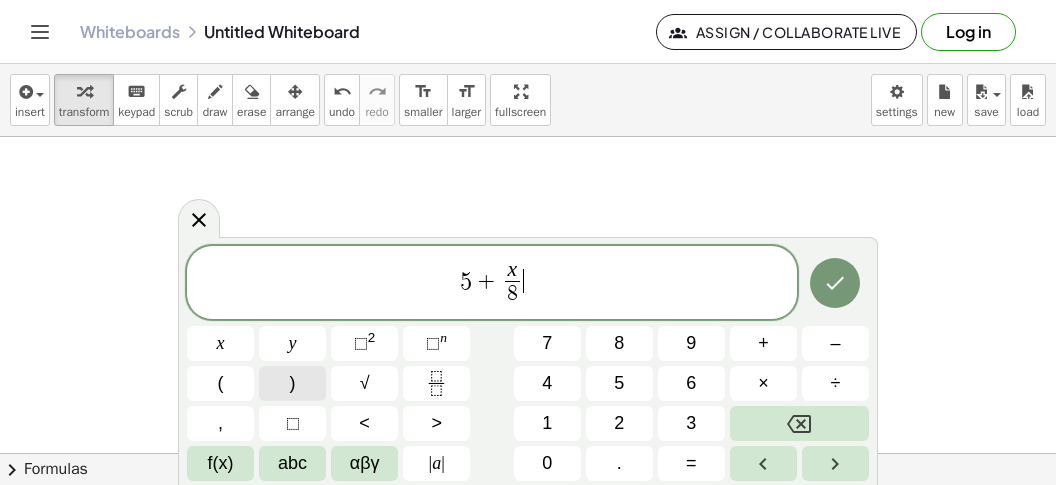 click on ")" at bounding box center (292, 383) 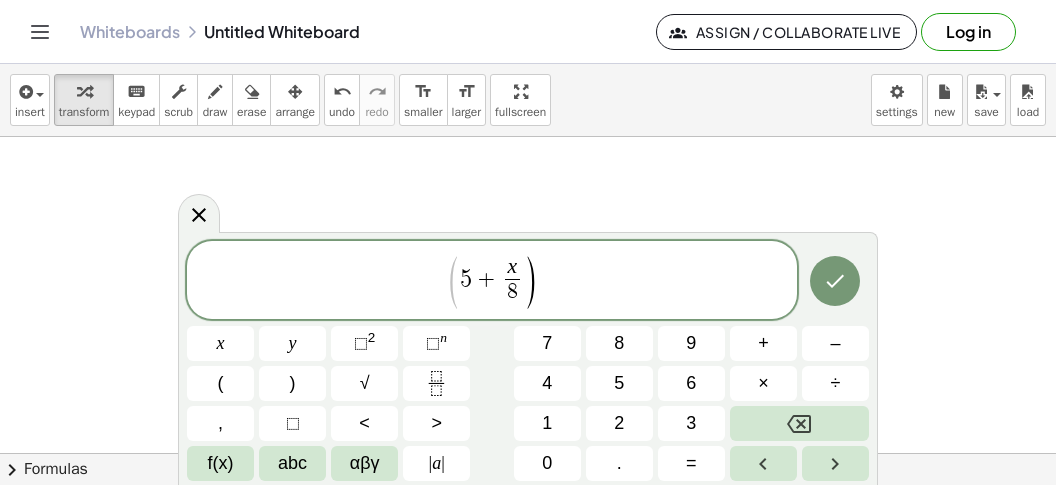 click on "( 5 + x 8 ​ ) ​" at bounding box center (492, 281) 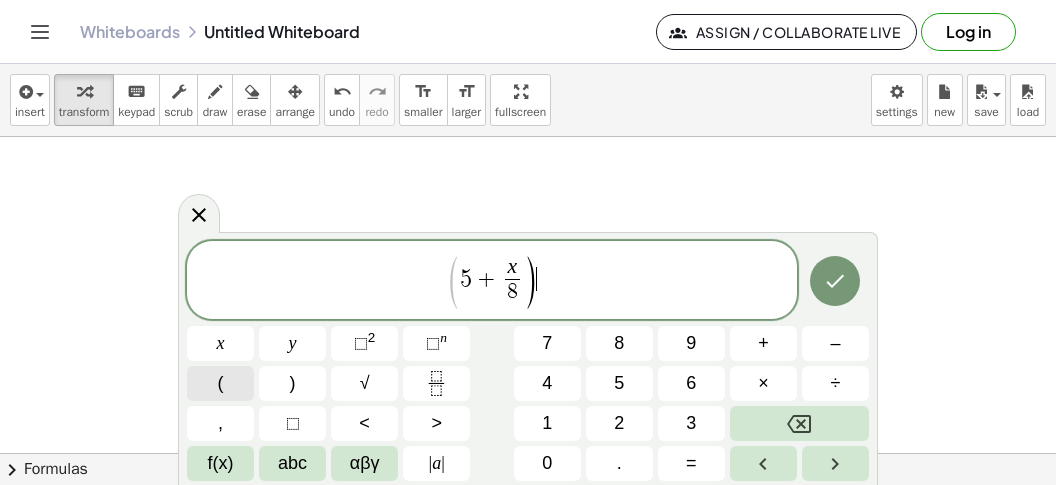 click on "(" at bounding box center [220, 383] 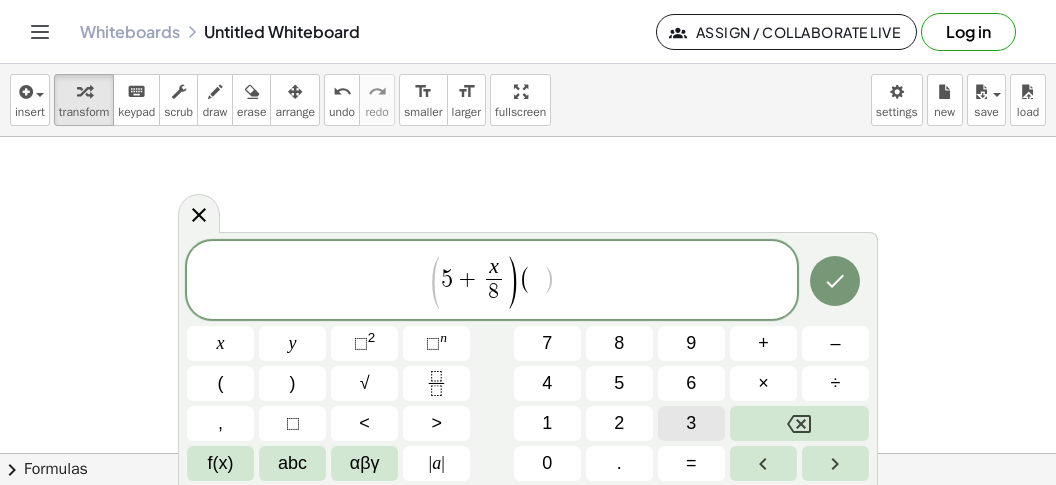 click on "3" at bounding box center (691, 423) 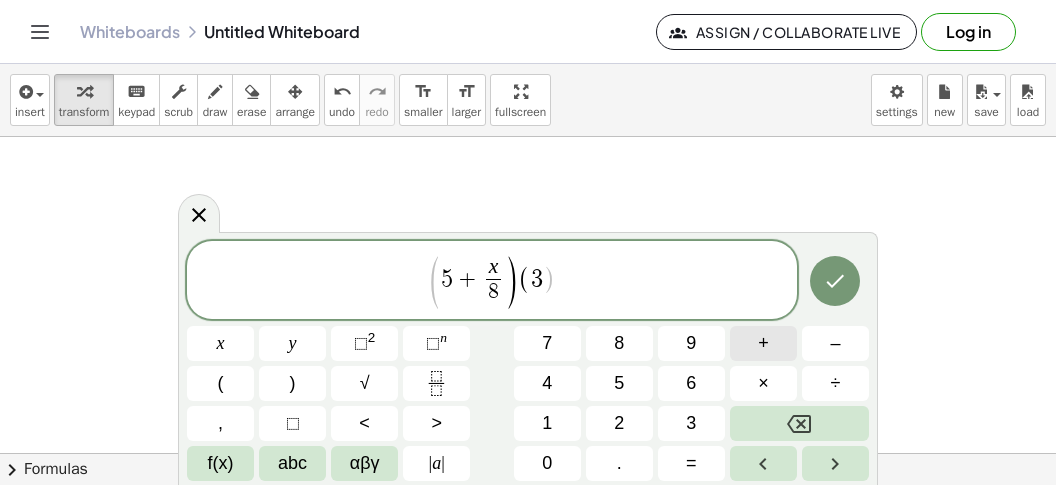click on "+" at bounding box center (763, 343) 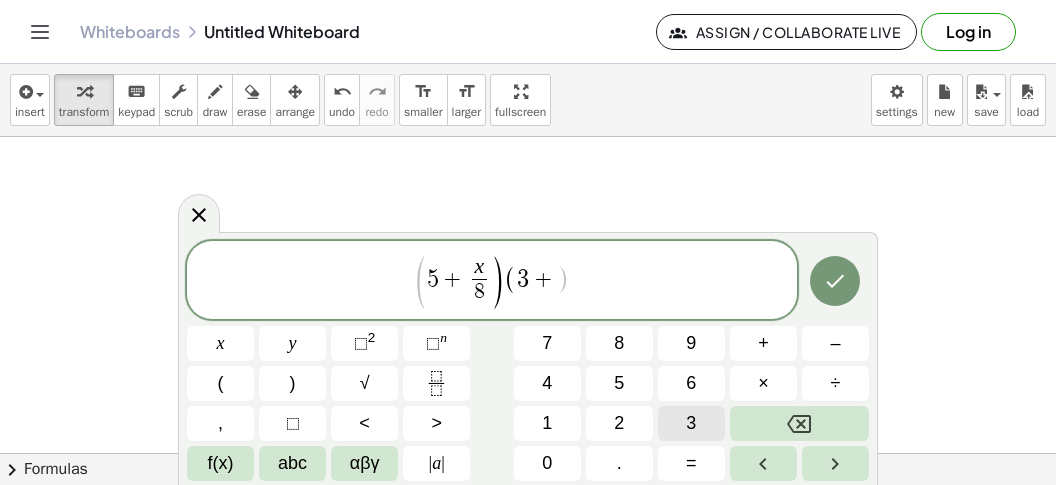 click on "3" at bounding box center (691, 423) 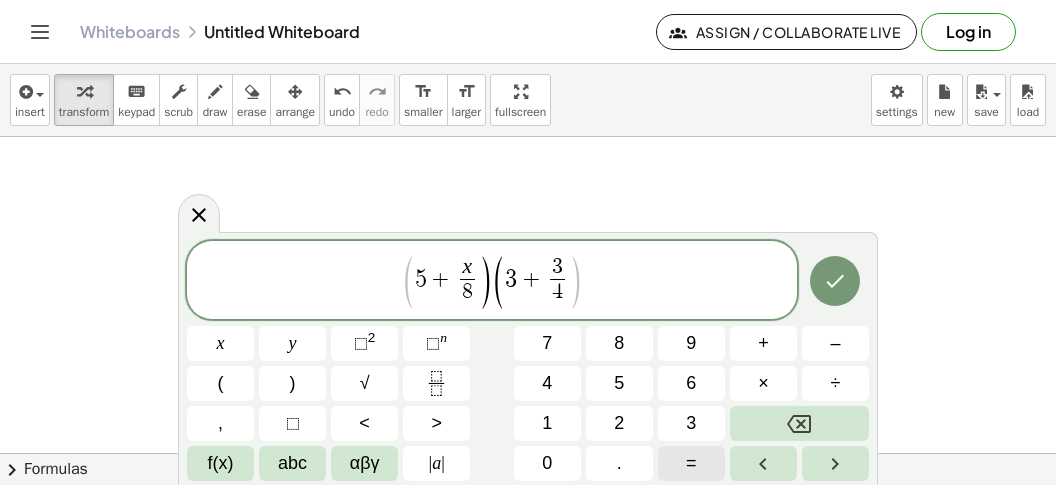 click on "=" at bounding box center [691, 463] 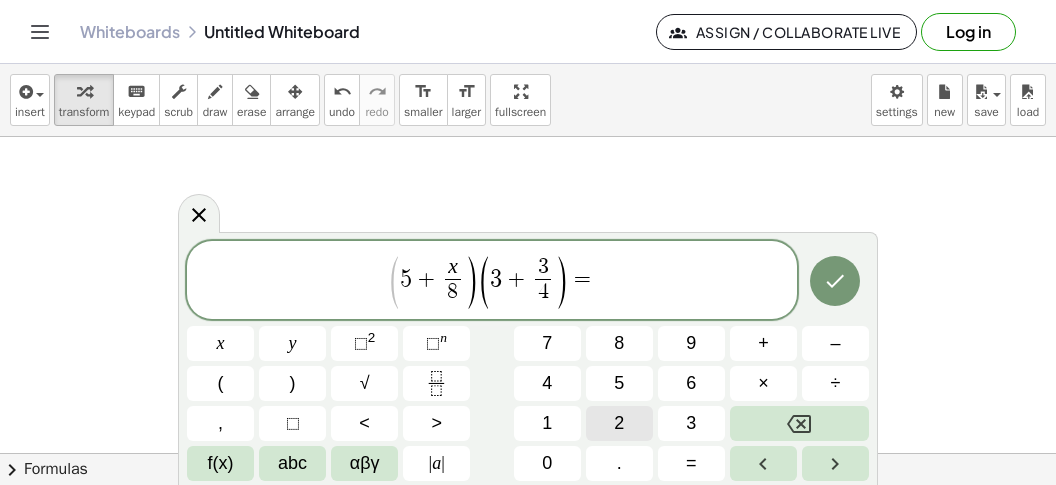 click on "2" at bounding box center [619, 423] 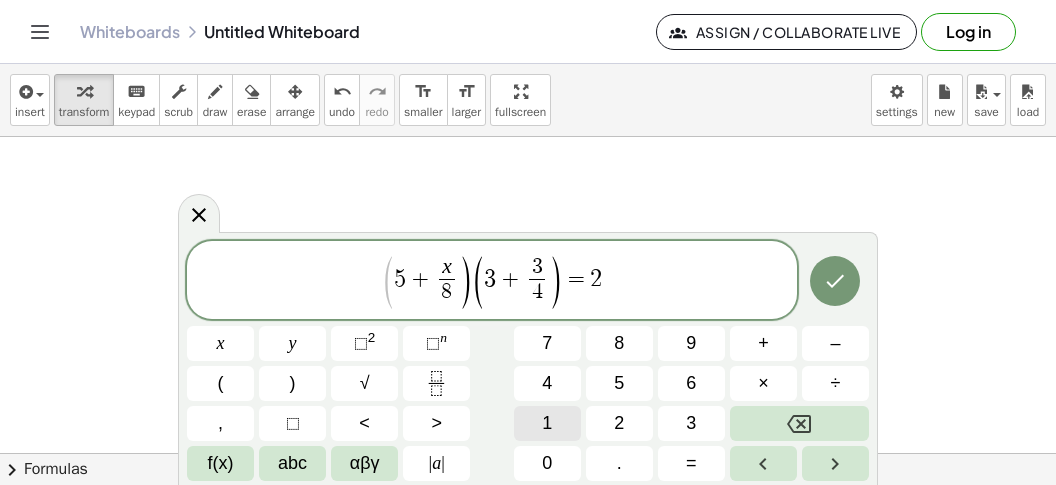 click on "1" at bounding box center (547, 423) 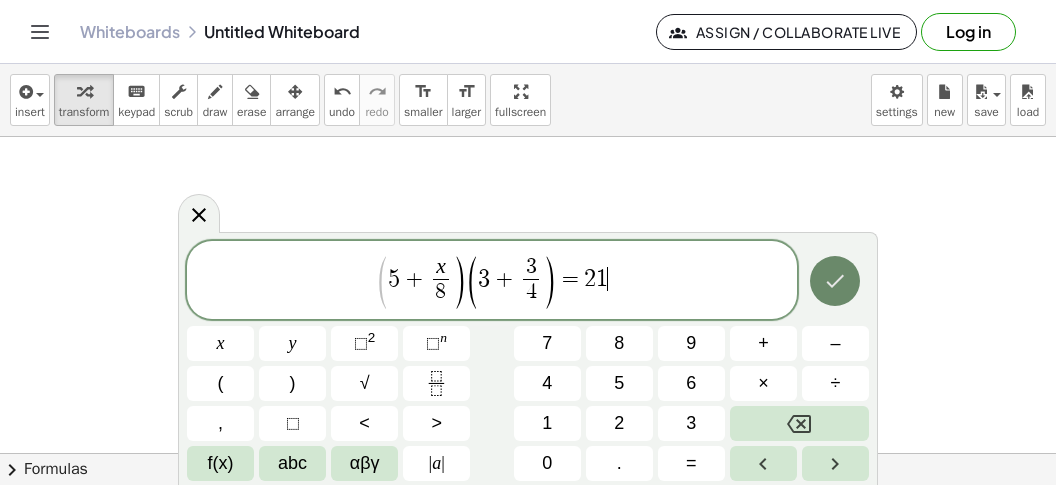 click at bounding box center (835, 281) 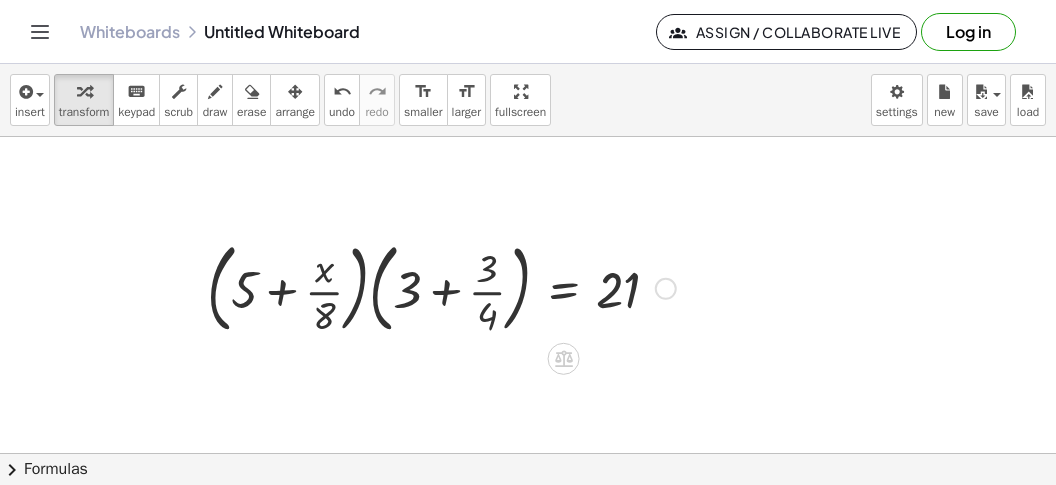 click at bounding box center [441, 287] 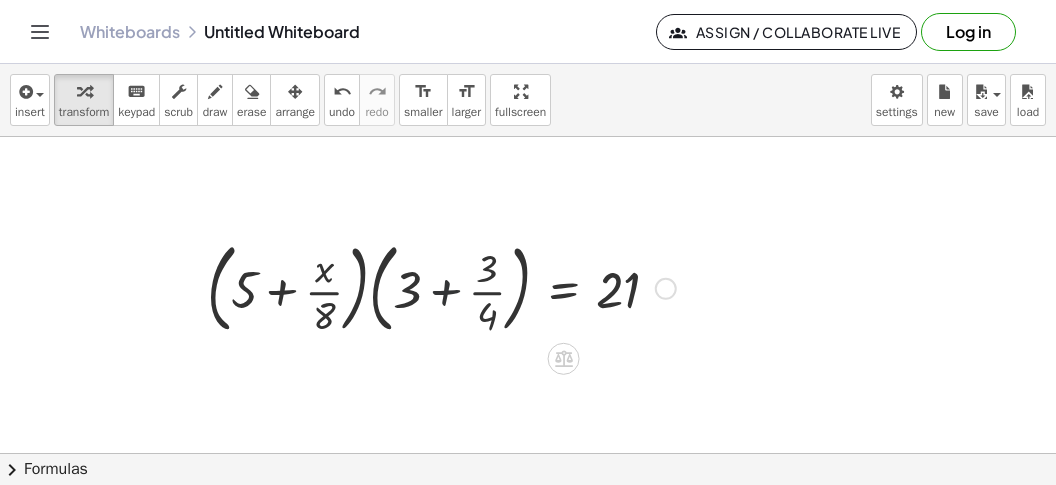 click at bounding box center [441, 287] 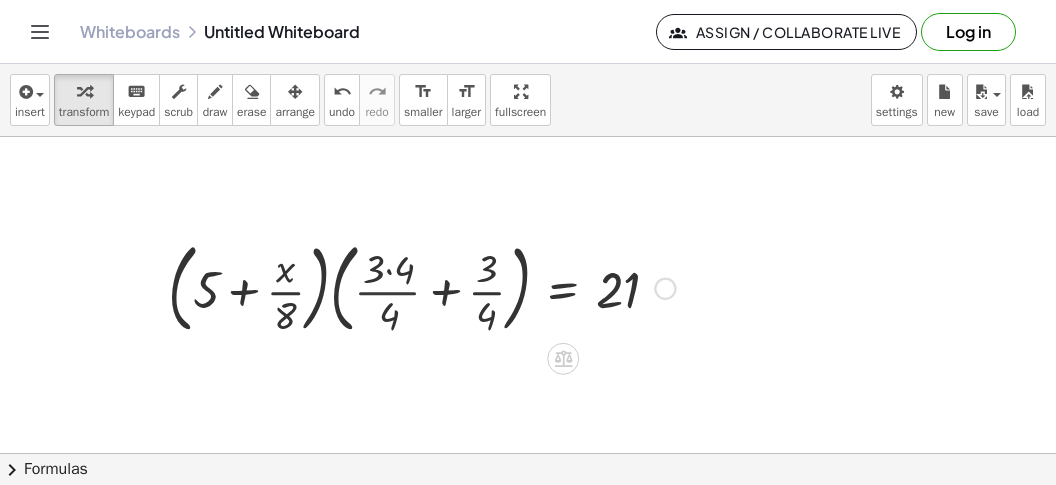 click at bounding box center [421, 287] 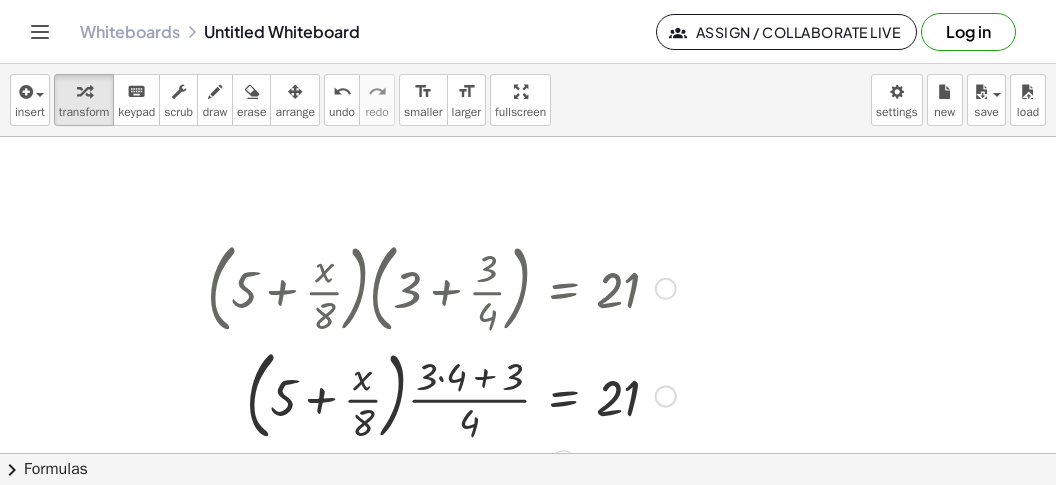 click at bounding box center (441, 395) 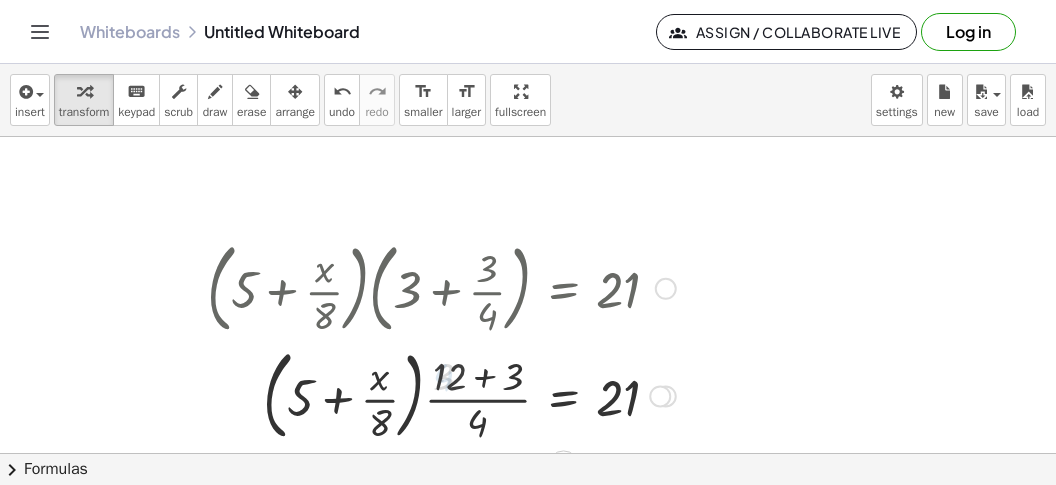 click at bounding box center [441, 395] 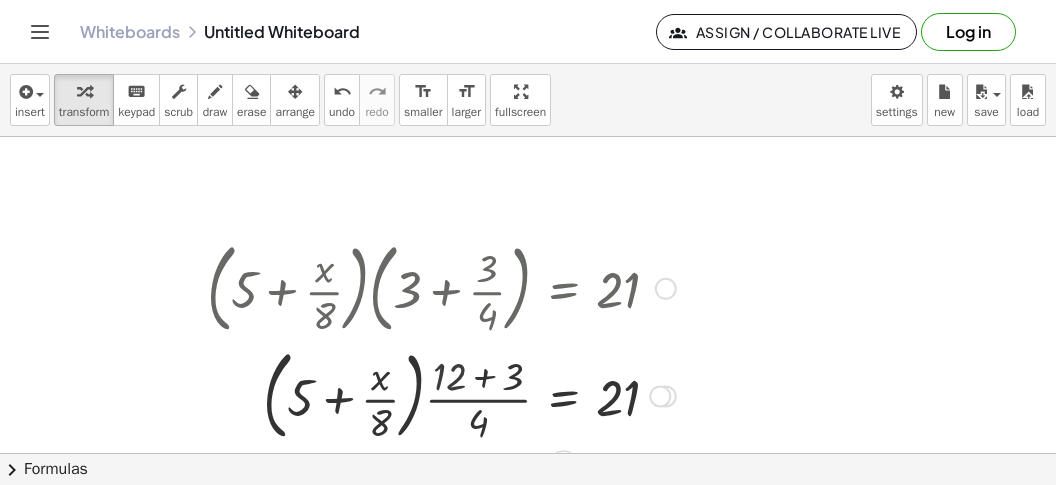 click at bounding box center (441, 395) 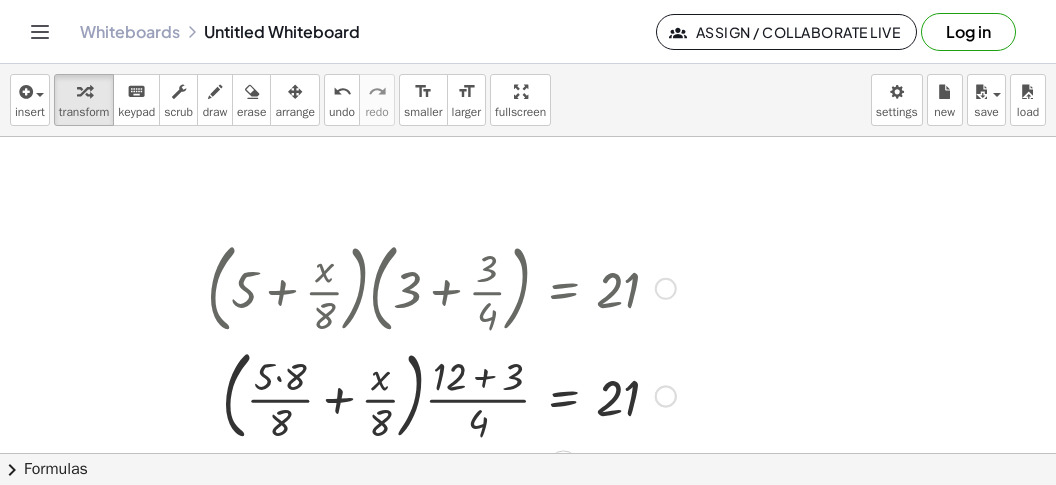 click at bounding box center (441, 395) 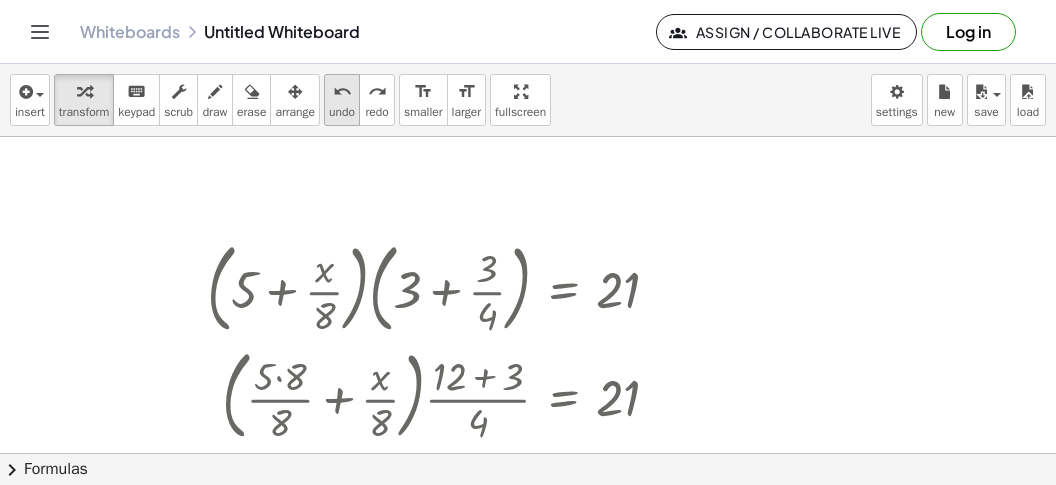 click on "undo" at bounding box center [342, 112] 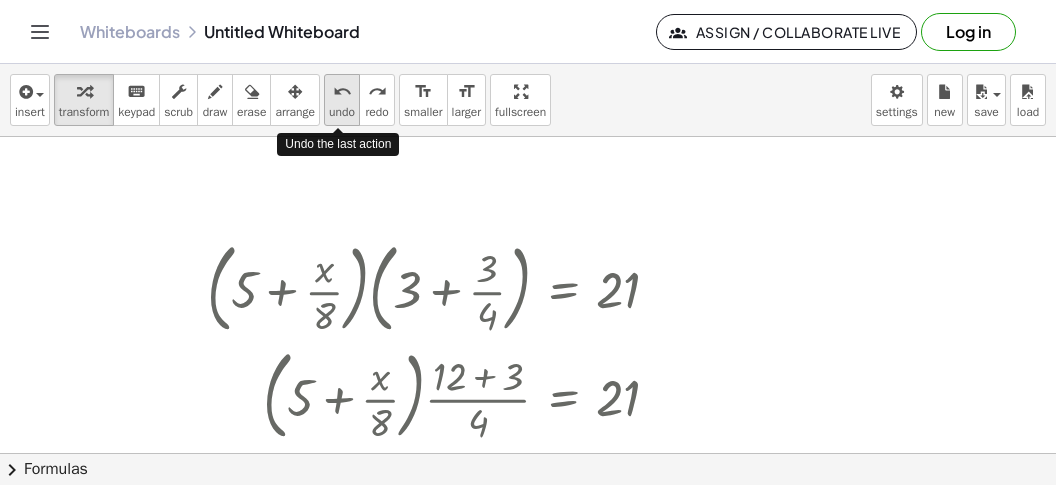 click on "undo" at bounding box center (342, 112) 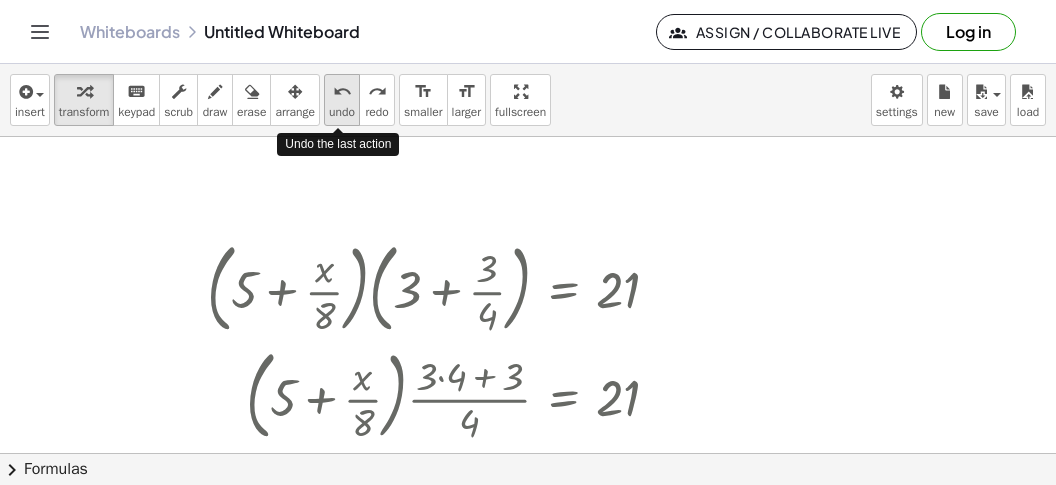 click on "undo" at bounding box center [342, 112] 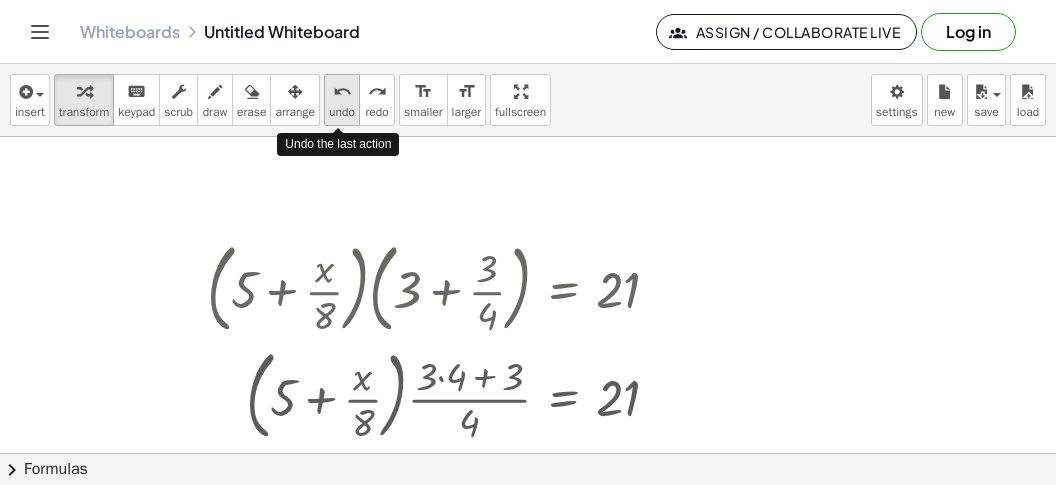 click on "undo" at bounding box center (342, 112) 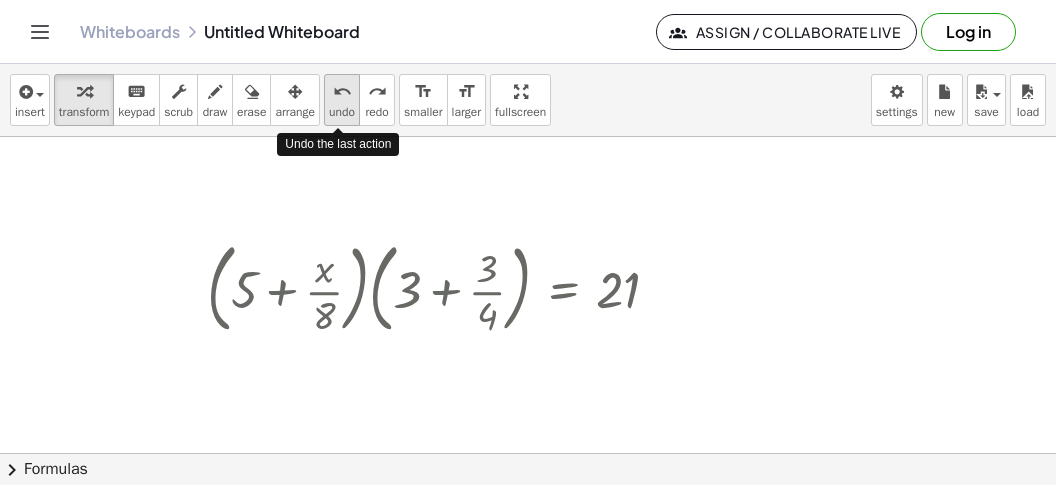click on "undo" at bounding box center [342, 112] 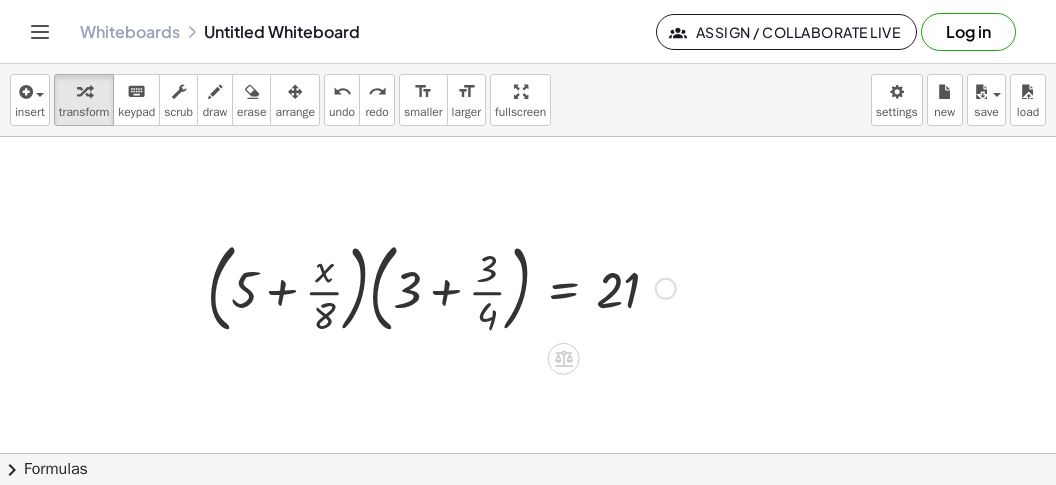 click at bounding box center [666, 289] 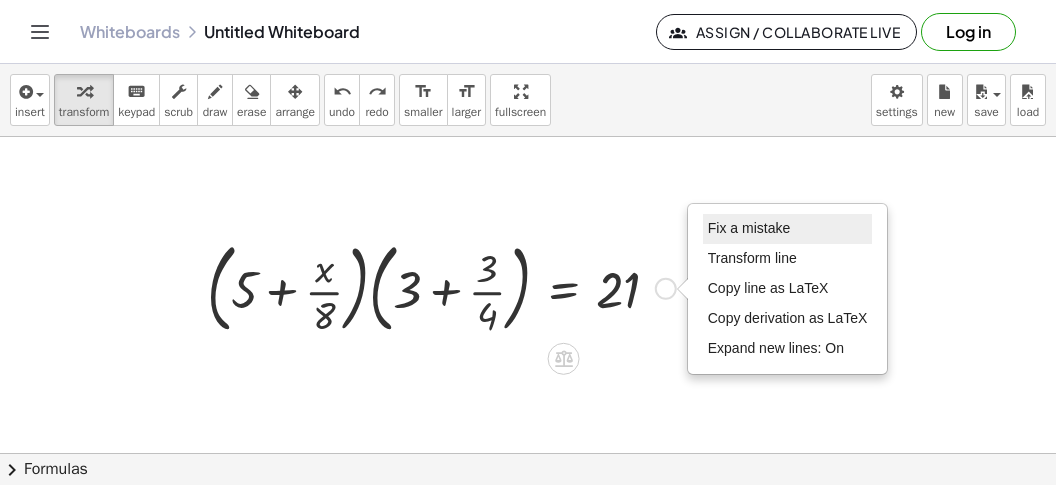 click on "Fix a mistake" at bounding box center [749, 228] 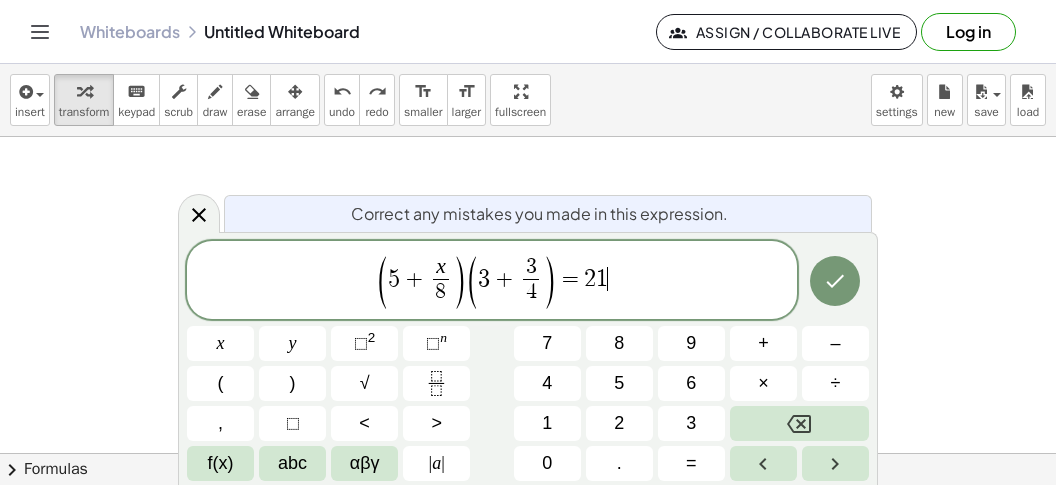 scroll, scrollTop: 18, scrollLeft: 0, axis: vertical 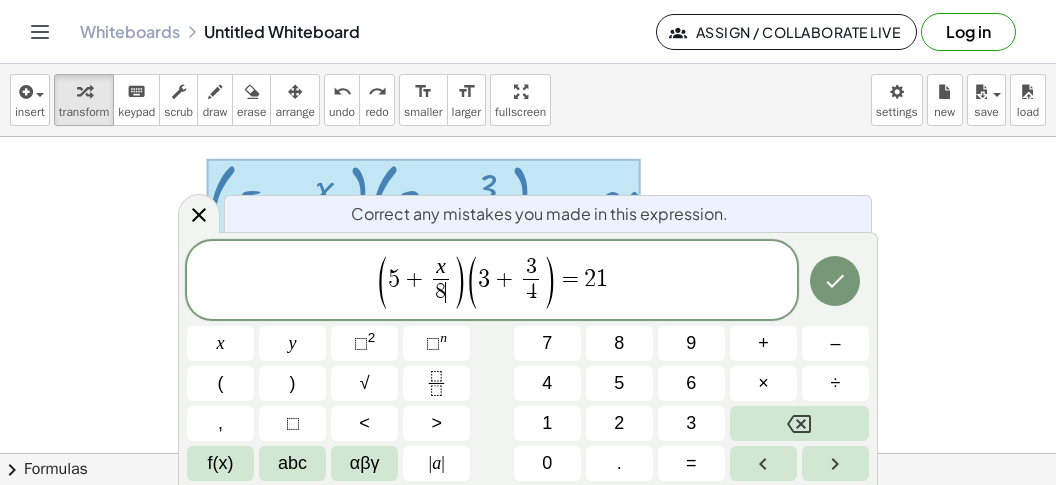 drag, startPoint x: 448, startPoint y: 287, endPoint x: 454, endPoint y: 296, distance: 10.816654 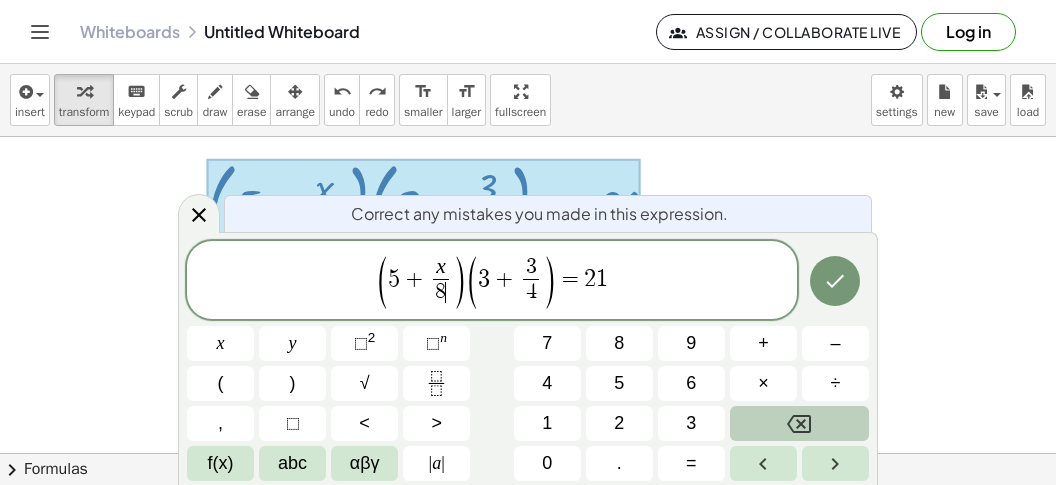 click 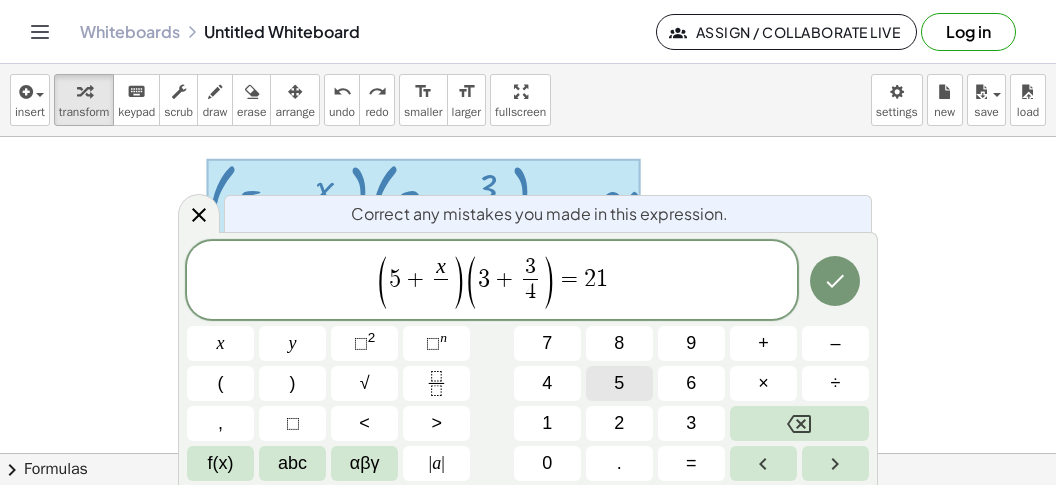 click on "5" at bounding box center [619, 383] 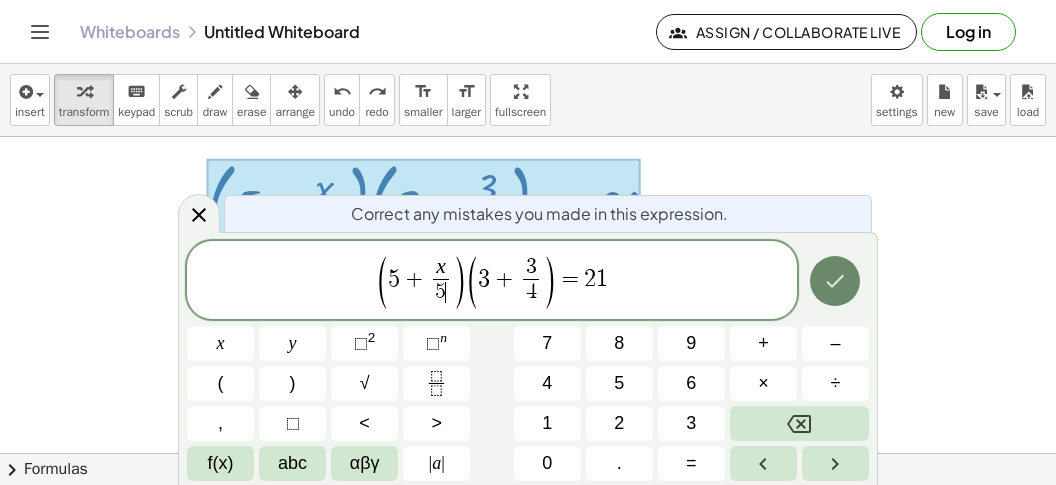 click 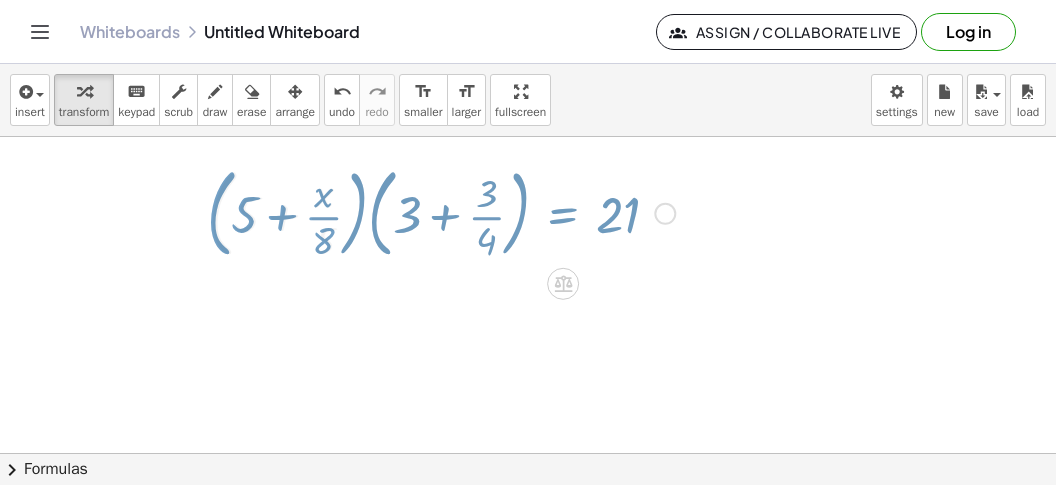 click at bounding box center [528, -1206] 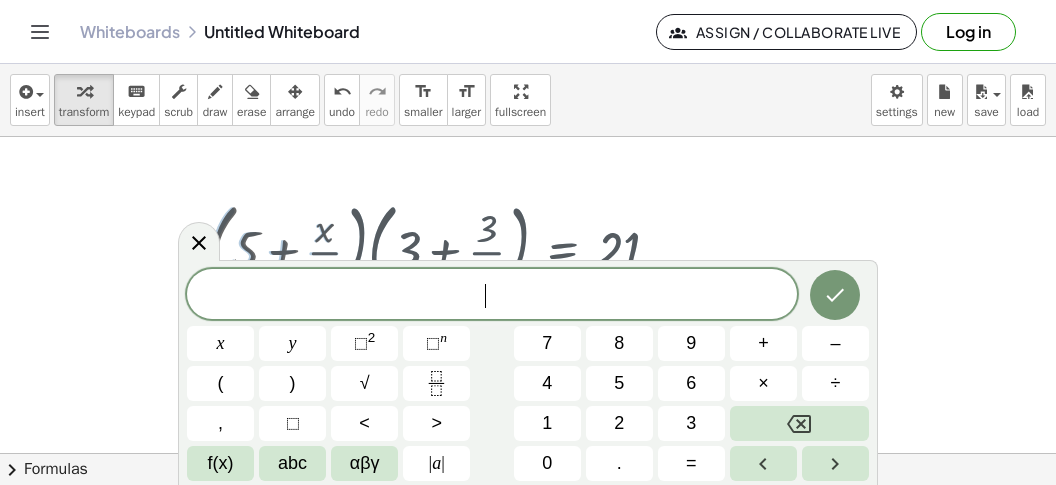 scroll, scrollTop: 3172, scrollLeft: 0, axis: vertical 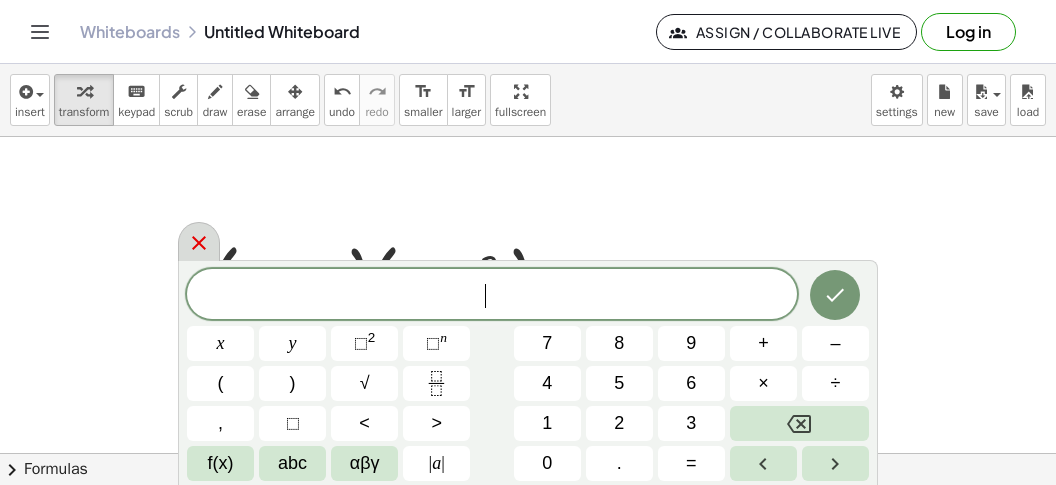 click 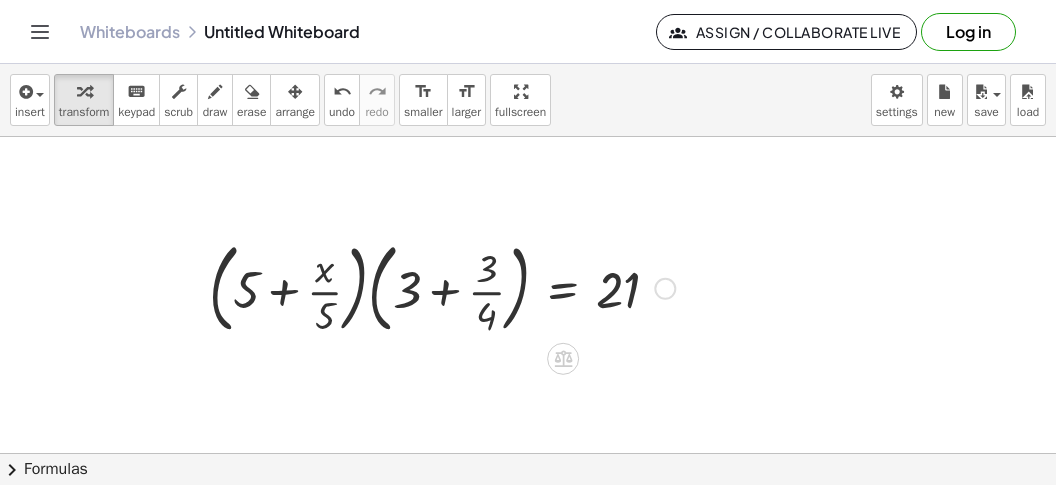 click at bounding box center [442, 287] 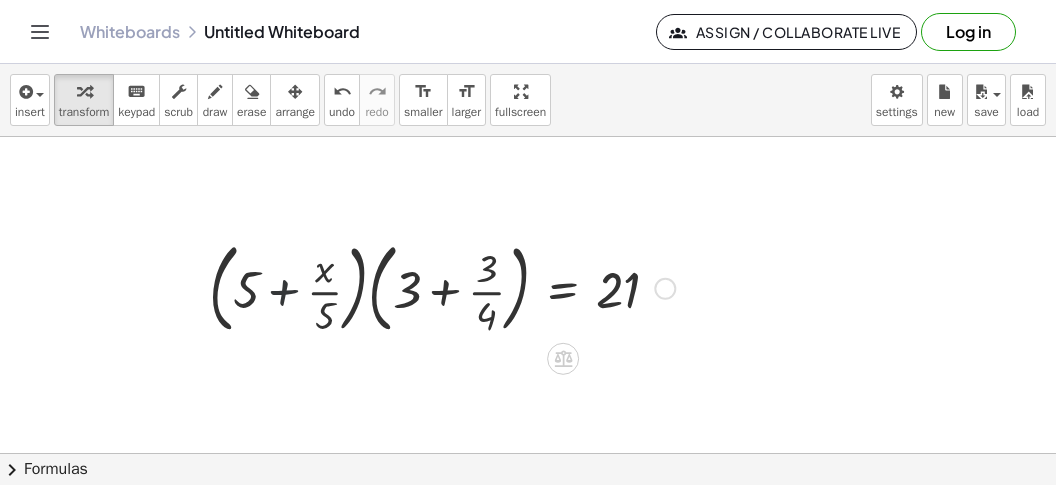 click at bounding box center [442, 287] 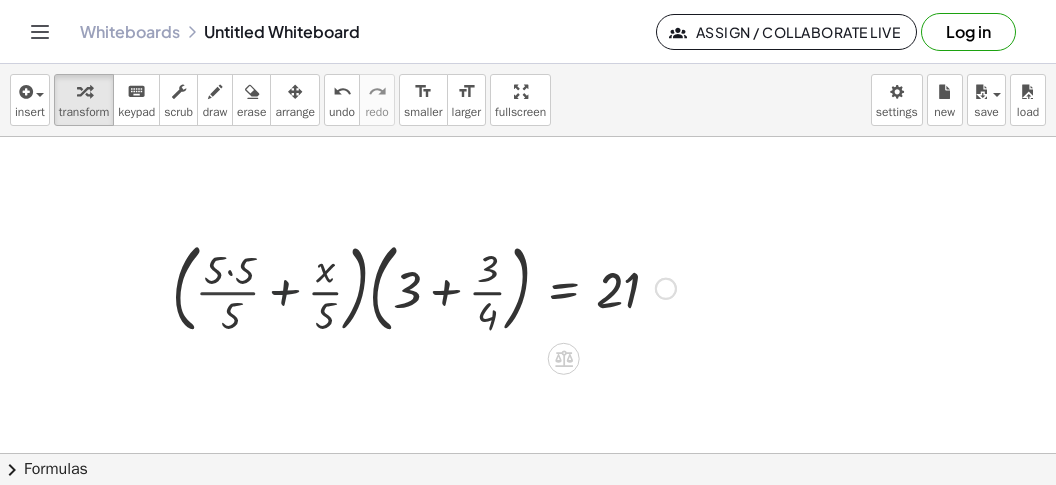 click at bounding box center (423, 287) 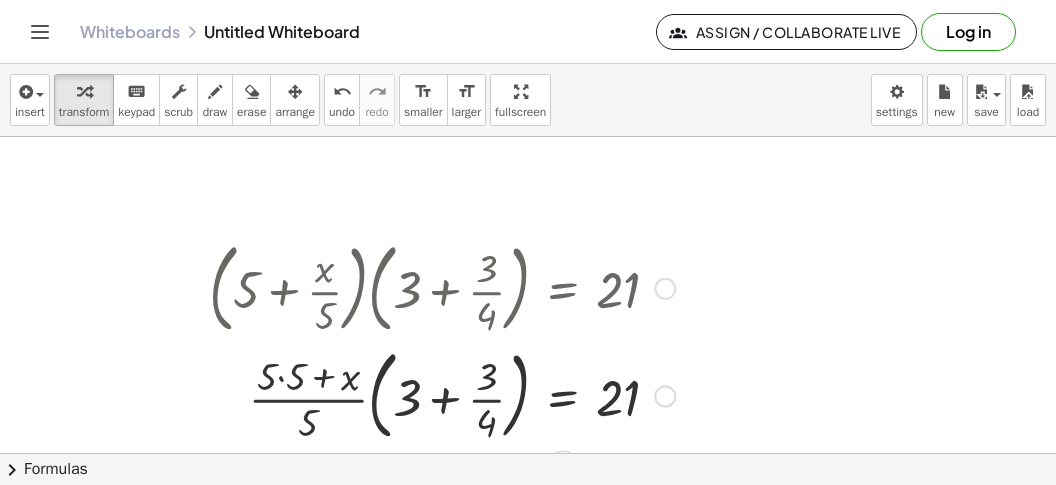 click at bounding box center [442, 395] 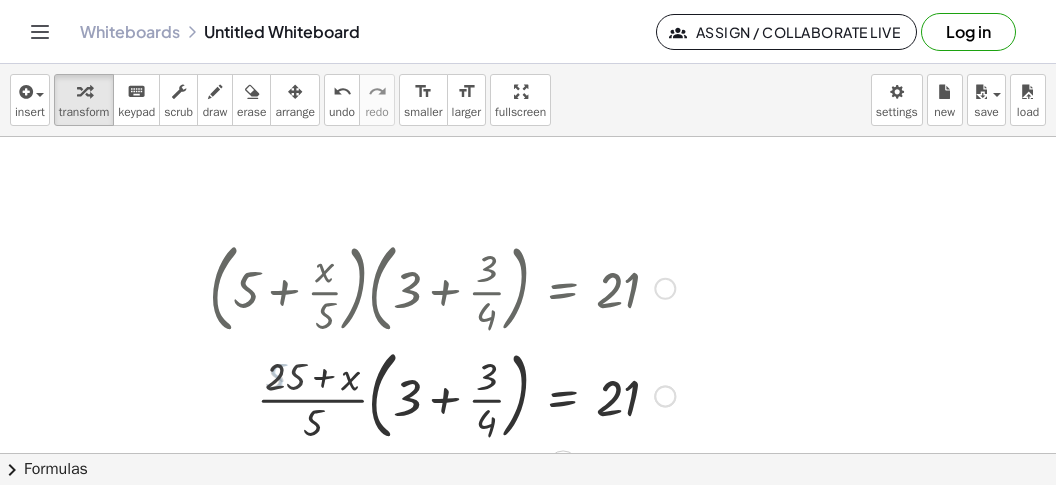 click at bounding box center [442, 395] 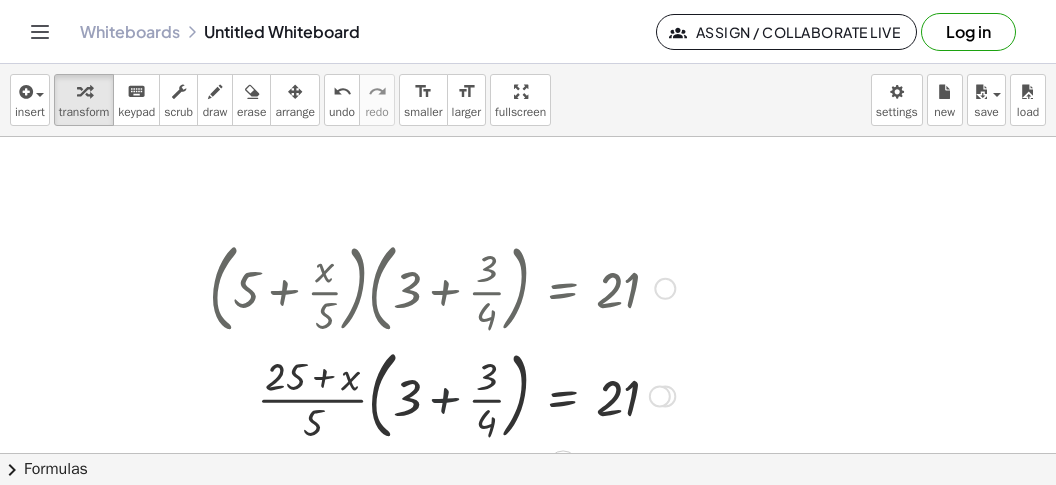 click at bounding box center [442, 395] 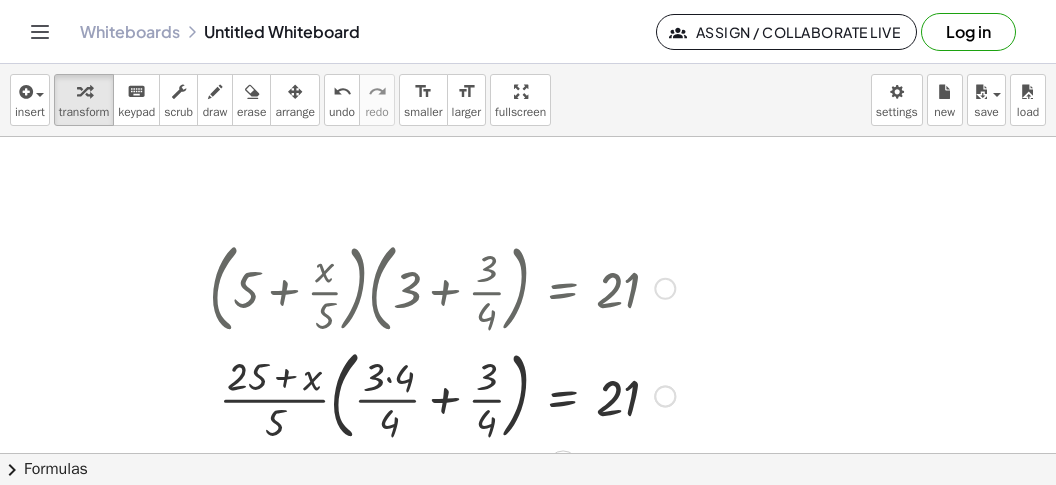 click at bounding box center [442, 395] 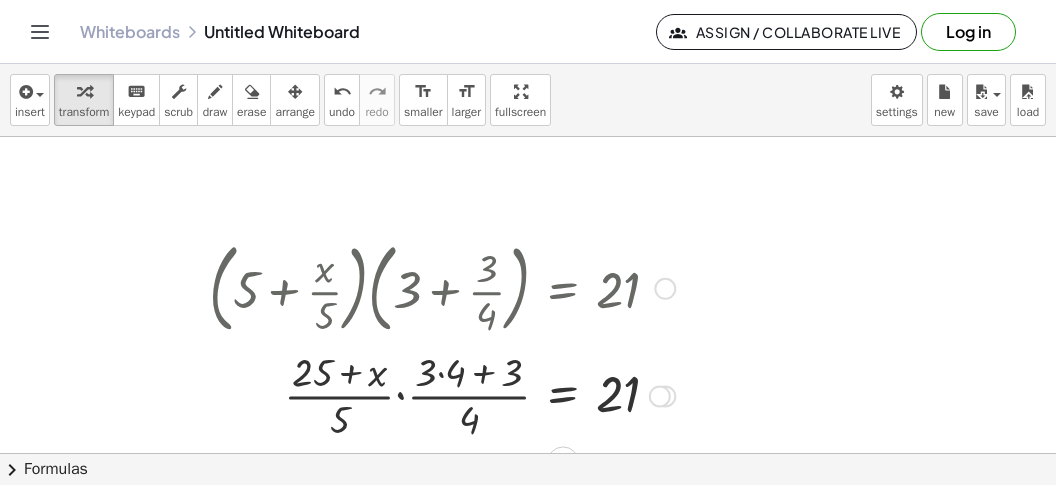 click at bounding box center [442, 394] 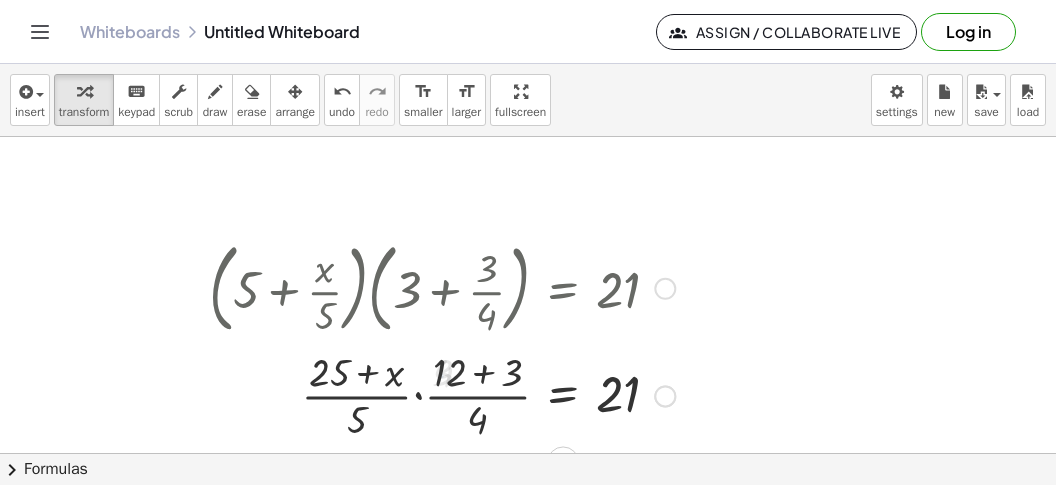 click at bounding box center (442, 394) 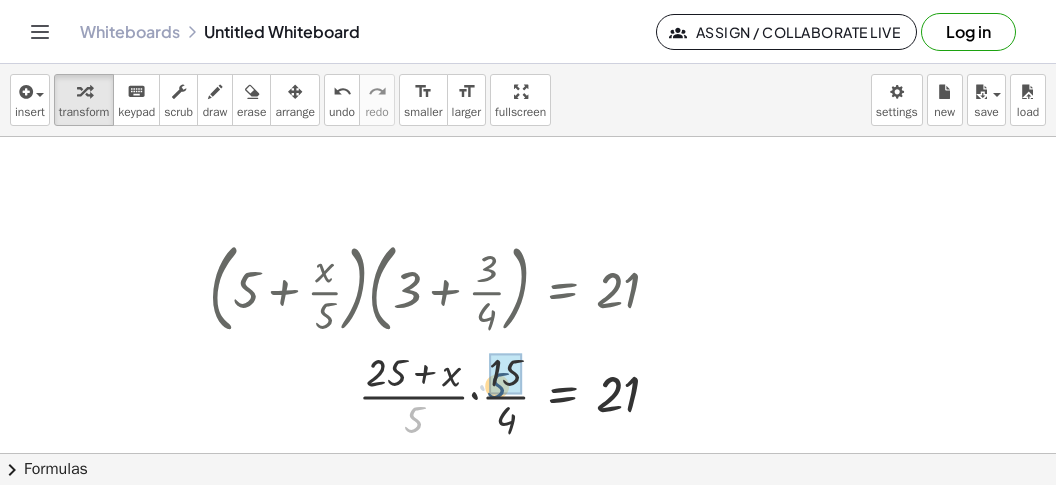 drag, startPoint x: 408, startPoint y: 419, endPoint x: 500, endPoint y: 382, distance: 99.16148 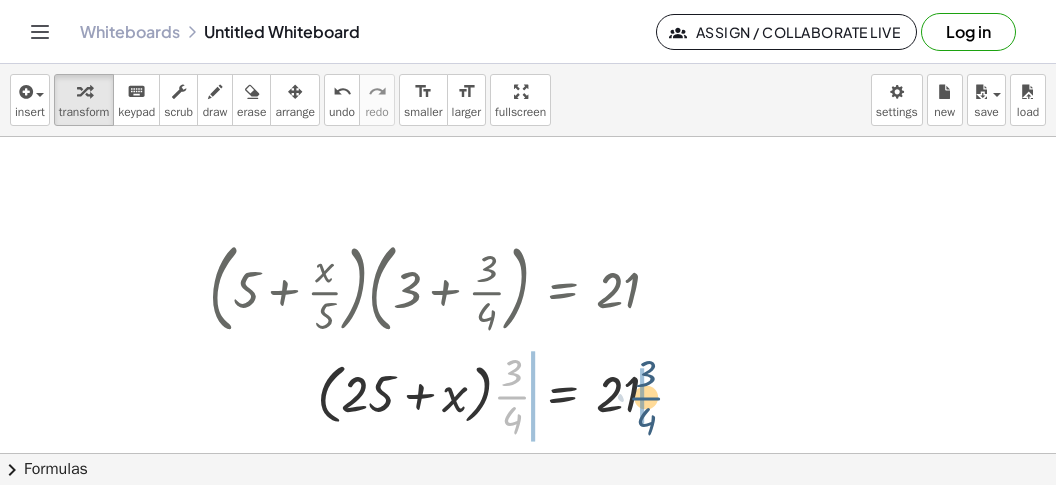 drag, startPoint x: 512, startPoint y: 395, endPoint x: 658, endPoint y: 398, distance: 146.03082 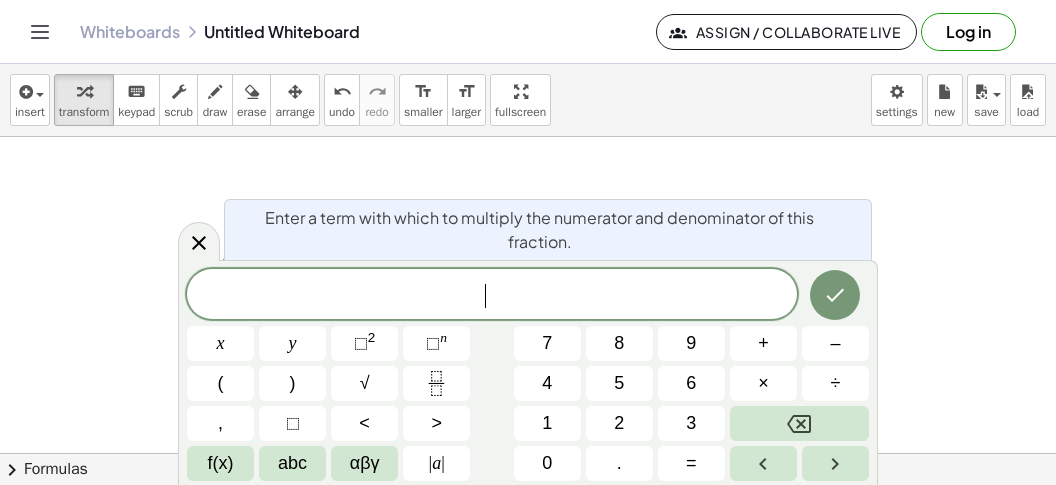 scroll, scrollTop: 18, scrollLeft: 0, axis: vertical 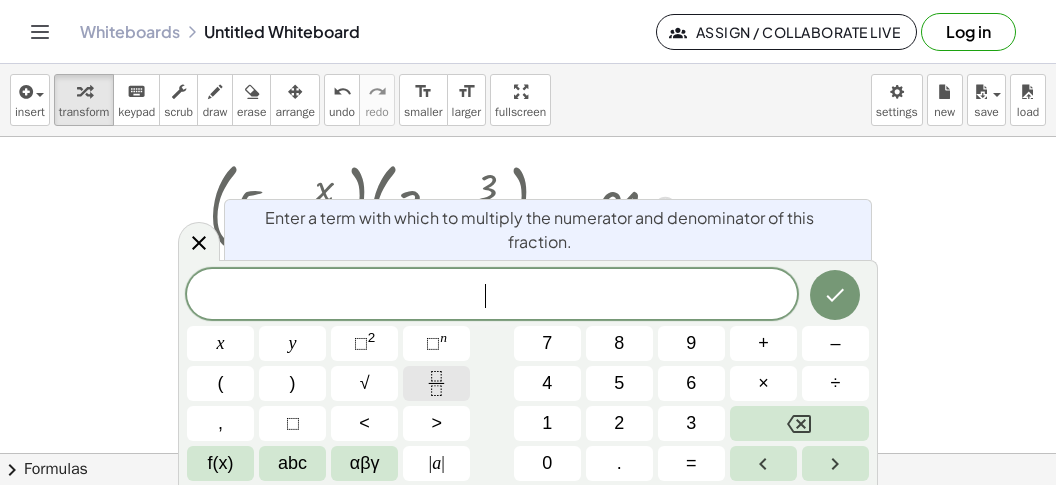 drag, startPoint x: 512, startPoint y: 371, endPoint x: 444, endPoint y: 378, distance: 68.359344 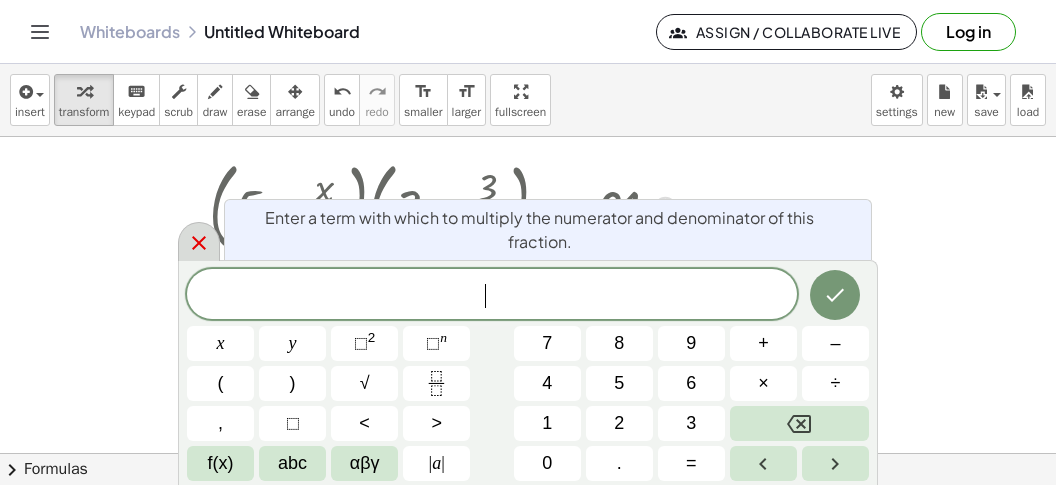click 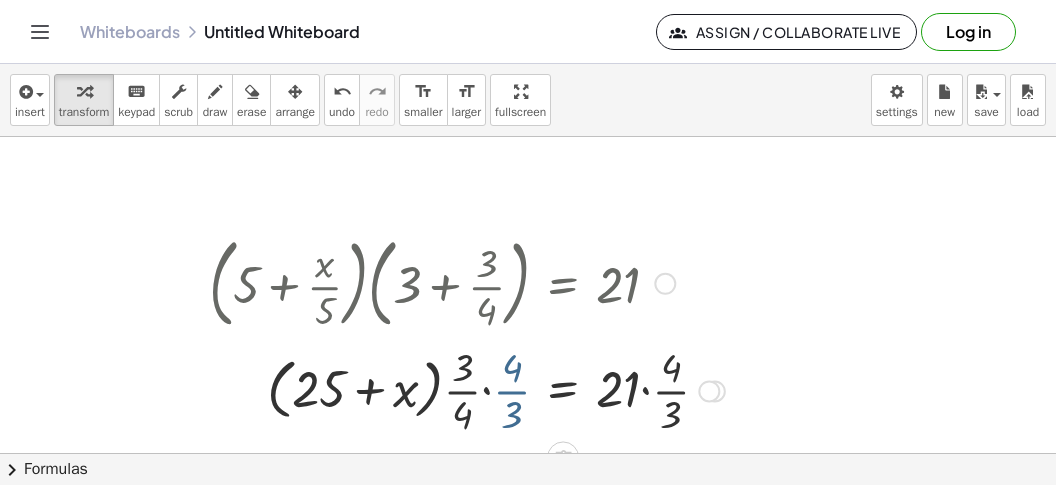 scroll, scrollTop: 3169, scrollLeft: 0, axis: vertical 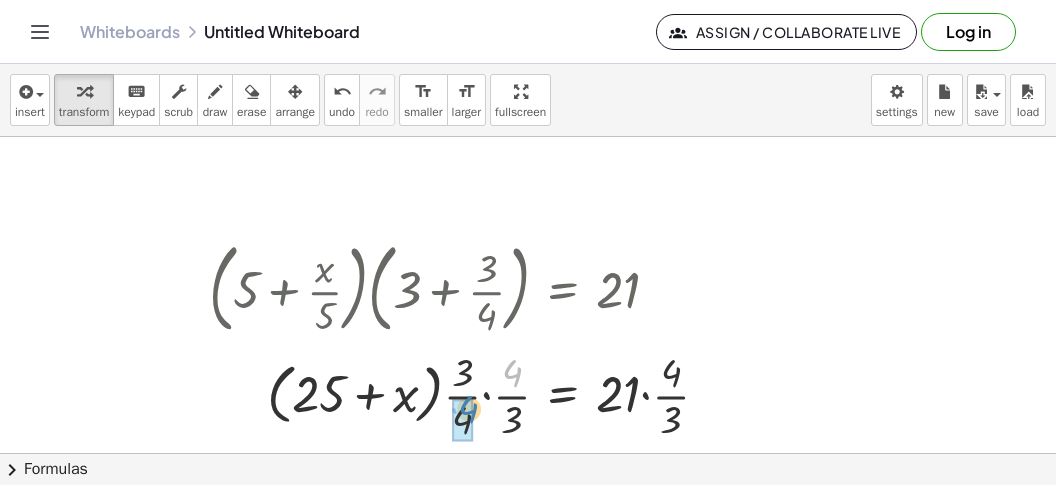 drag, startPoint x: 506, startPoint y: 372, endPoint x: 461, endPoint y: 409, distance: 58.258045 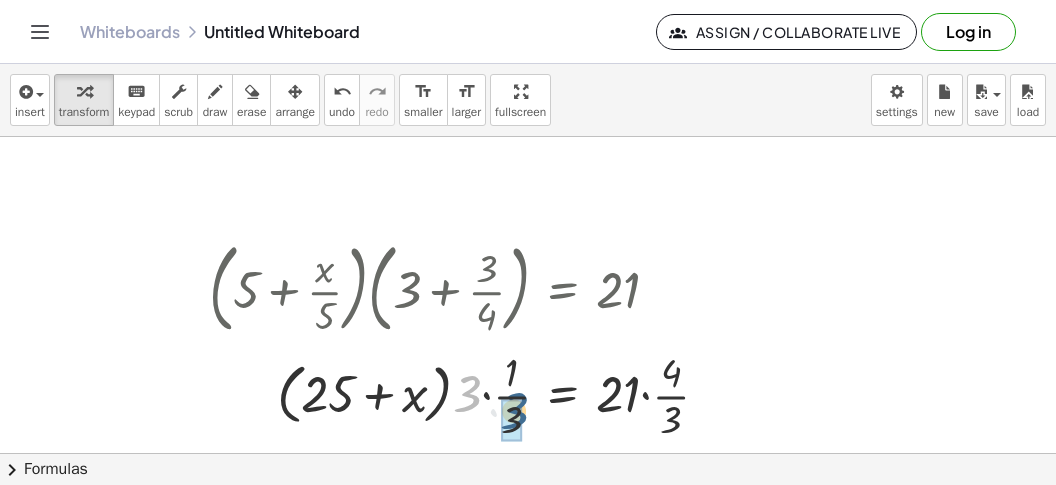 drag, startPoint x: 463, startPoint y: 393, endPoint x: 500, endPoint y: 403, distance: 38.327538 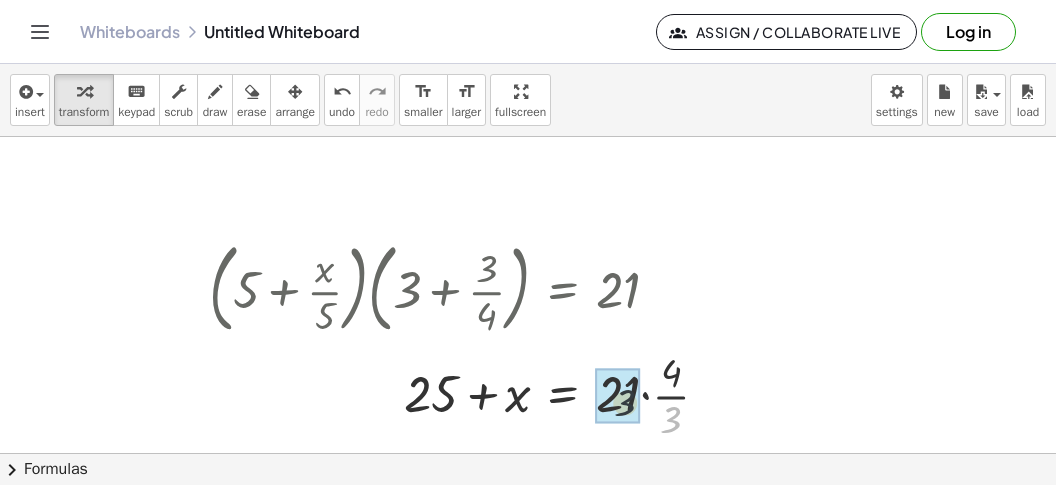 drag, startPoint x: 667, startPoint y: 417, endPoint x: 608, endPoint y: 396, distance: 62.625874 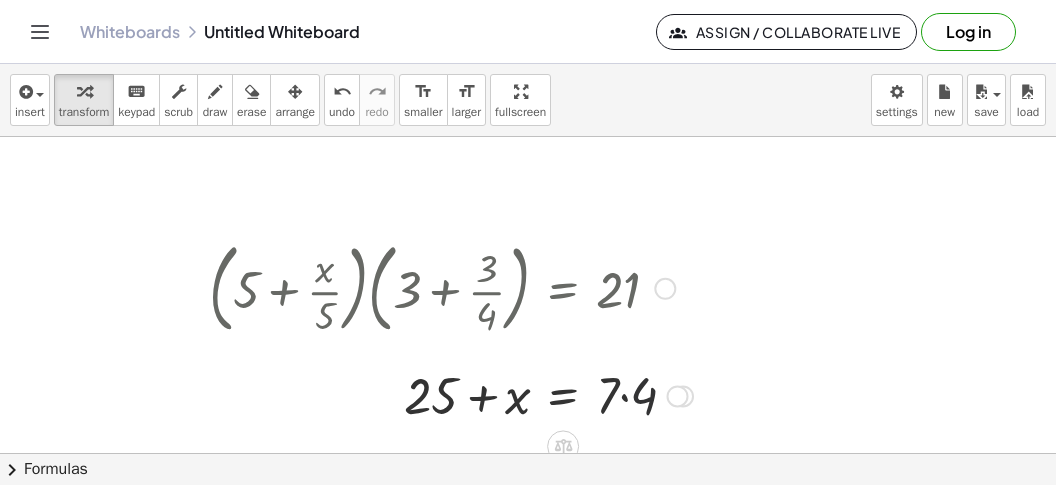 click at bounding box center (451, 394) 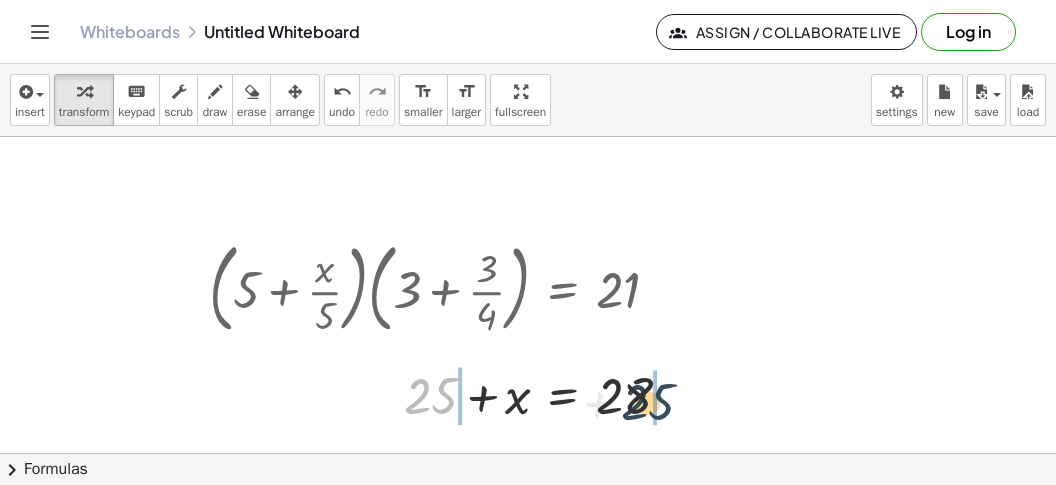 drag, startPoint x: 425, startPoint y: 391, endPoint x: 704, endPoint y: 397, distance: 279.0645 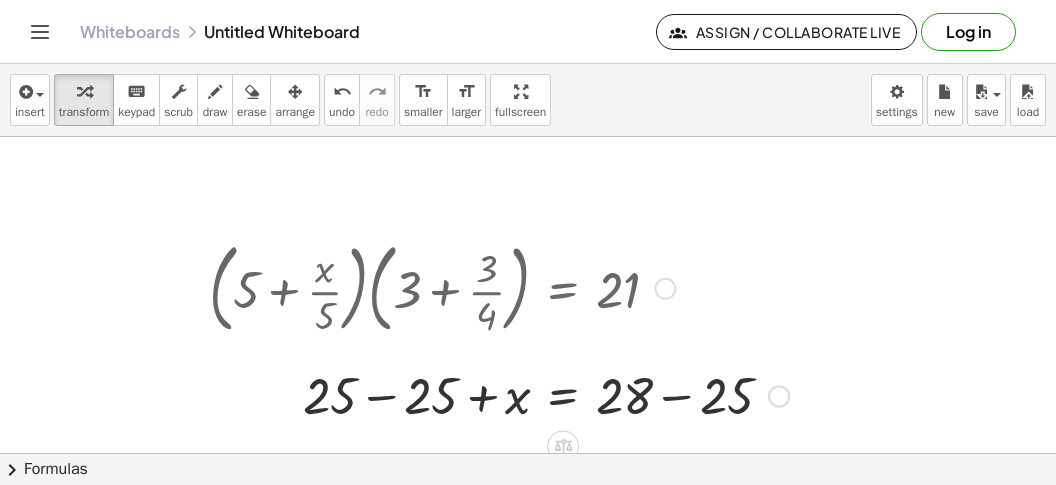 click at bounding box center [499, 394] 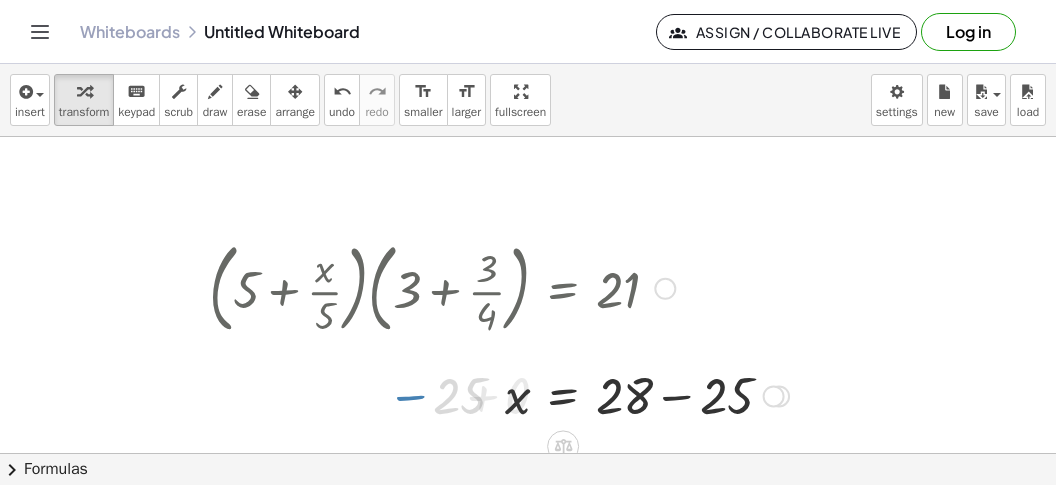 click at bounding box center [499, 394] 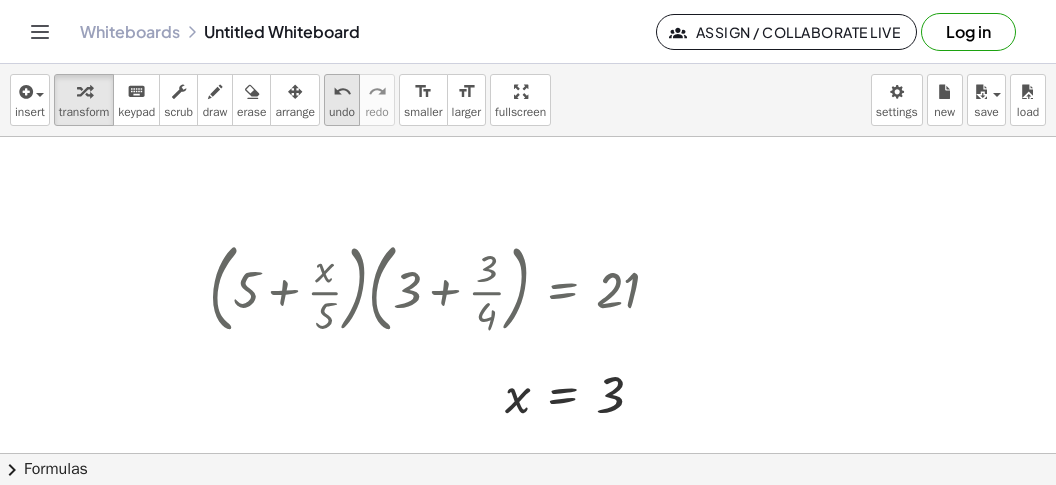 click on "undo" at bounding box center [342, 92] 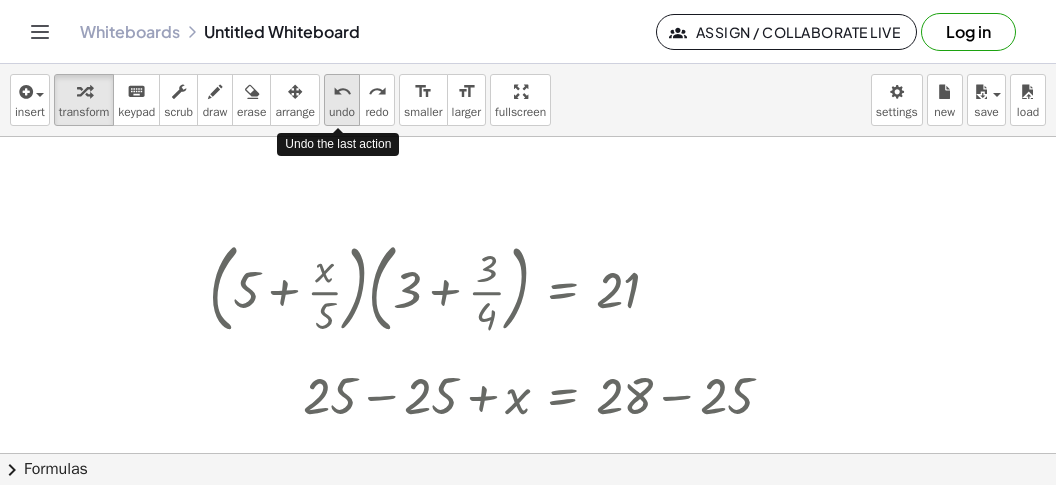 click on "undo" at bounding box center (342, 92) 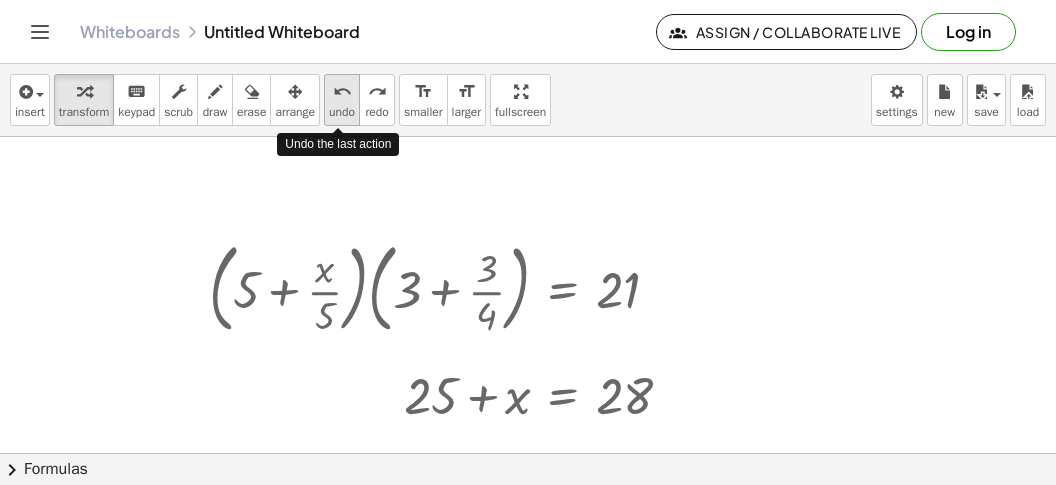 click on "undo" at bounding box center (342, 92) 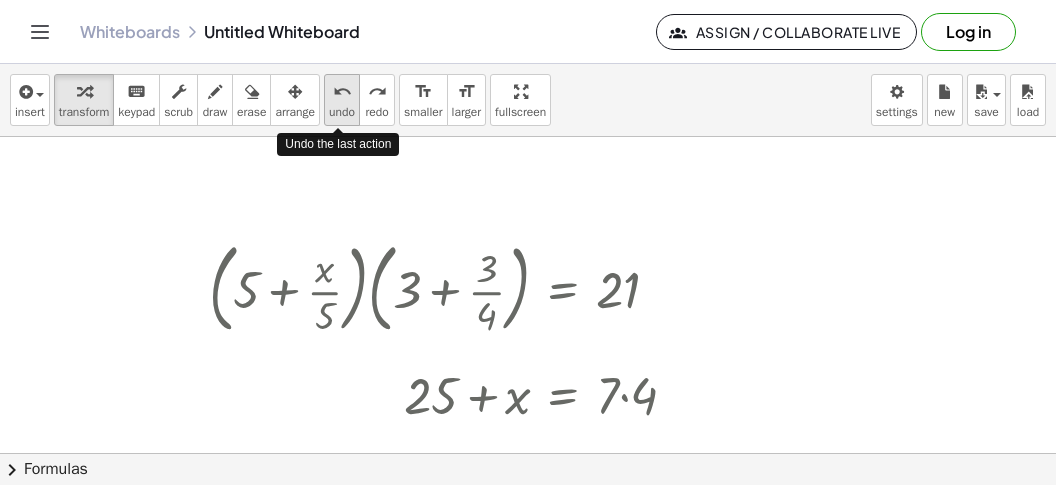 click on "undo" at bounding box center (342, 92) 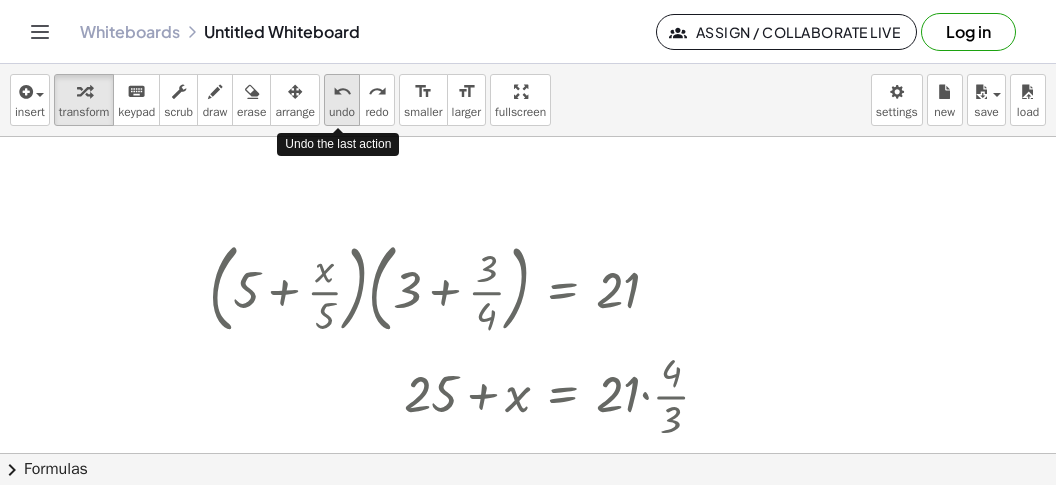 click on "undo" at bounding box center [342, 92] 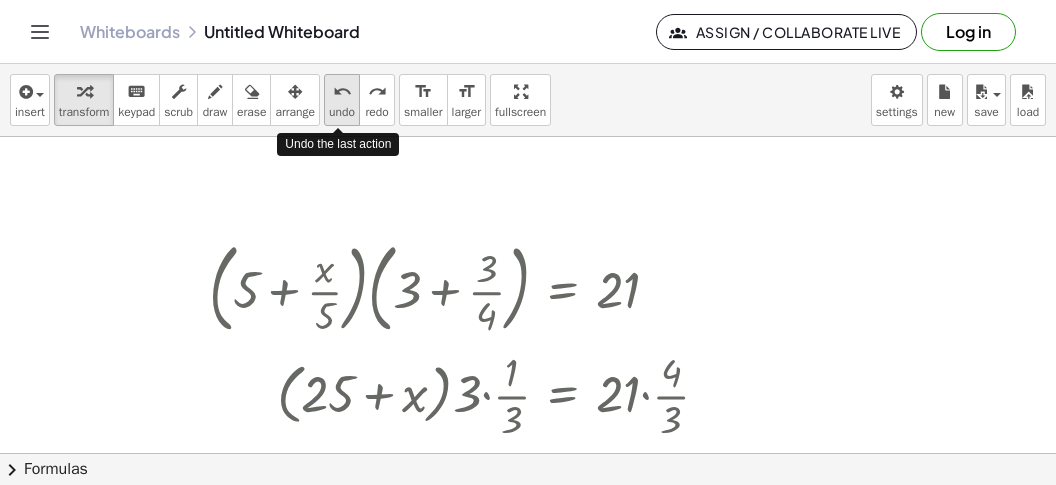 click on "undo" at bounding box center [342, 92] 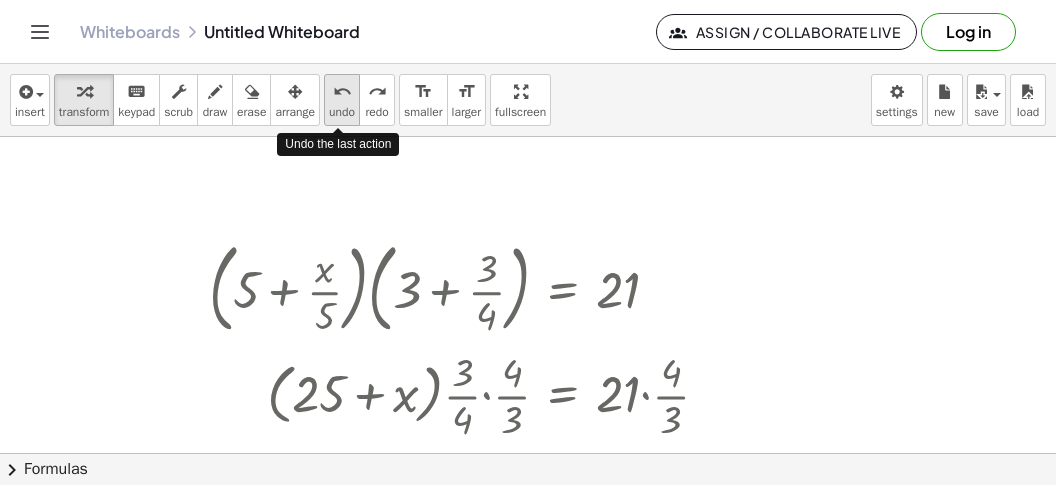 click on "undo" at bounding box center [342, 92] 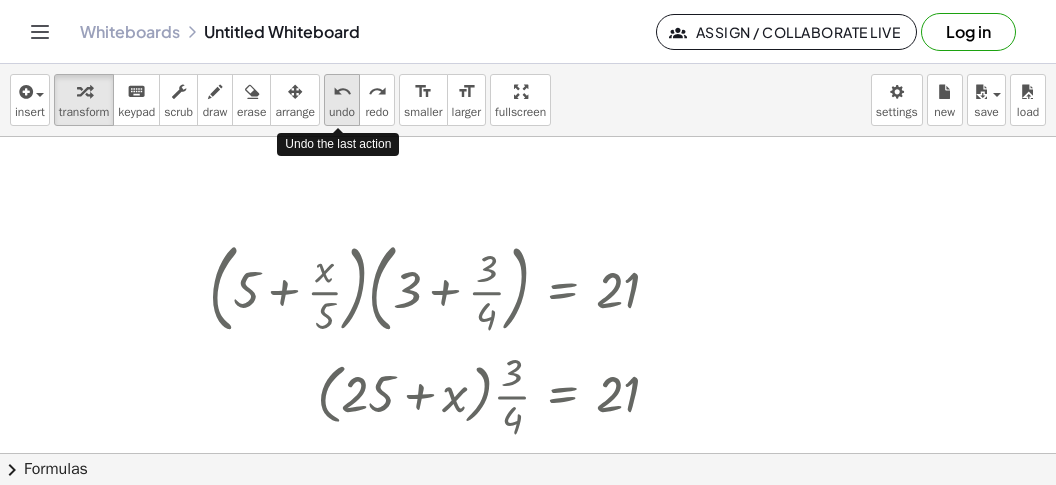 click on "undo" at bounding box center (342, 92) 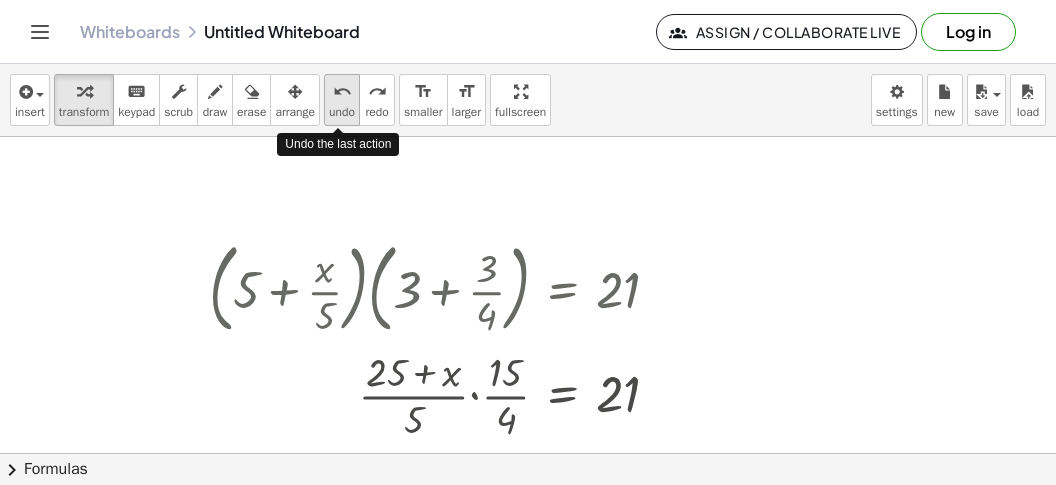 click on "undo" at bounding box center [342, 92] 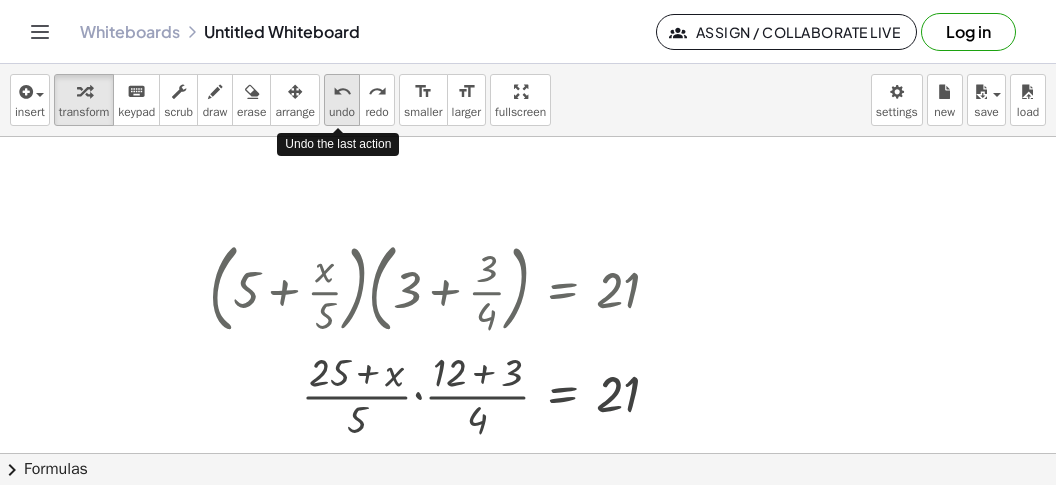 click on "undo" at bounding box center (342, 92) 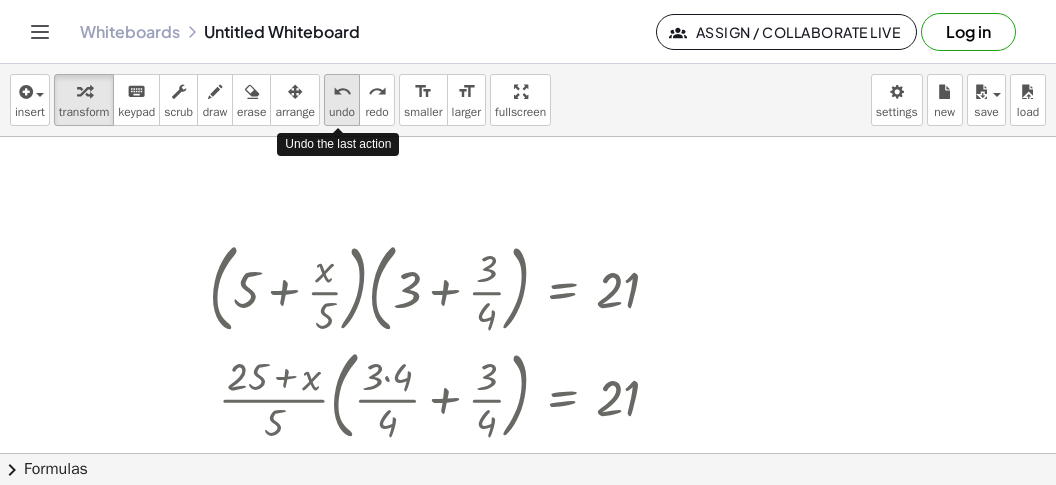 click on "undo" at bounding box center (342, 92) 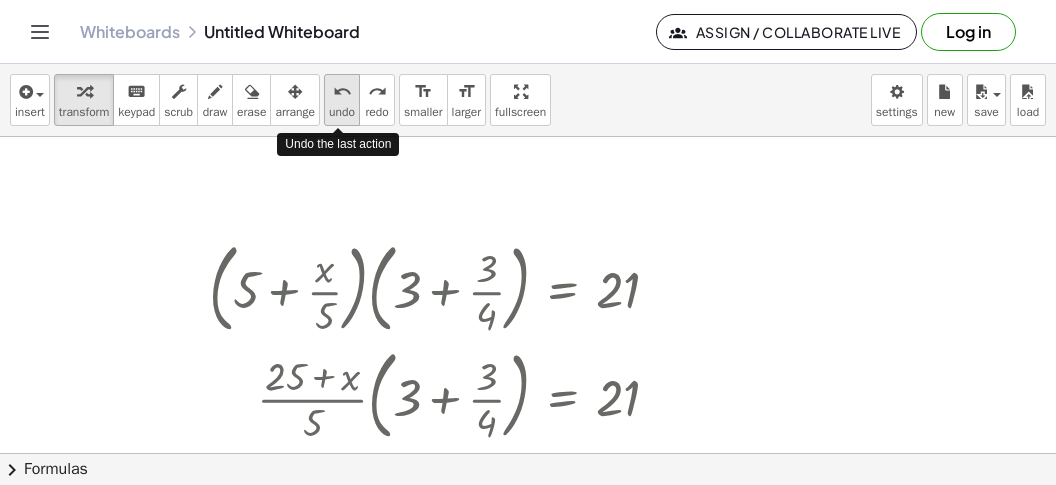 click on "undo" at bounding box center (342, 92) 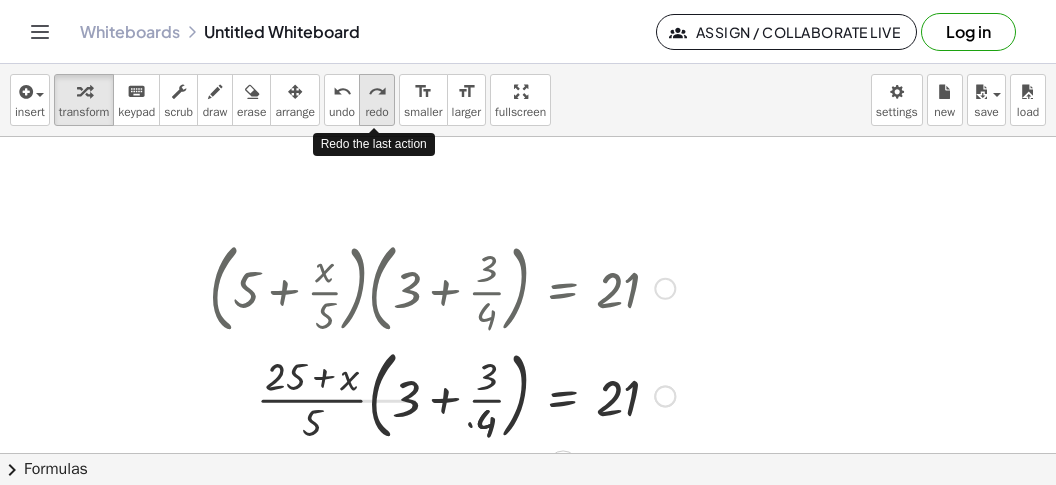 click on "redo" at bounding box center [376, 112] 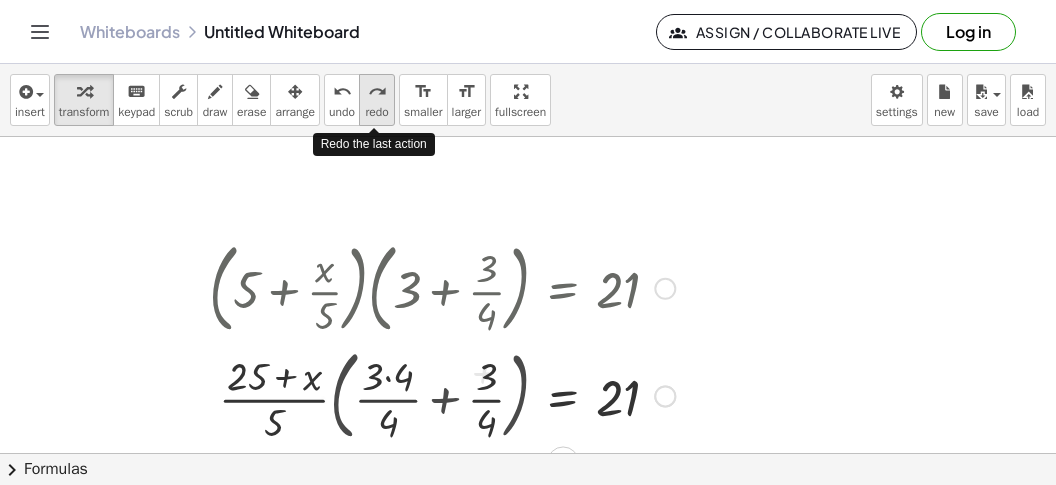 click on "redo" at bounding box center (376, 112) 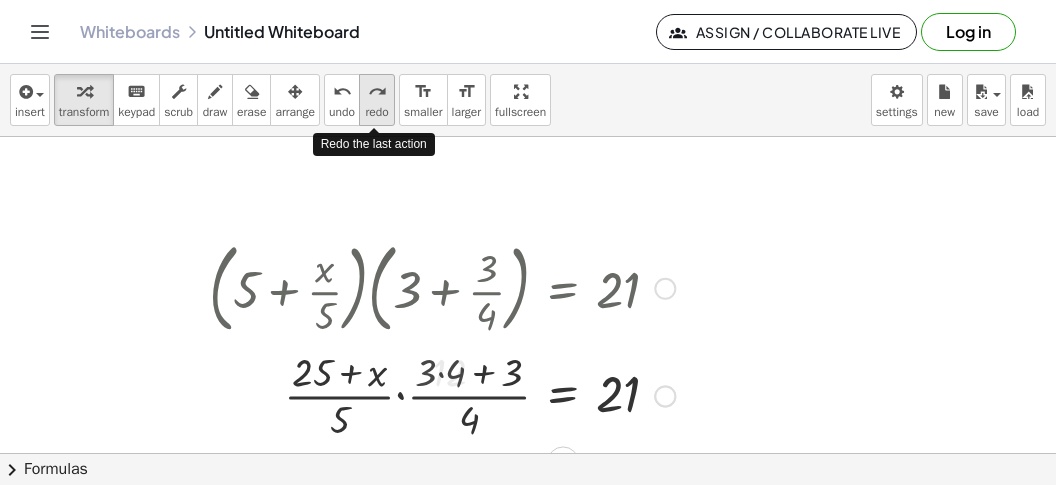click on "redo" at bounding box center (376, 112) 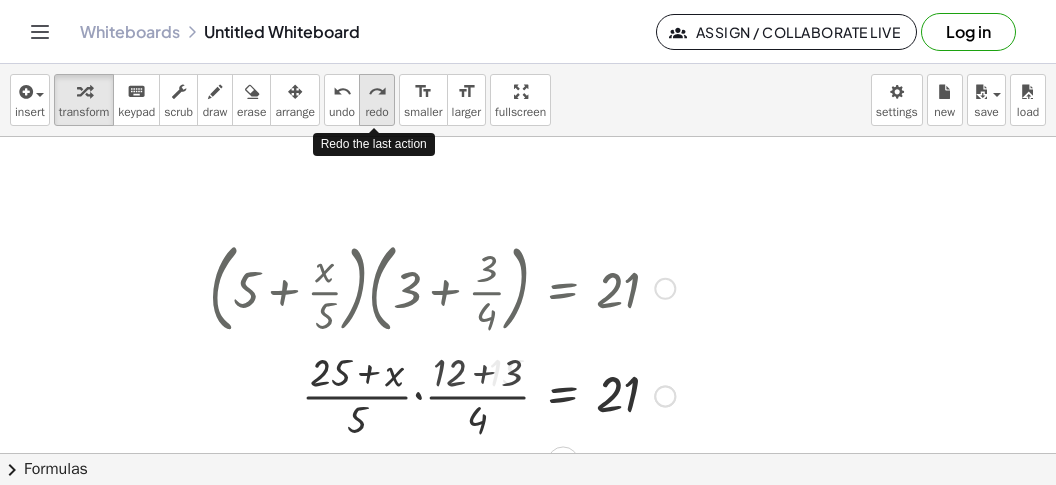 click on "redo" at bounding box center [376, 112] 